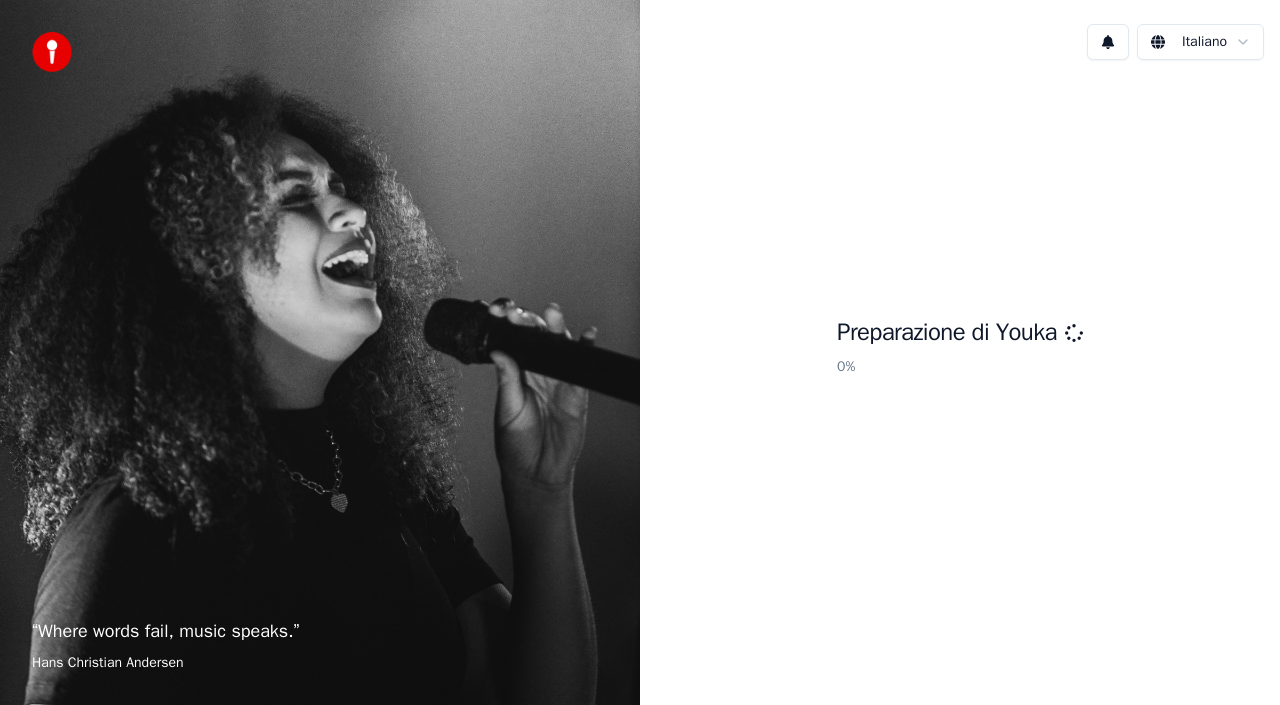 scroll, scrollTop: 0, scrollLeft: 0, axis: both 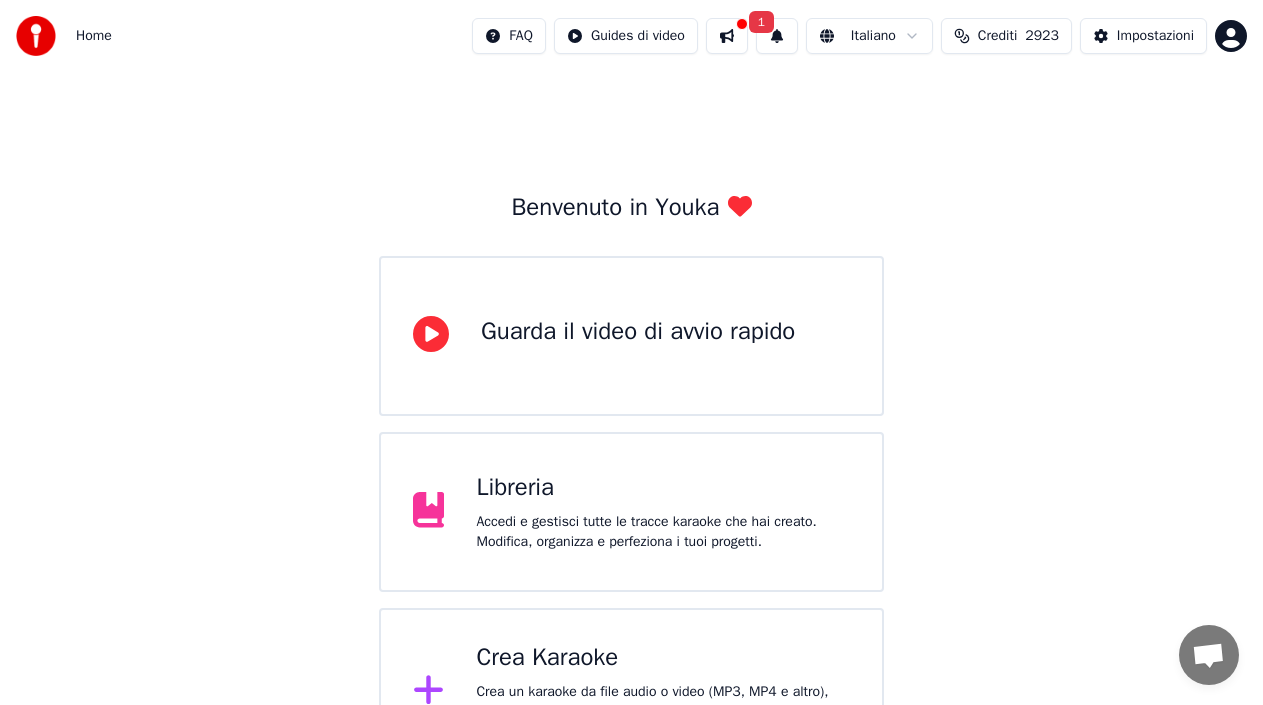 click on "Libreria Accedi e gestisci tutte le tracce karaoke che hai creato. Modifica, organizza e perfeziona i tuoi progetti." at bounding box center (663, 512) 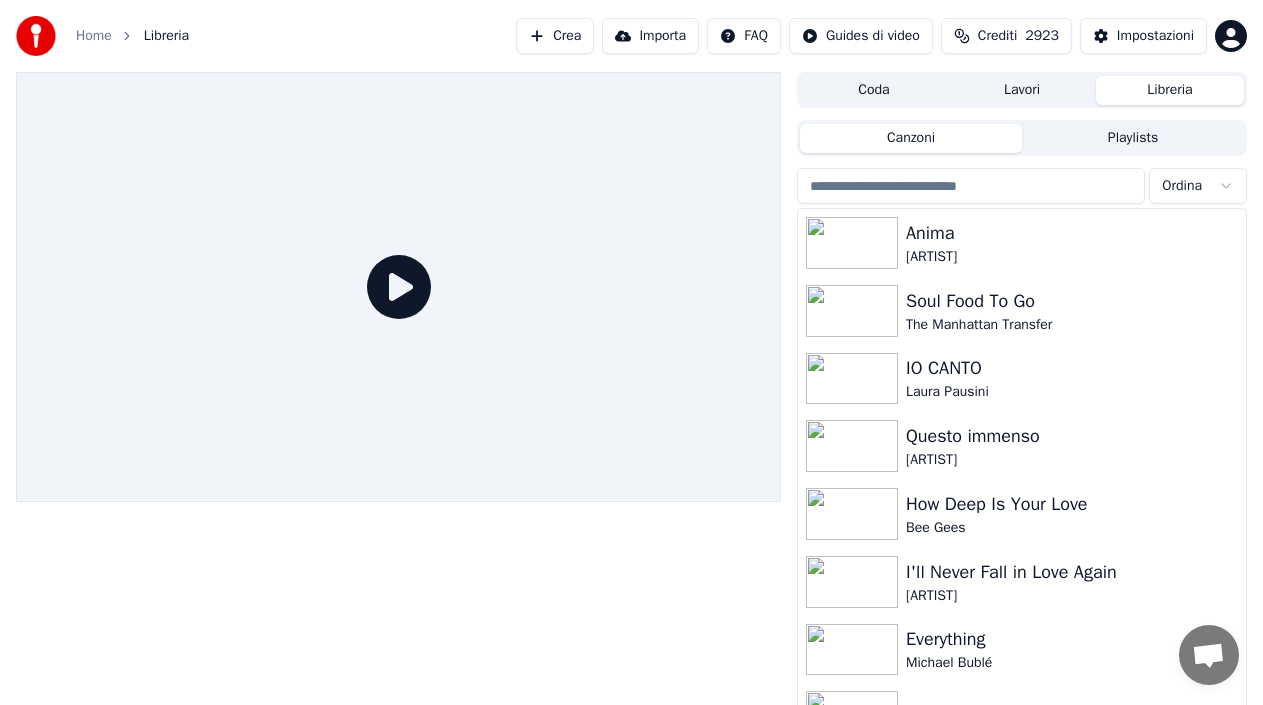 click on "Crea" at bounding box center (555, 36) 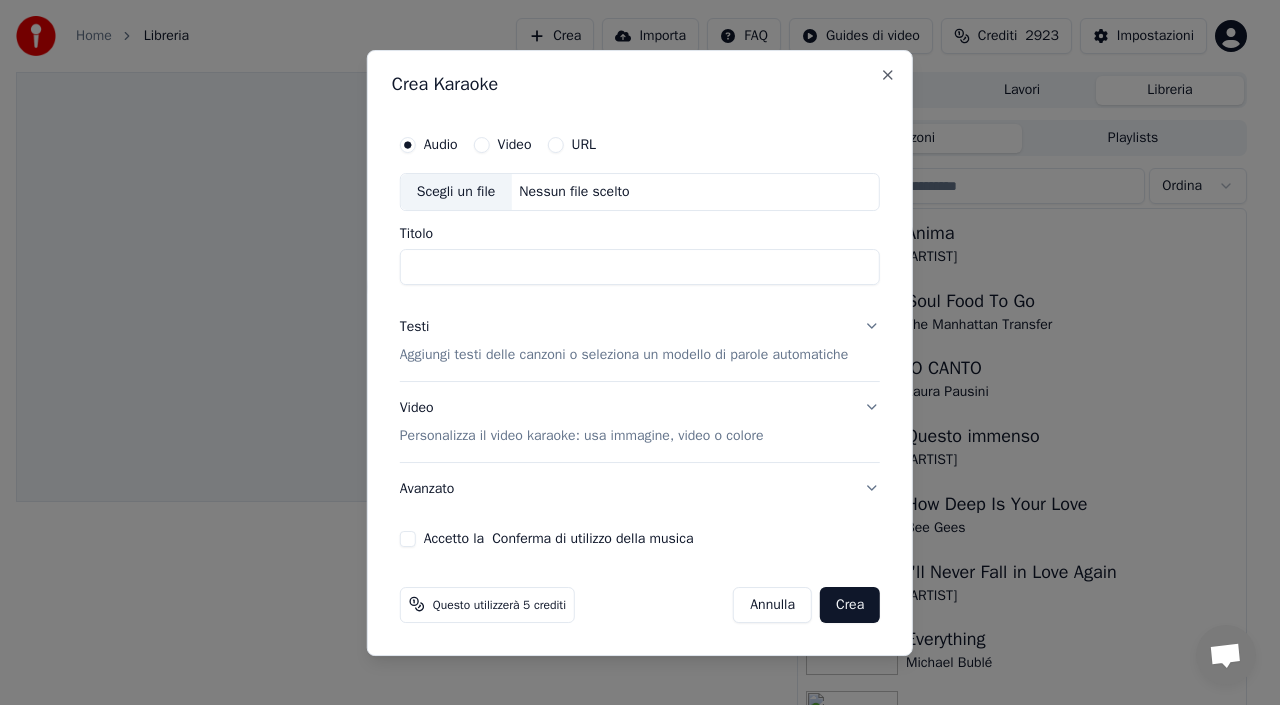 click on "Titolo" at bounding box center [640, 267] 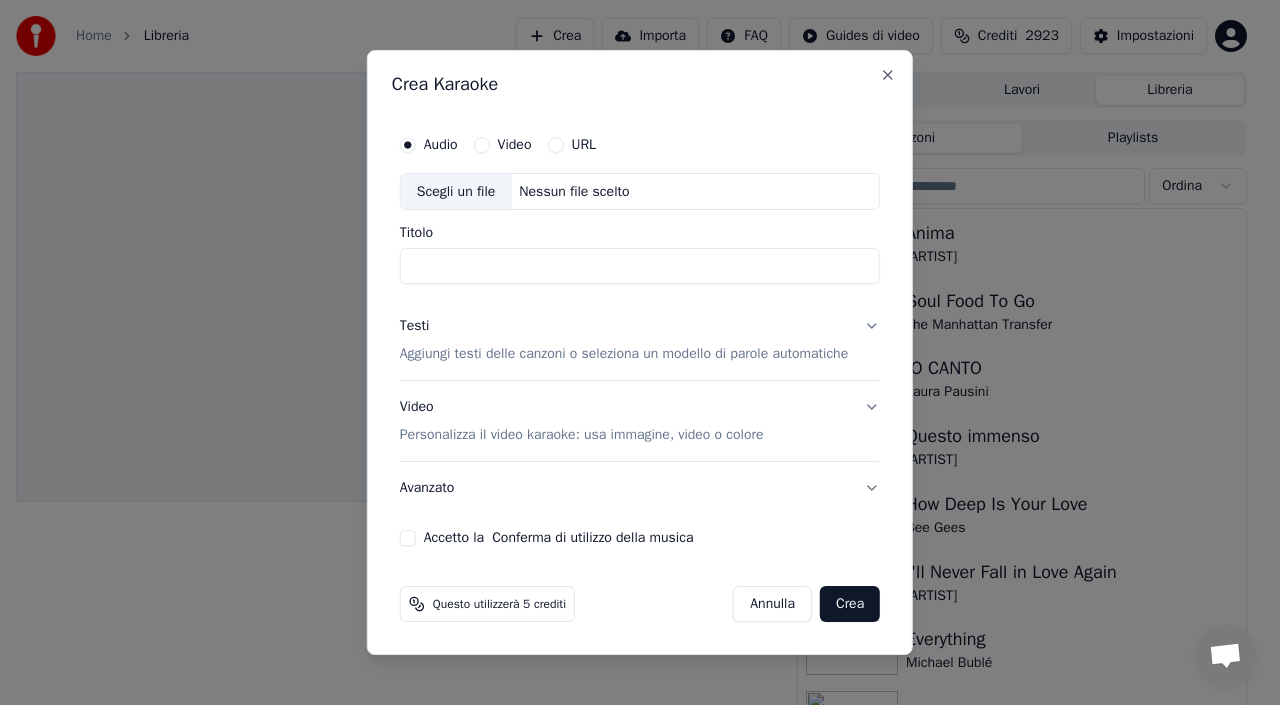 click on "Nessun file scelto" at bounding box center (574, 192) 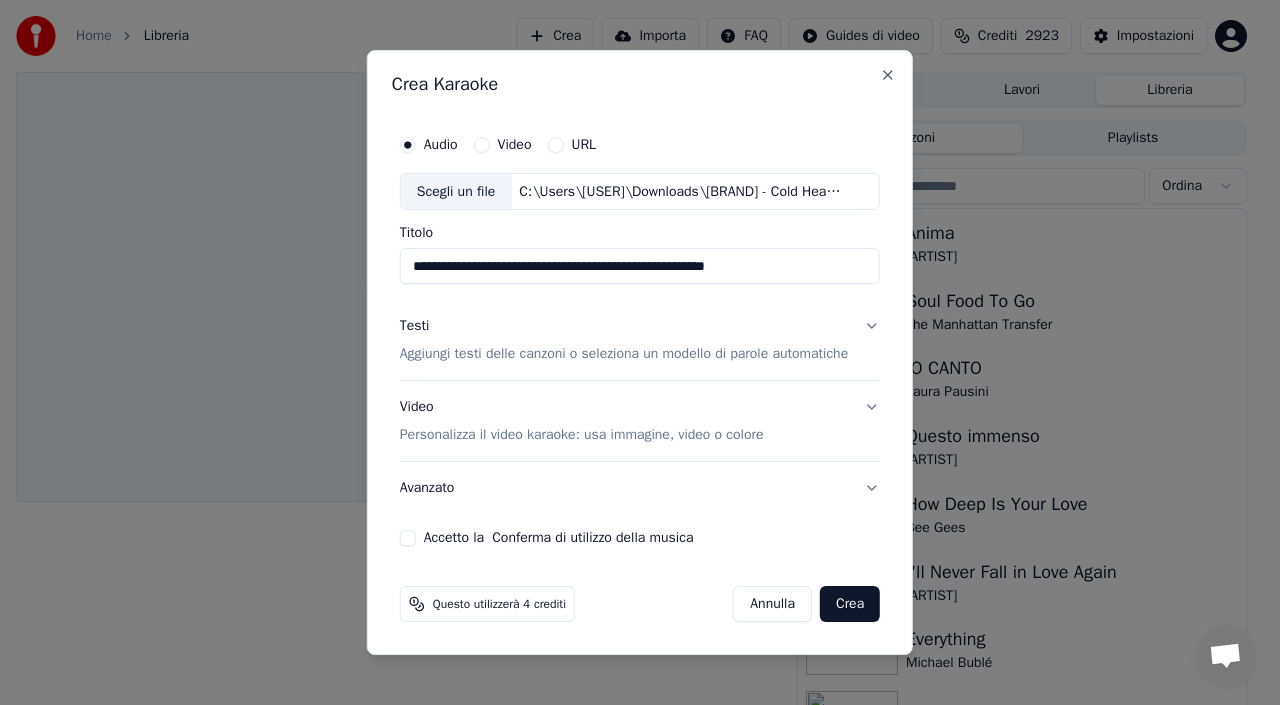 drag, startPoint x: 552, startPoint y: 263, endPoint x: 172, endPoint y: 262, distance: 380.0013 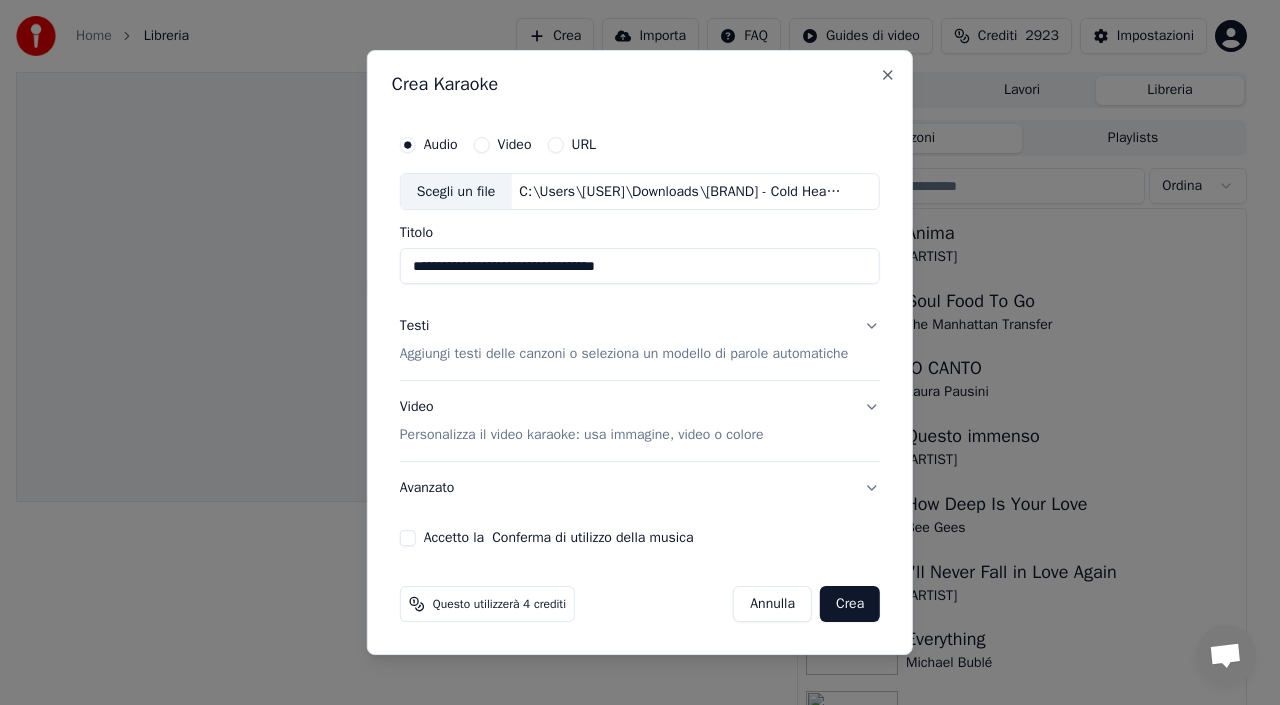 type on "**********" 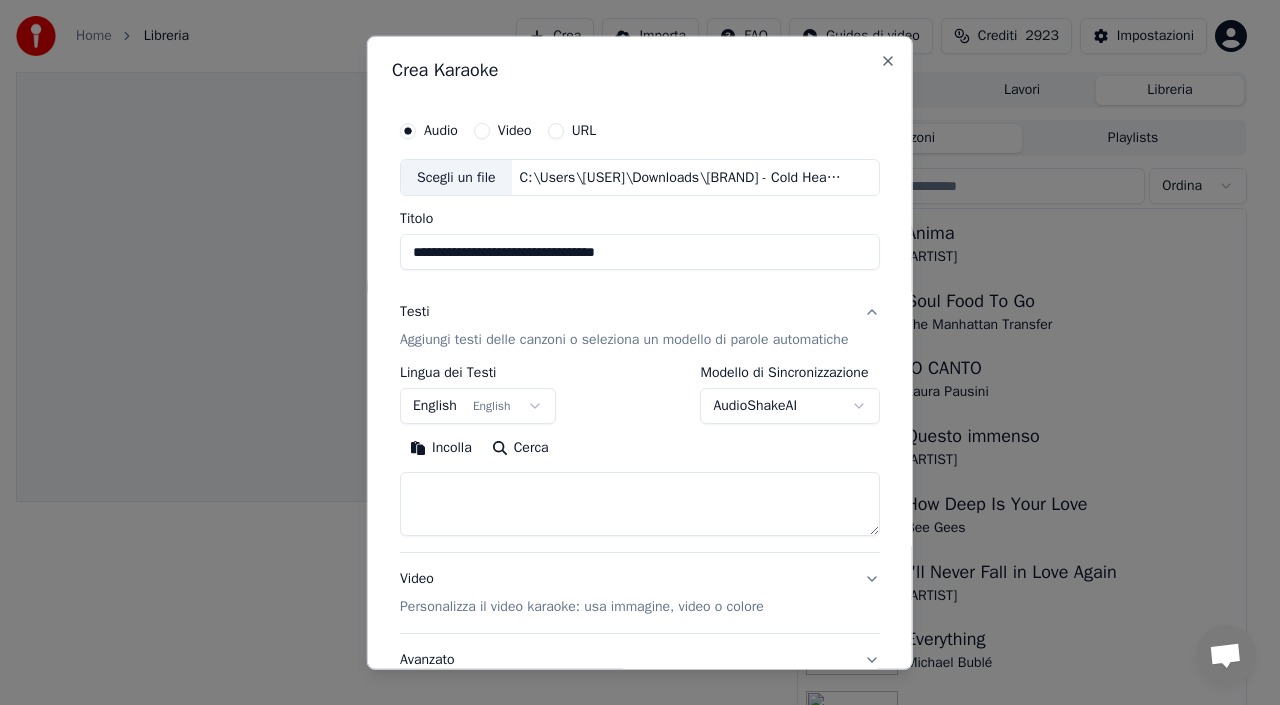 click at bounding box center (640, 504) 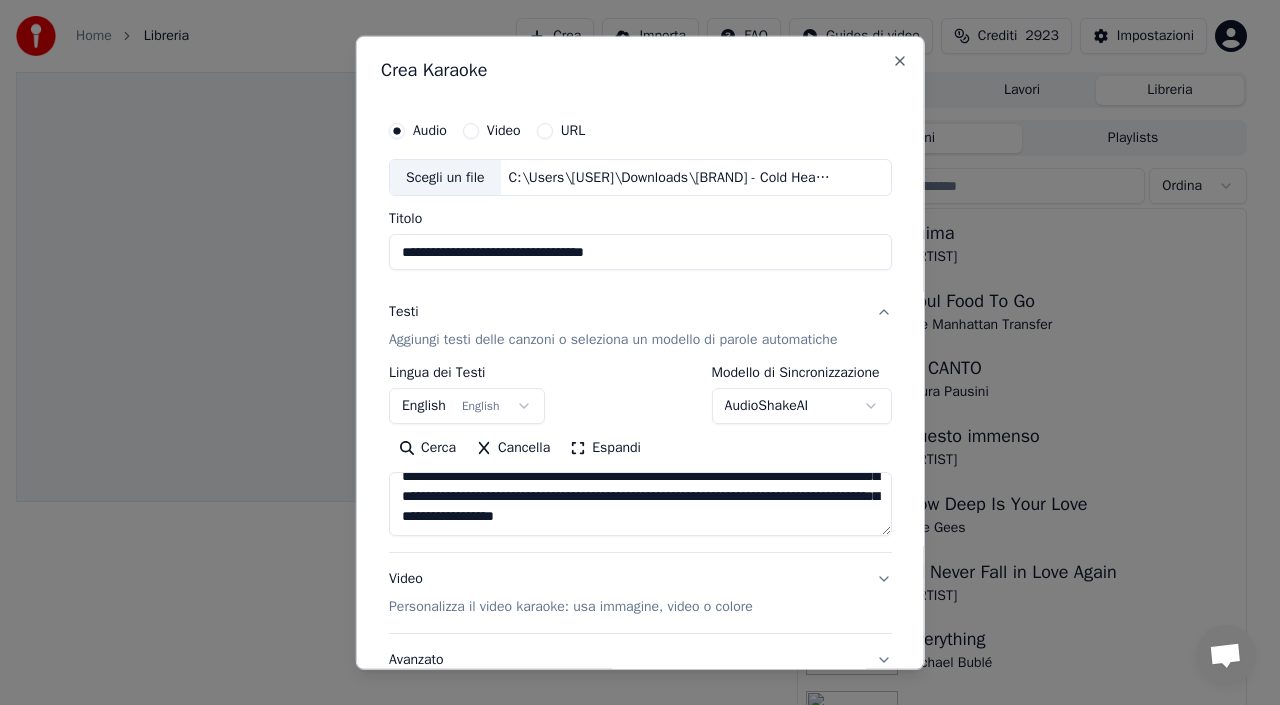 scroll, scrollTop: 0, scrollLeft: 0, axis: both 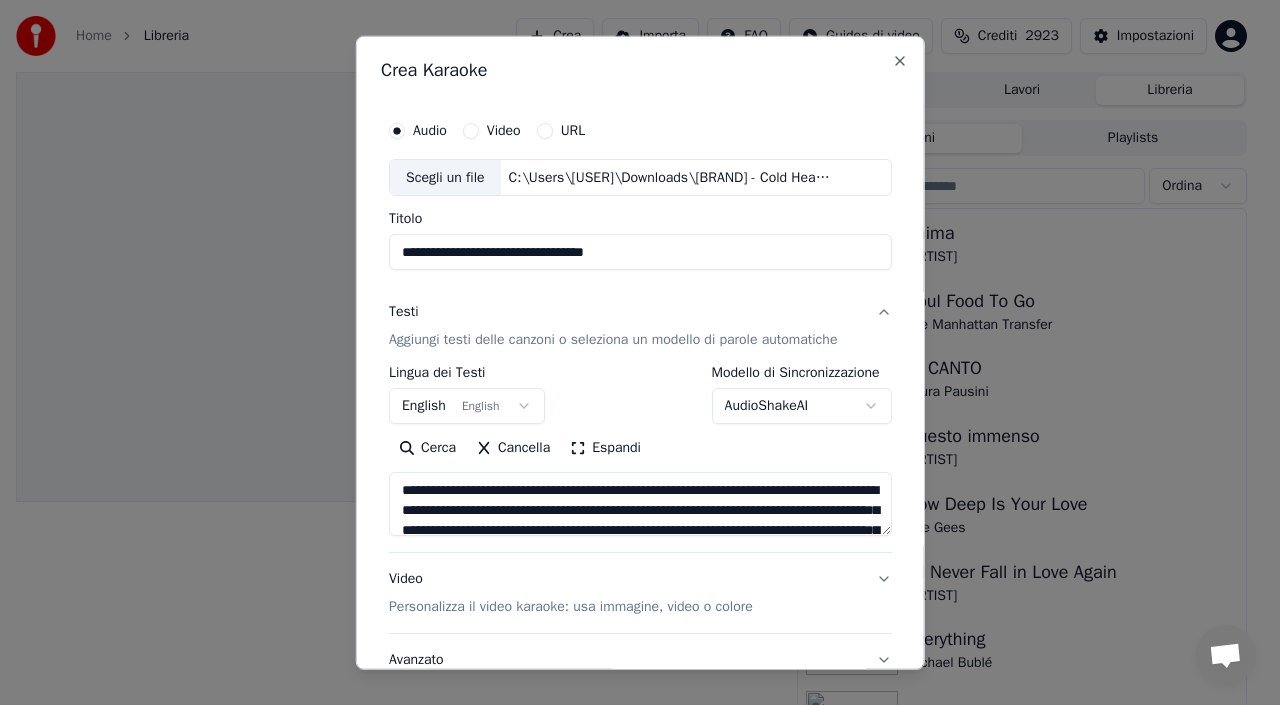click at bounding box center (640, 504) 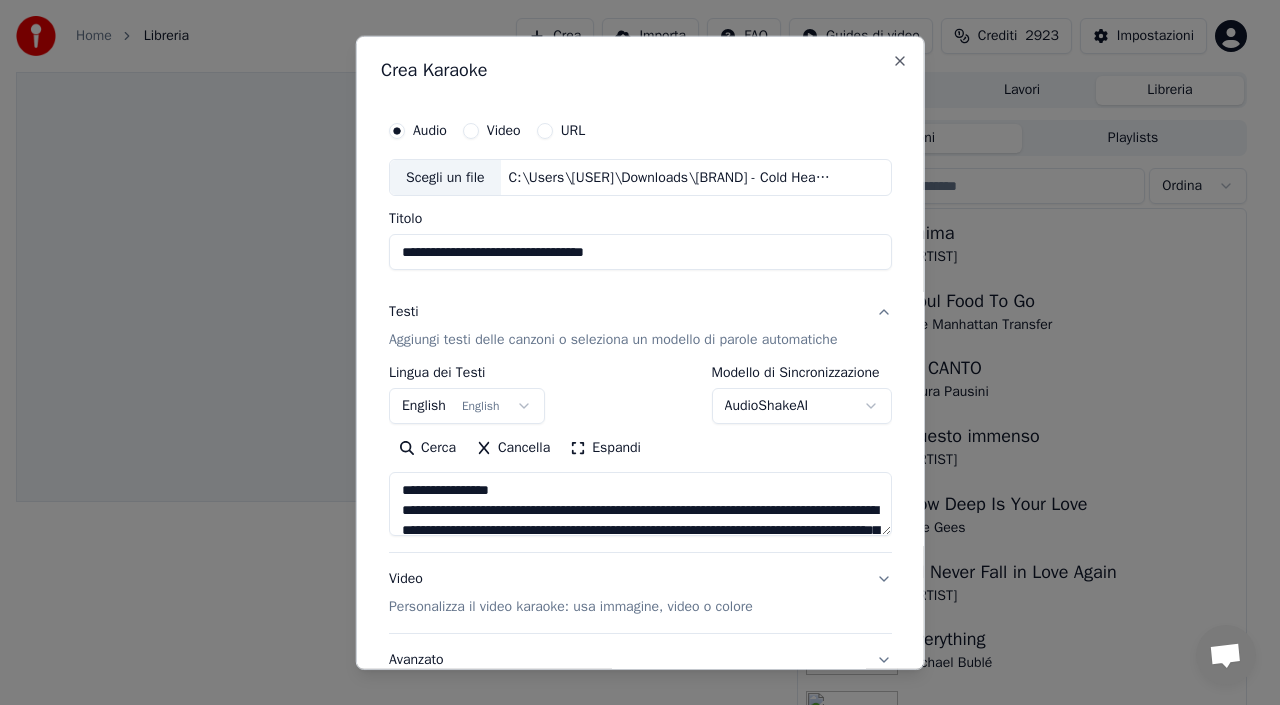 click at bounding box center [640, 504] 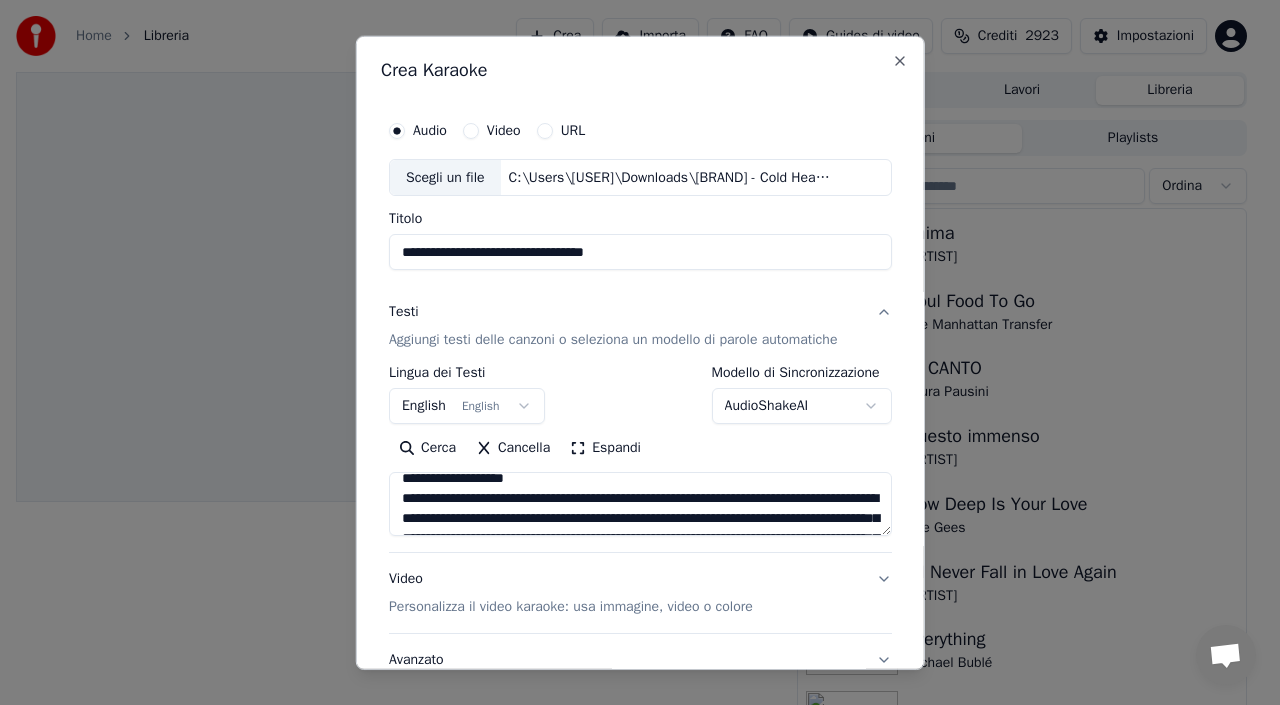 scroll, scrollTop: 0, scrollLeft: 0, axis: both 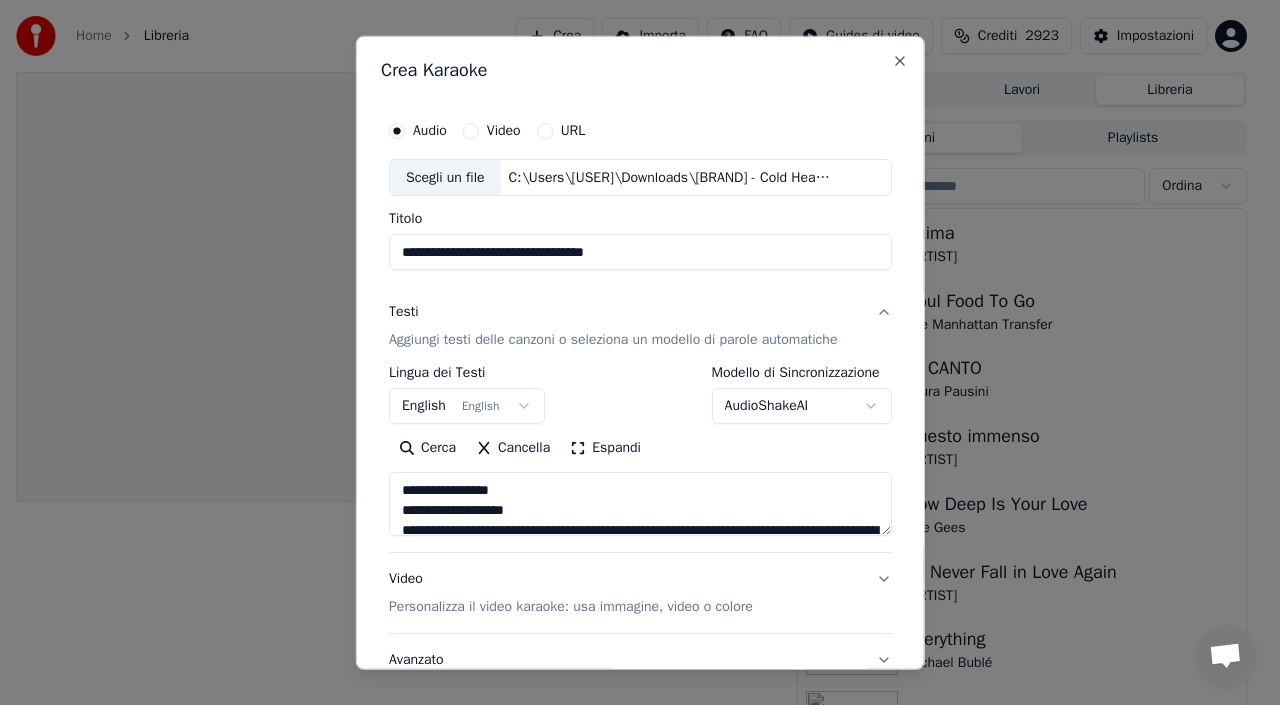 click at bounding box center (640, 504) 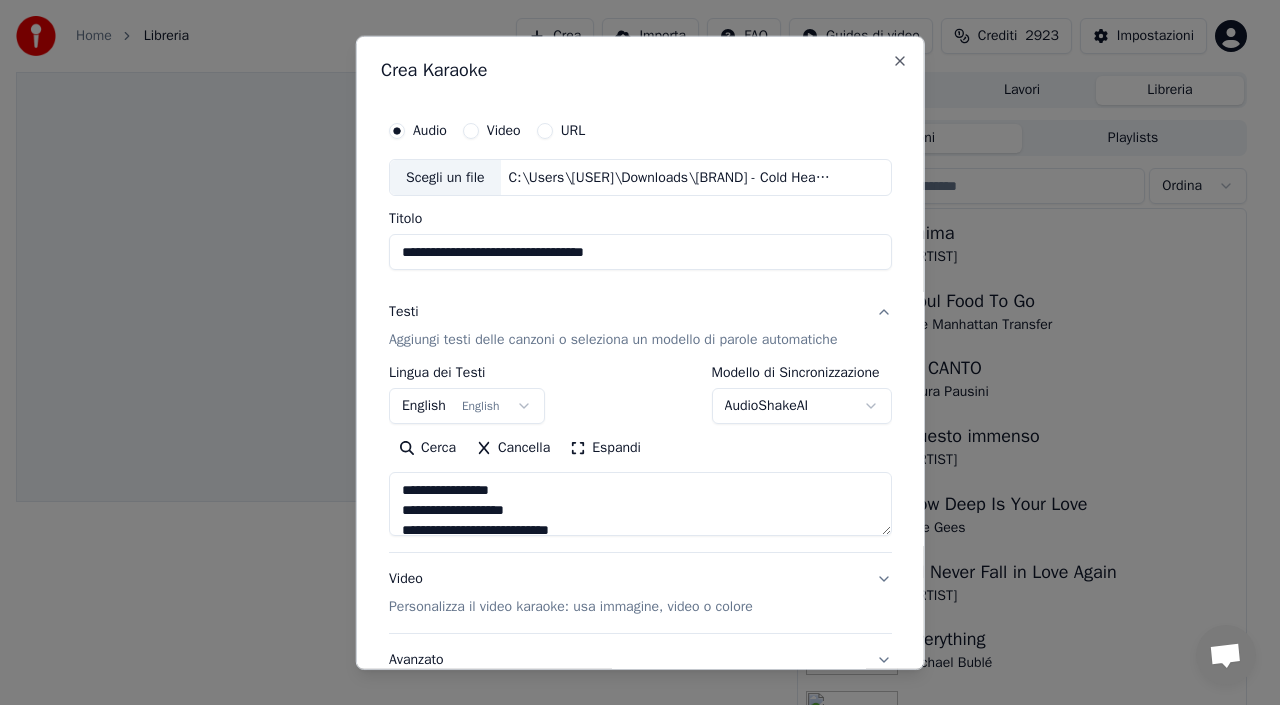 scroll, scrollTop: 26, scrollLeft: 0, axis: vertical 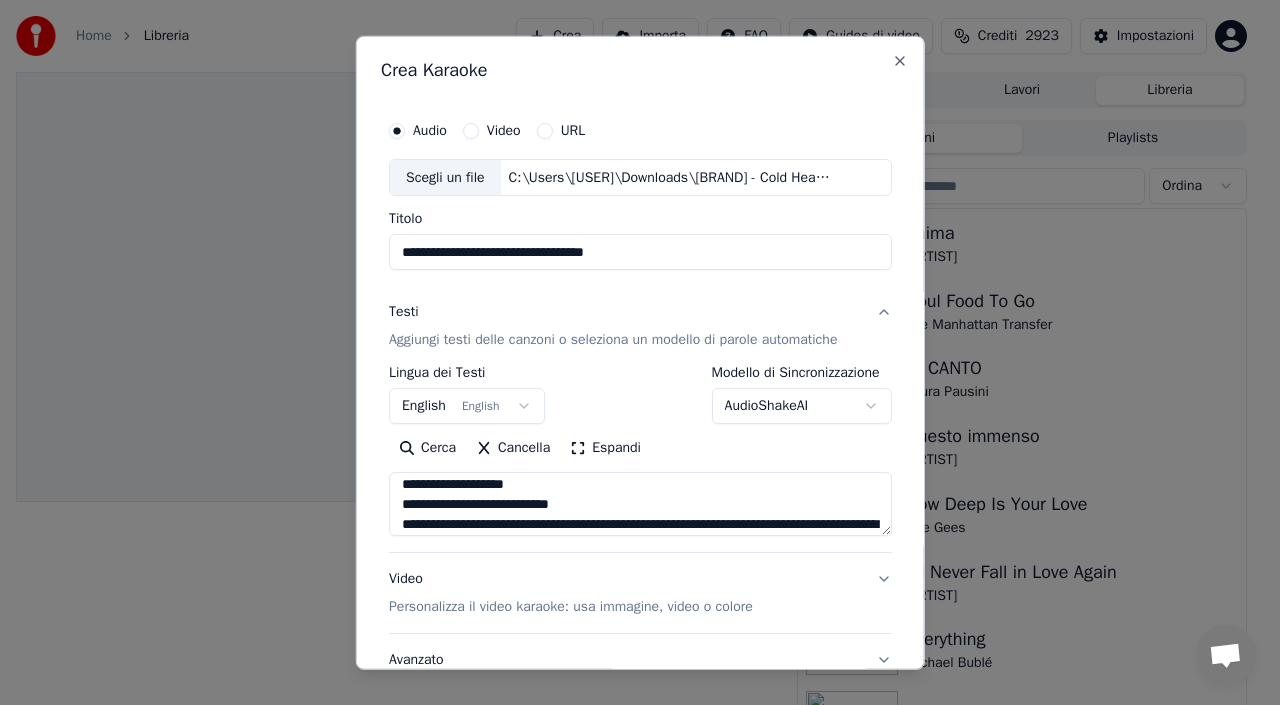 click at bounding box center [640, 504] 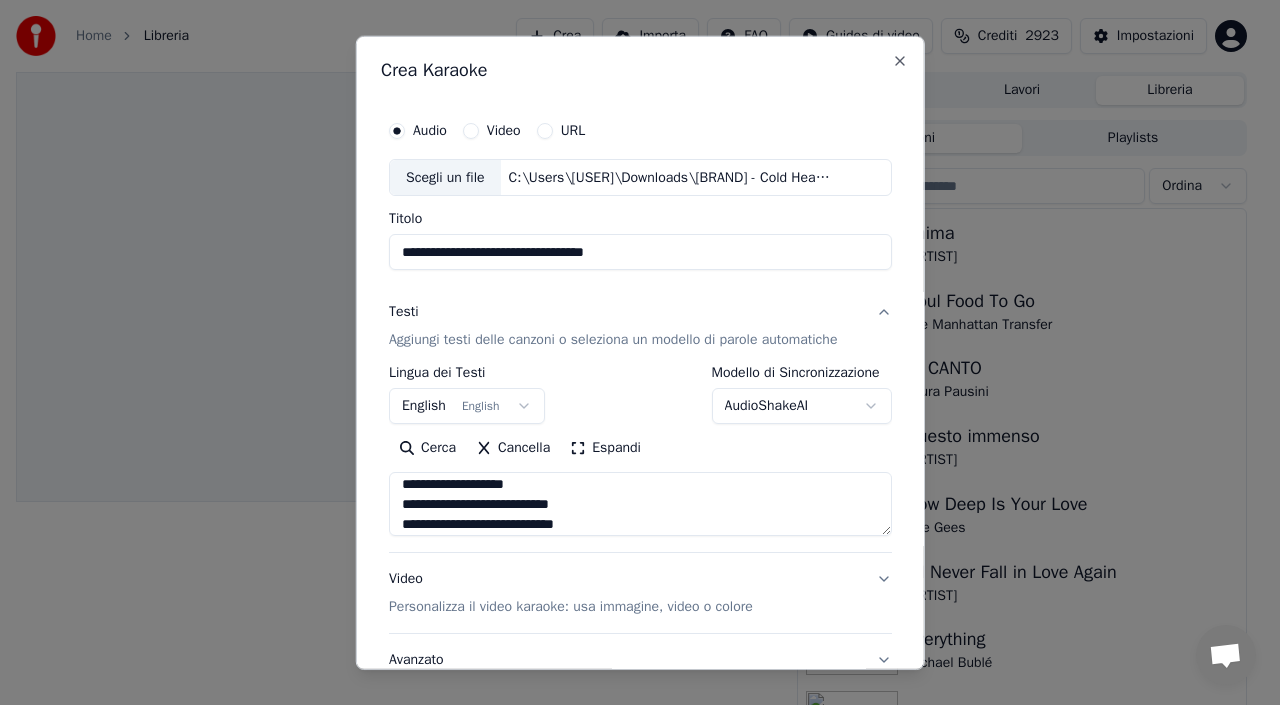scroll, scrollTop: 46, scrollLeft: 0, axis: vertical 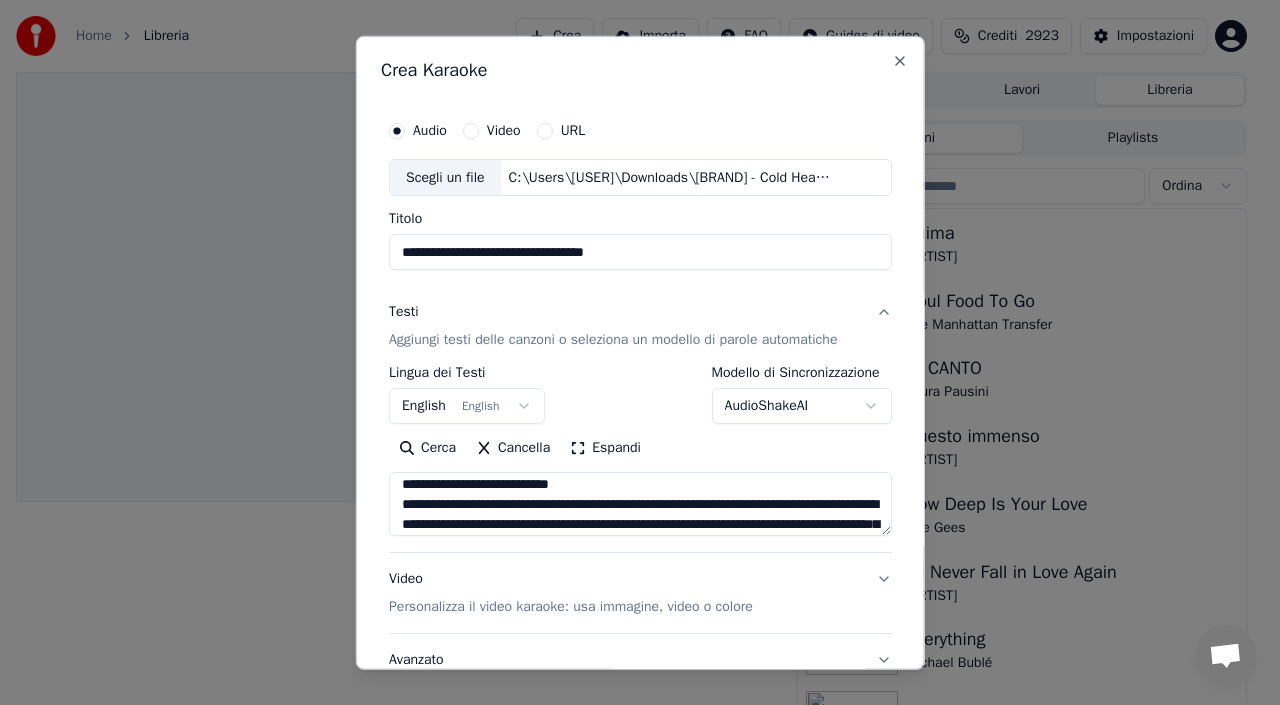 click at bounding box center (640, 504) 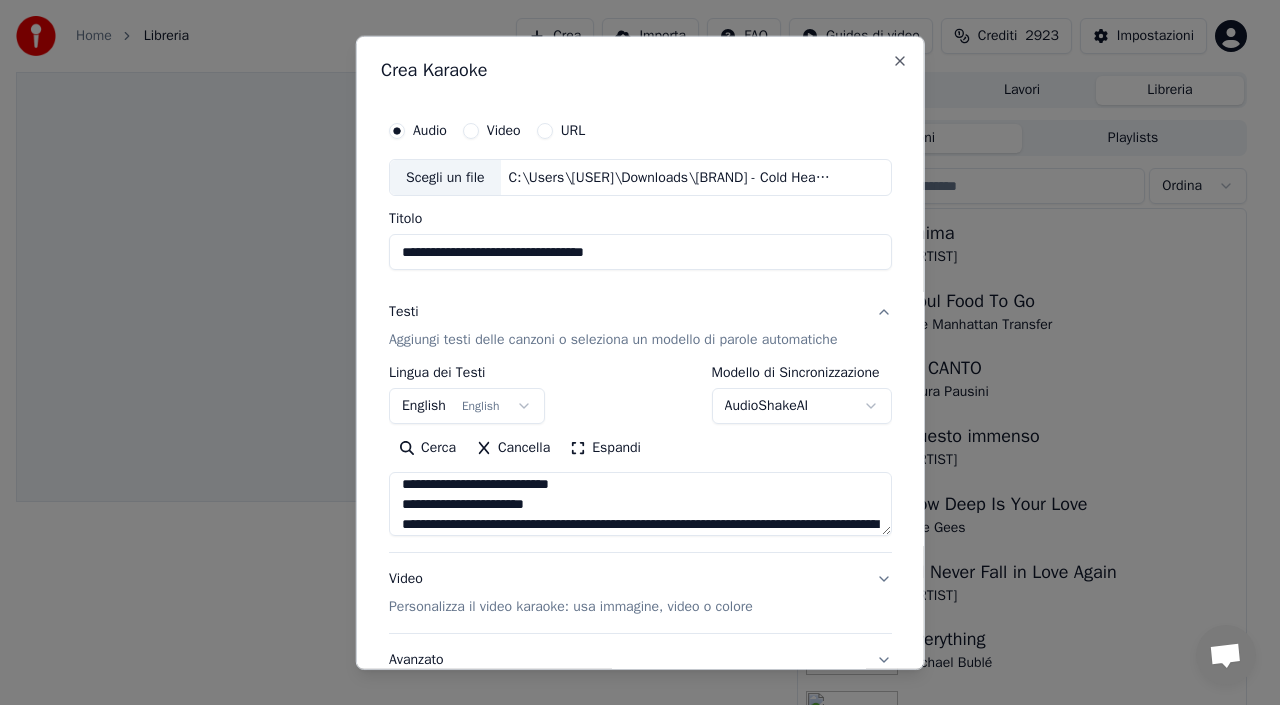 click at bounding box center [640, 504] 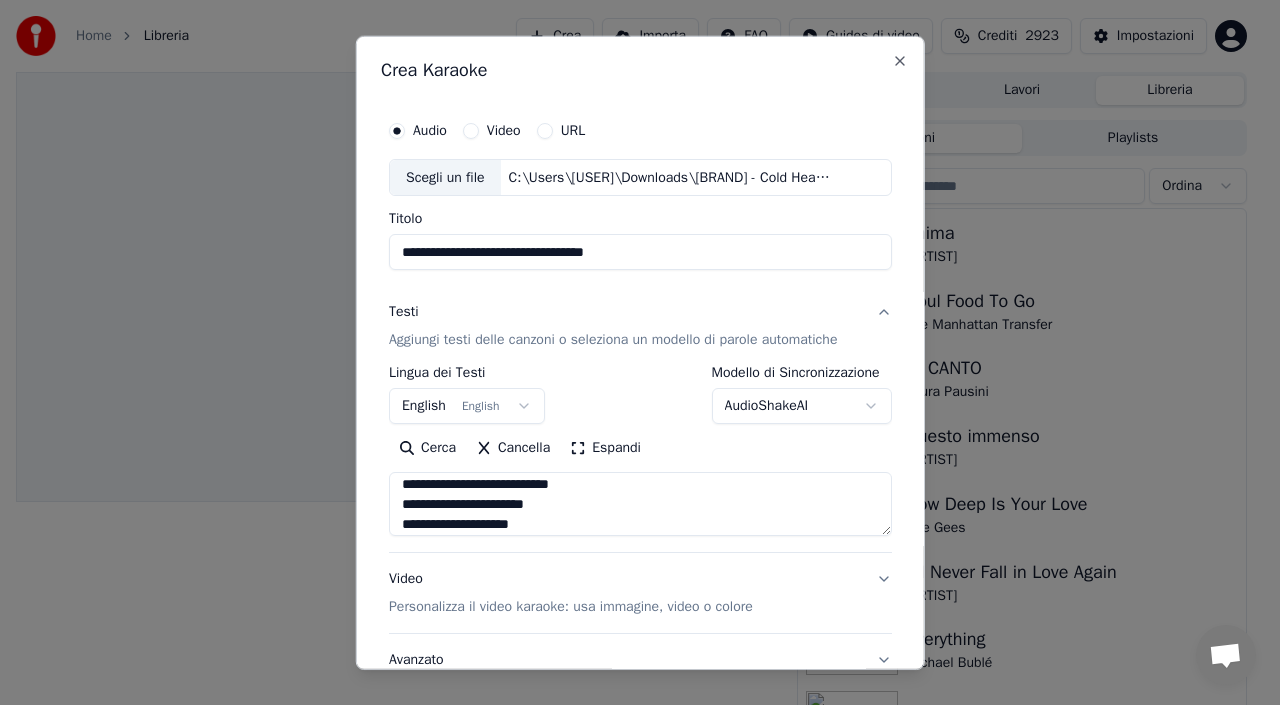 scroll, scrollTop: 66, scrollLeft: 0, axis: vertical 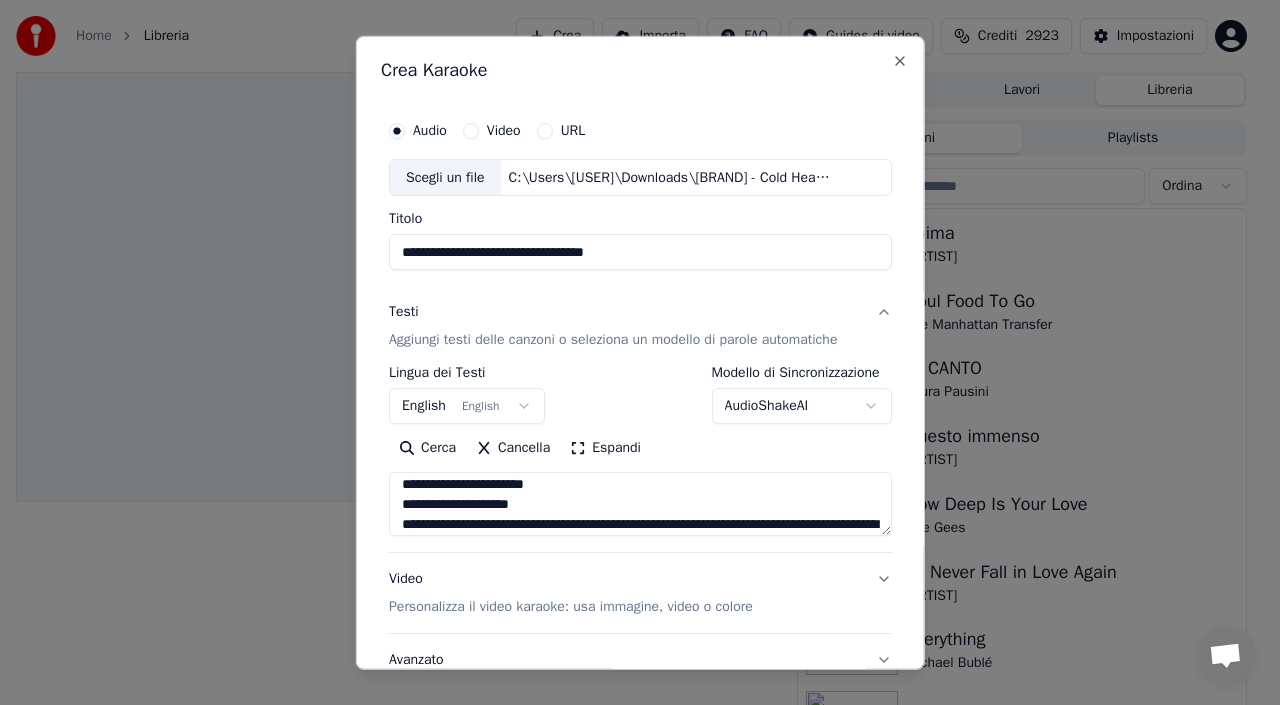 click at bounding box center [640, 504] 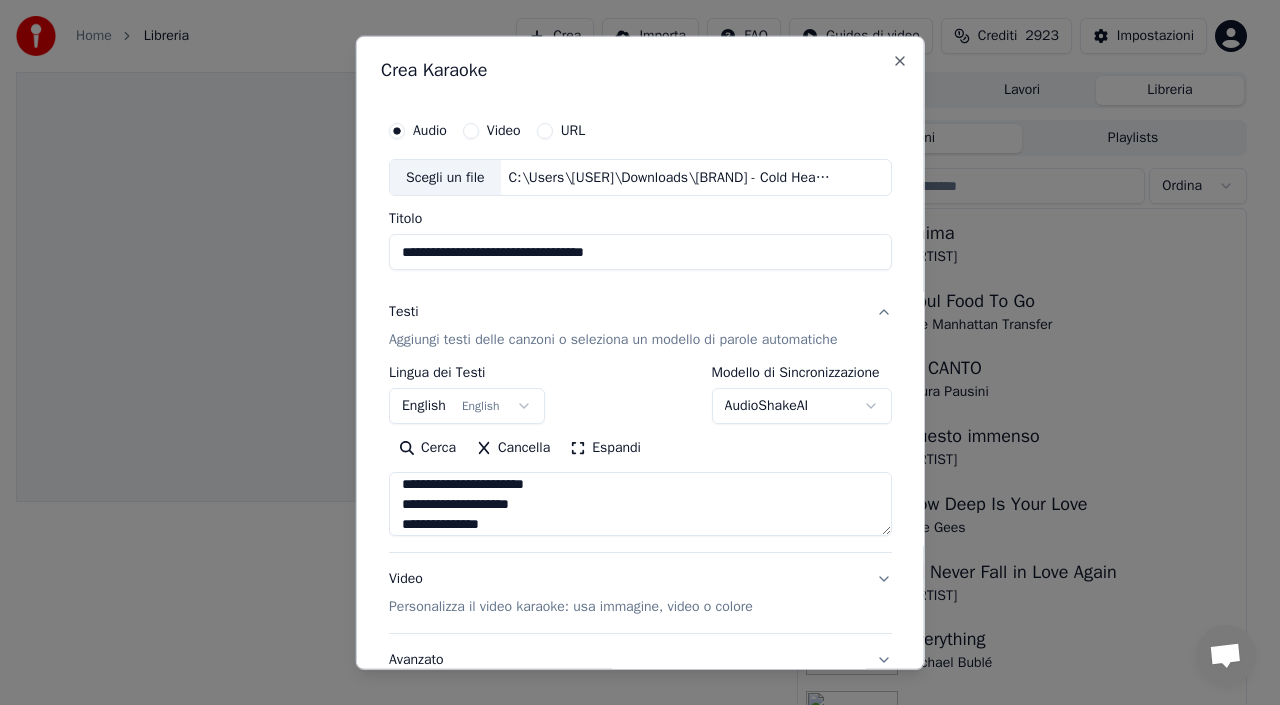 scroll, scrollTop: 86, scrollLeft: 0, axis: vertical 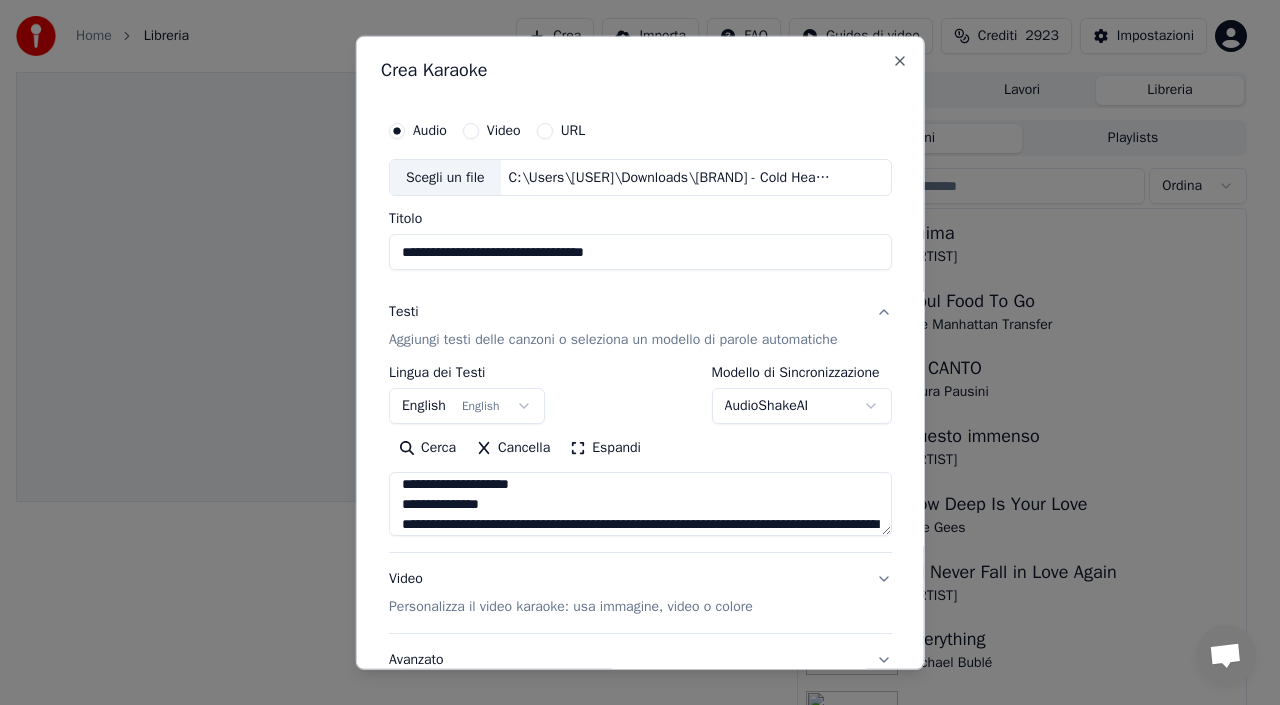 click at bounding box center [640, 504] 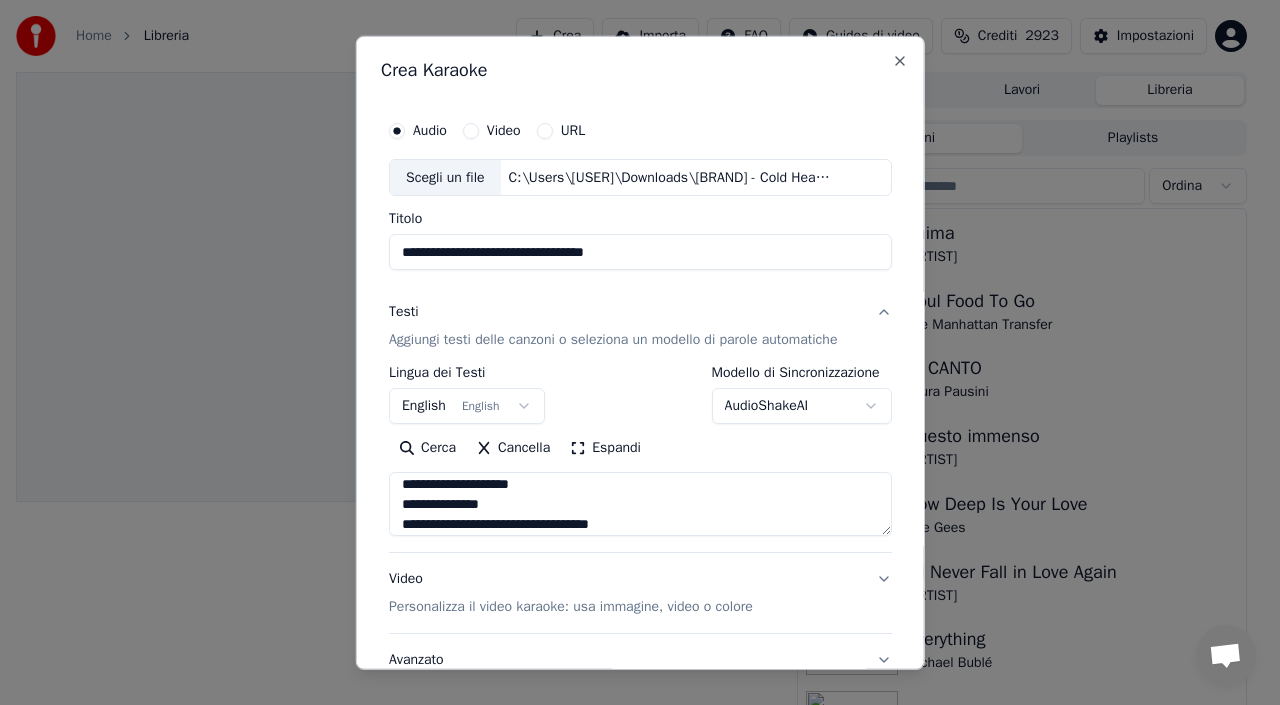 scroll, scrollTop: 106, scrollLeft: 0, axis: vertical 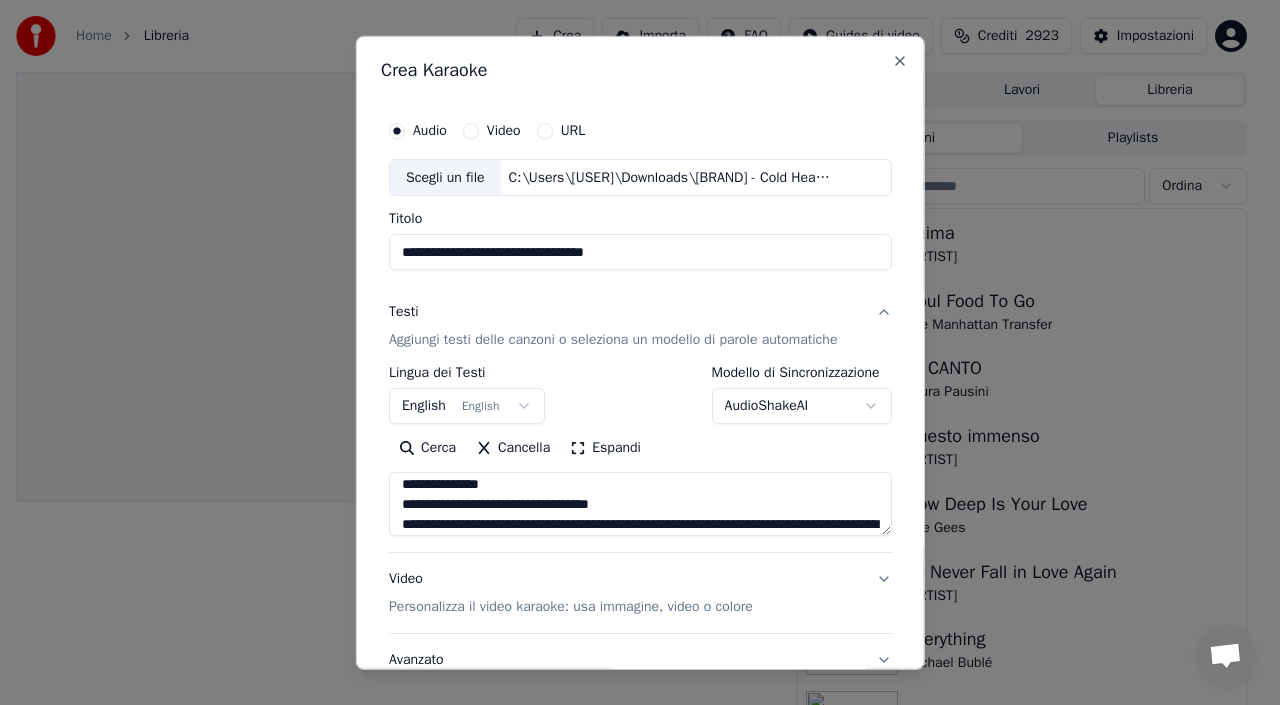 click at bounding box center (640, 504) 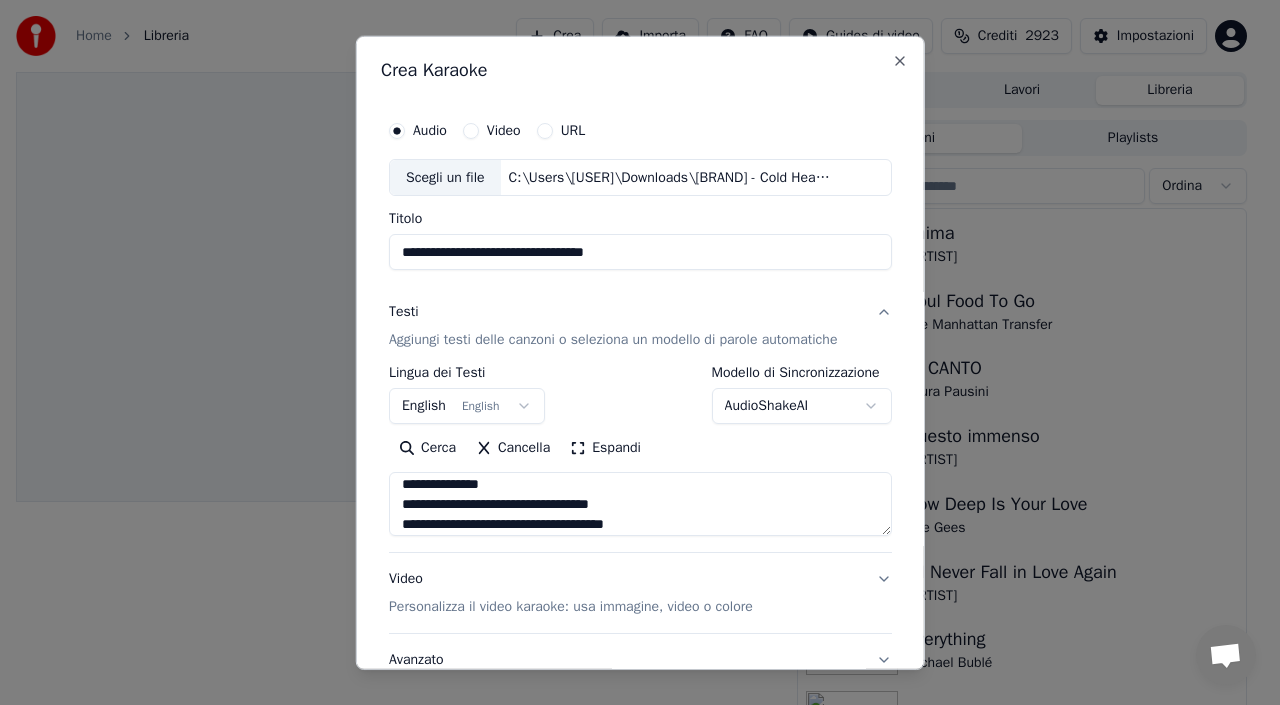 scroll, scrollTop: 126, scrollLeft: 0, axis: vertical 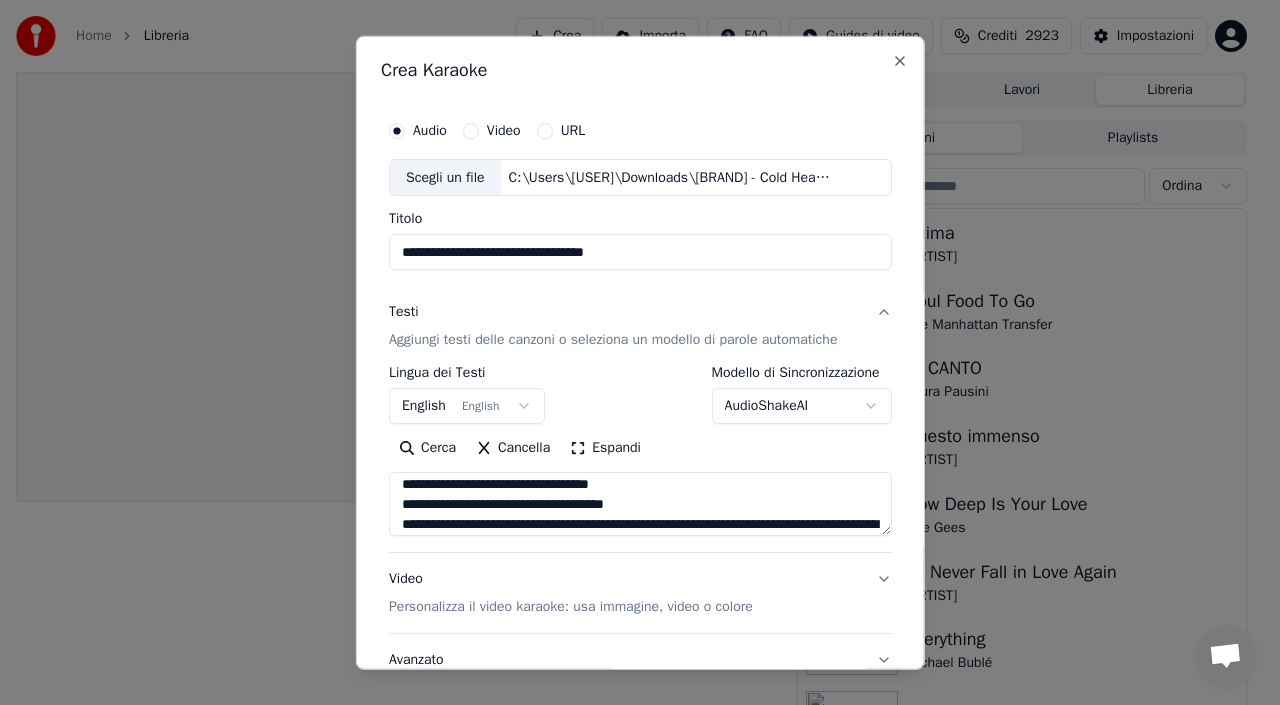 click at bounding box center (640, 504) 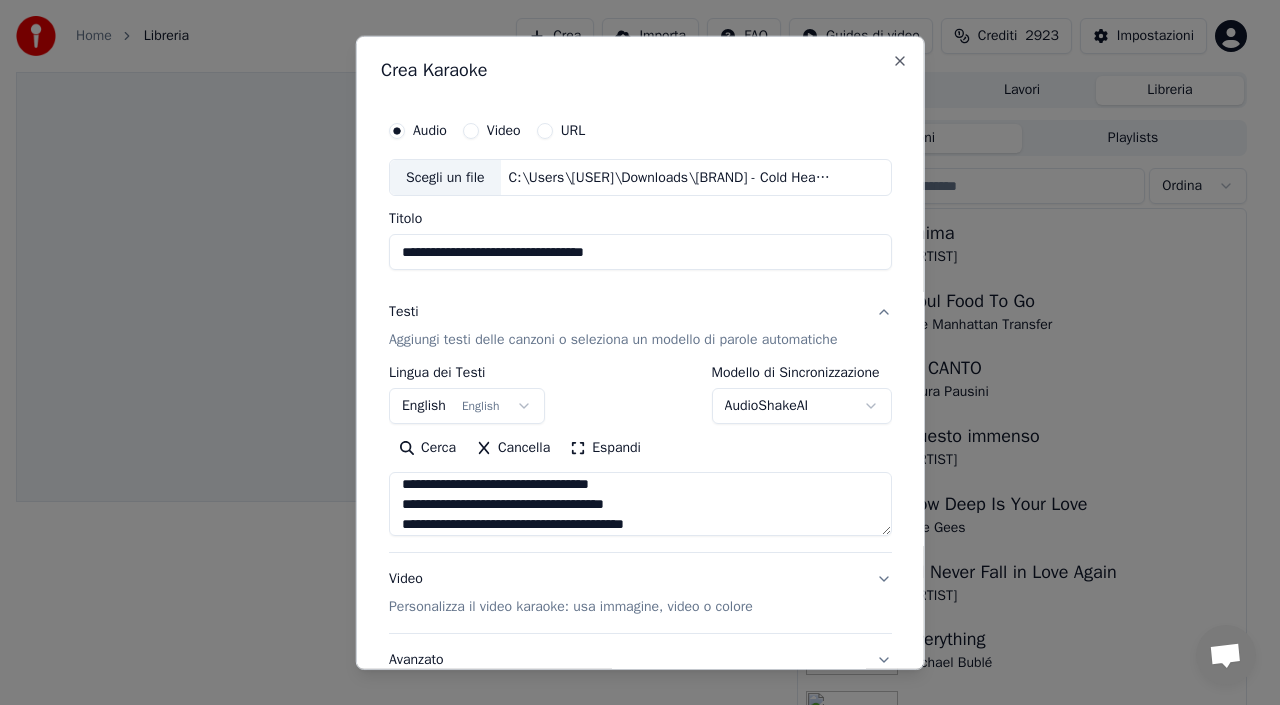 scroll, scrollTop: 146, scrollLeft: 0, axis: vertical 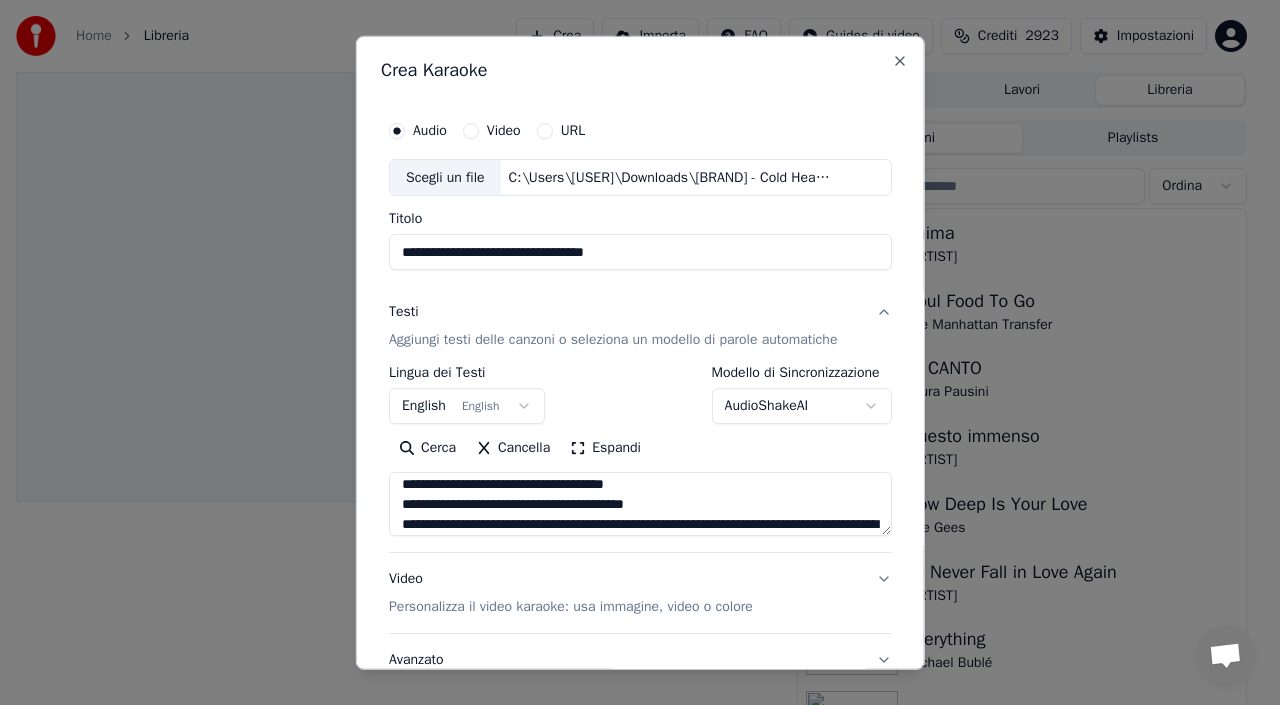 click at bounding box center (640, 504) 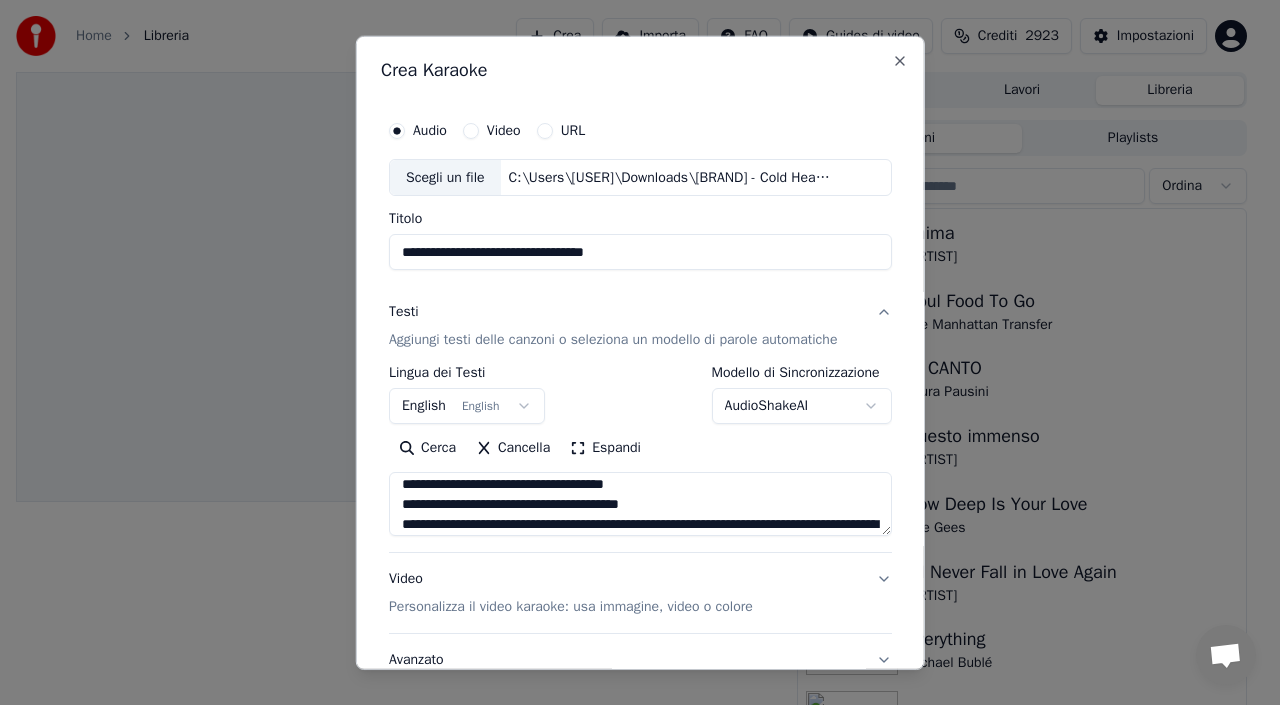 click at bounding box center (640, 504) 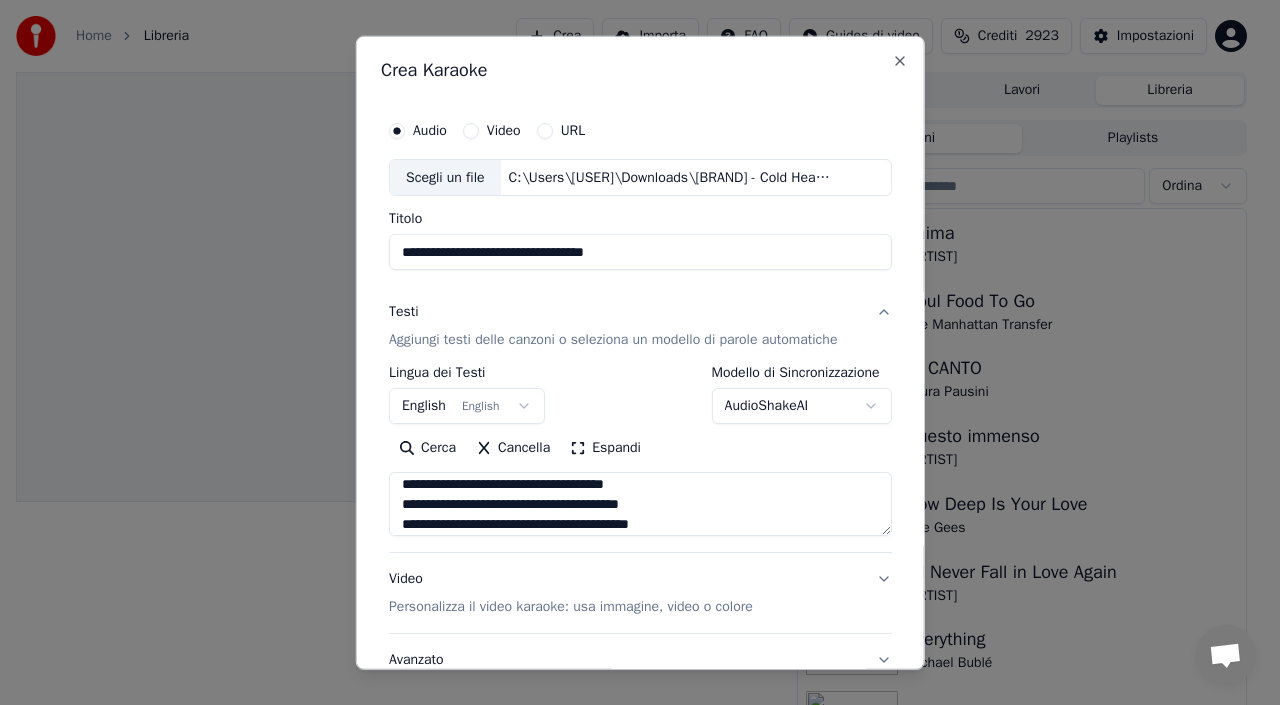 scroll, scrollTop: 166, scrollLeft: 0, axis: vertical 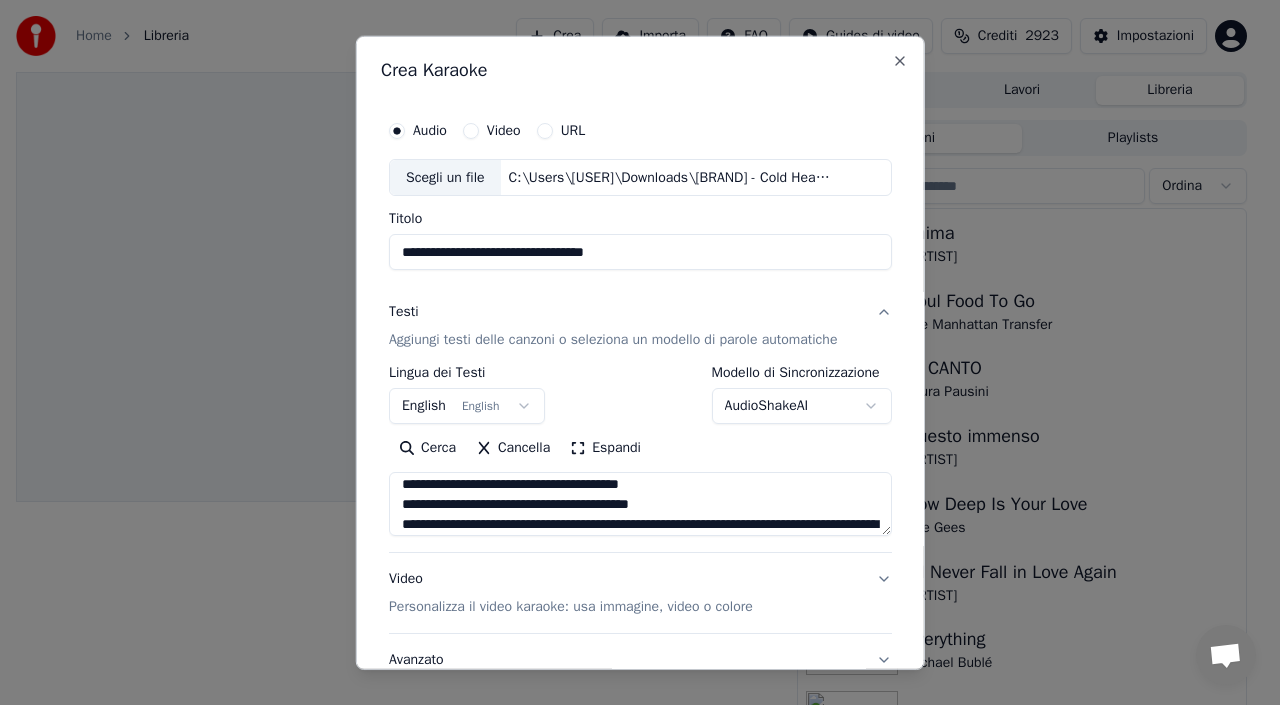 click at bounding box center [640, 504] 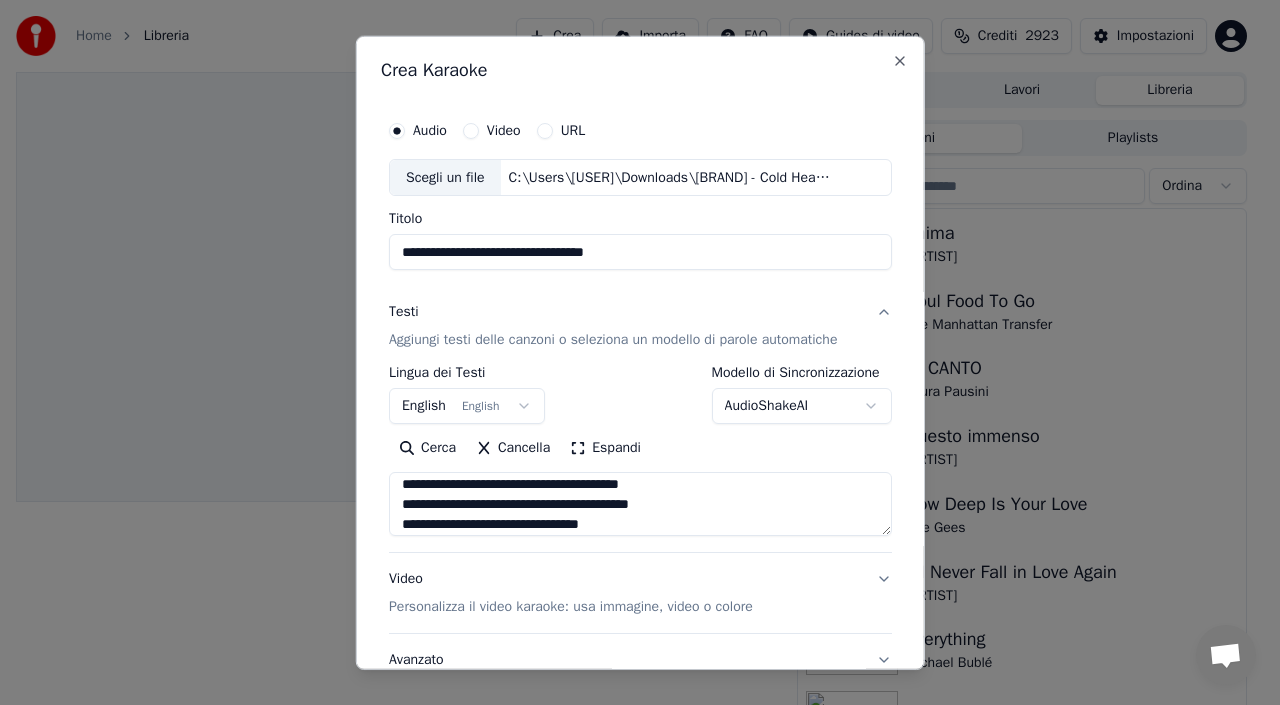 scroll, scrollTop: 186, scrollLeft: 0, axis: vertical 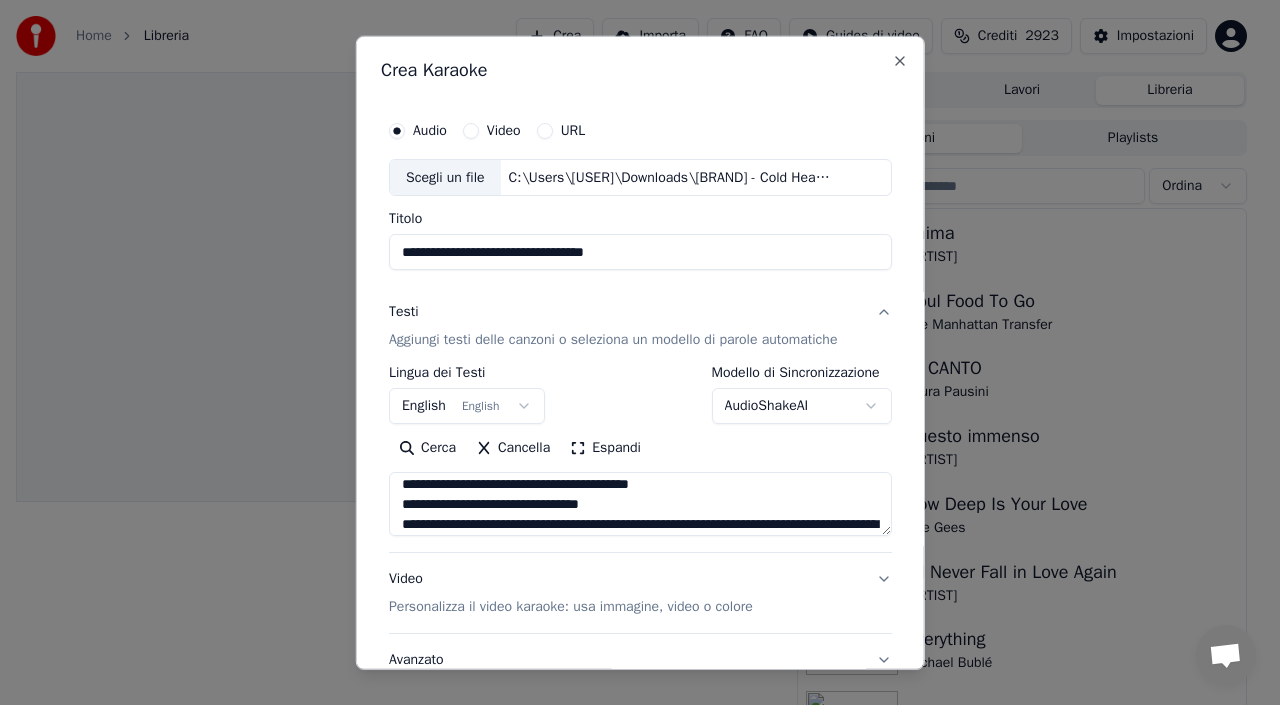click at bounding box center (640, 504) 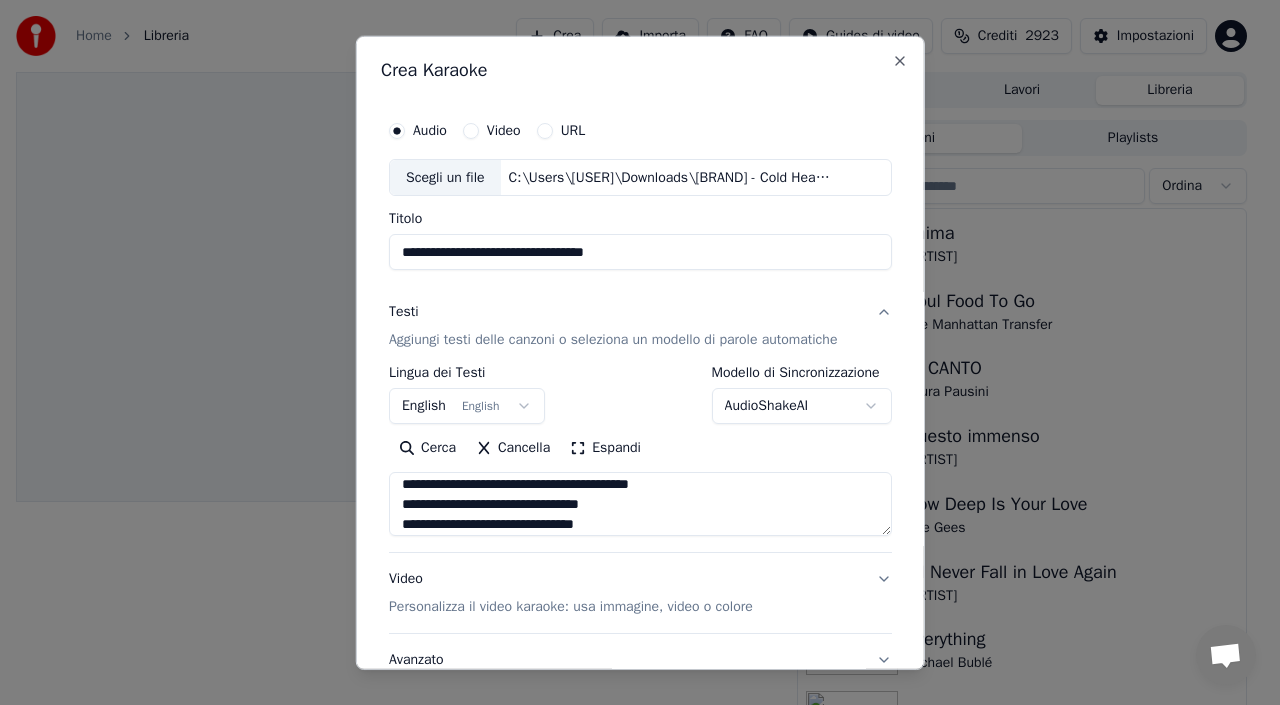 scroll, scrollTop: 206, scrollLeft: 0, axis: vertical 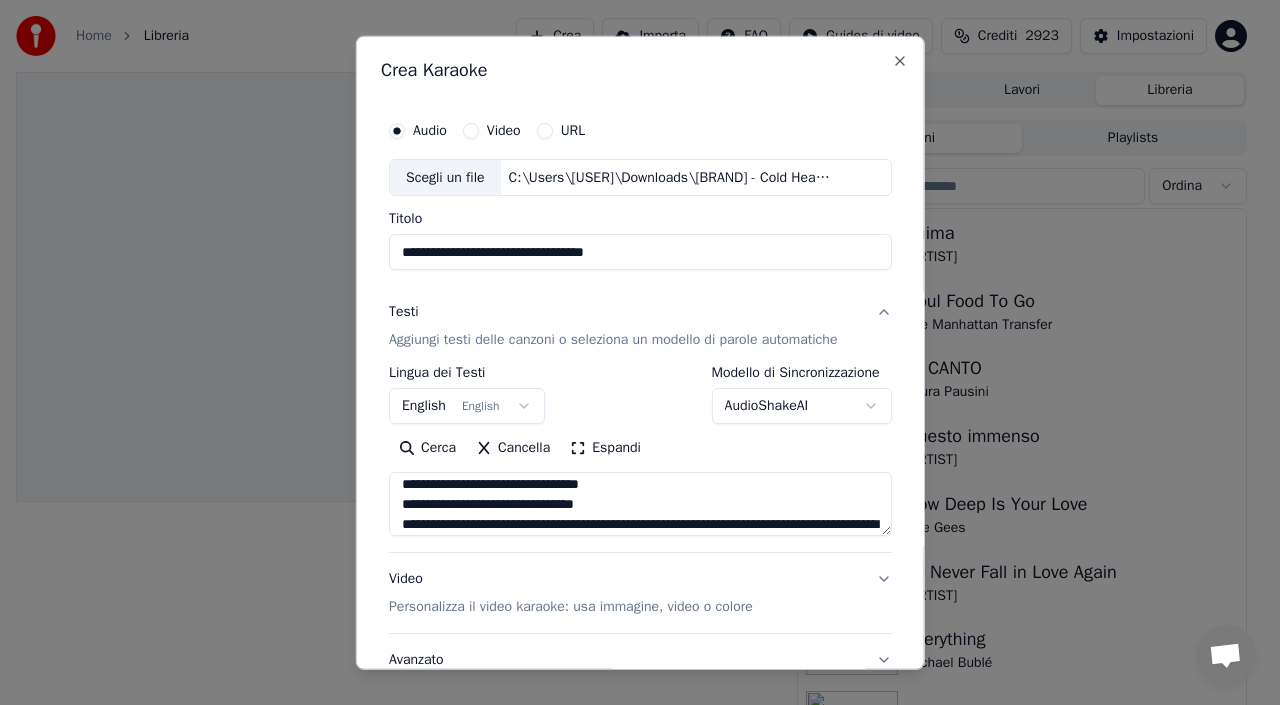 click at bounding box center [640, 504] 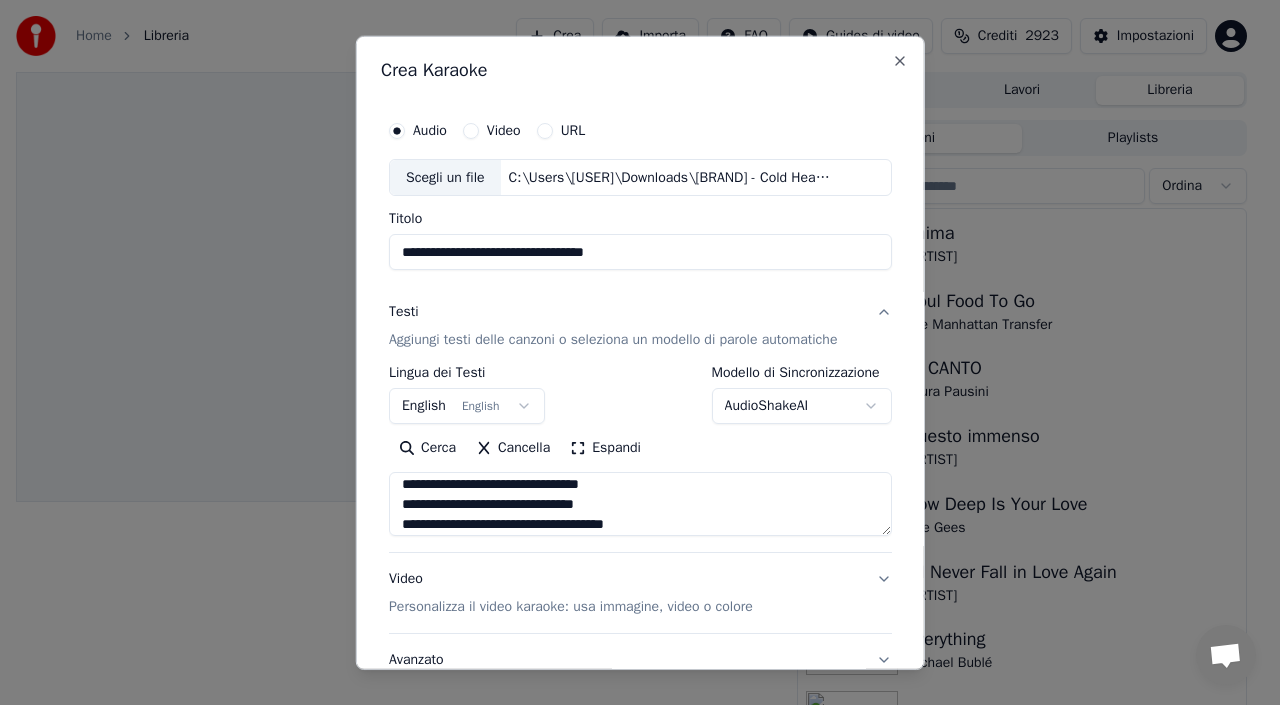 scroll, scrollTop: 225, scrollLeft: 0, axis: vertical 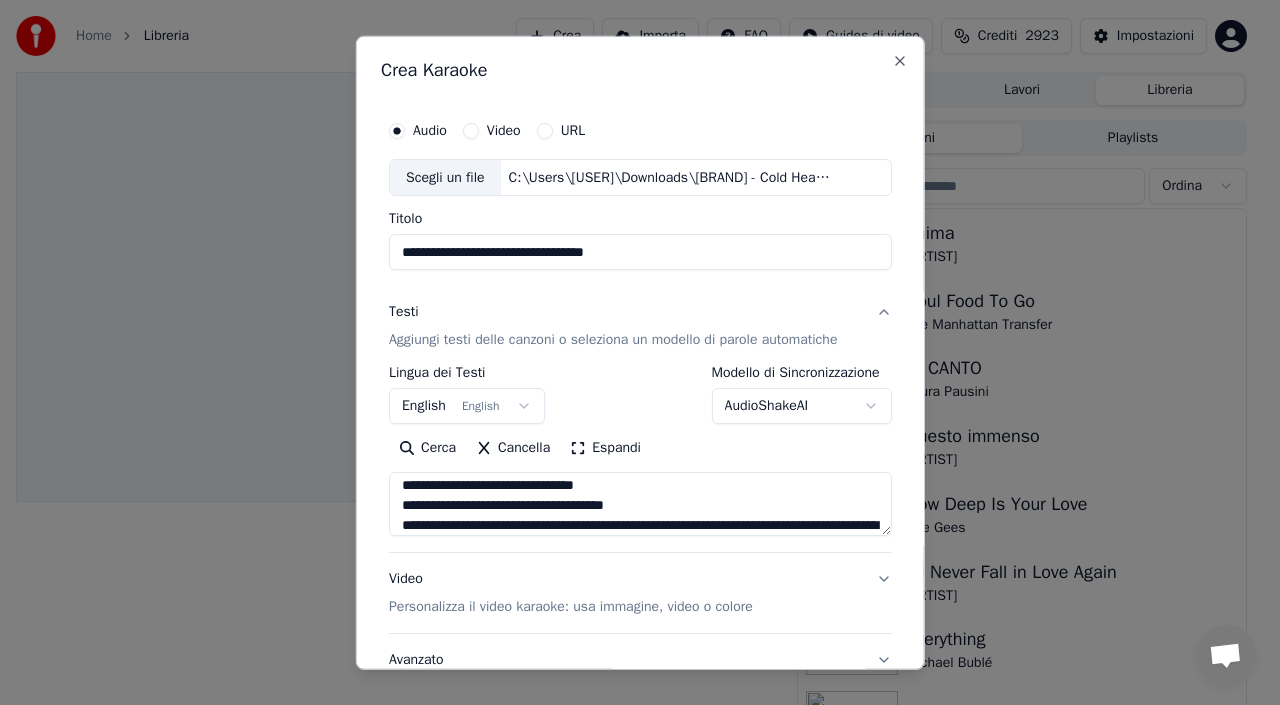 drag, startPoint x: 601, startPoint y: 525, endPoint x: 627, endPoint y: 559, distance: 42.80187 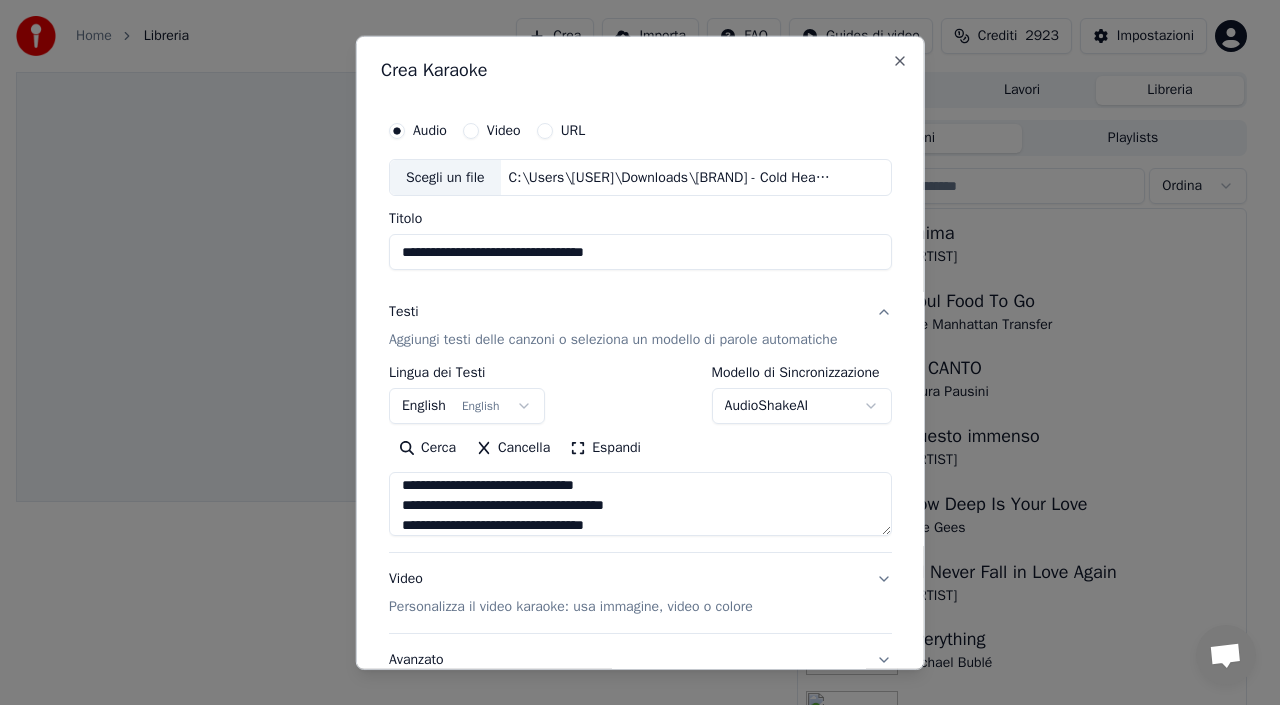 scroll, scrollTop: 245, scrollLeft: 0, axis: vertical 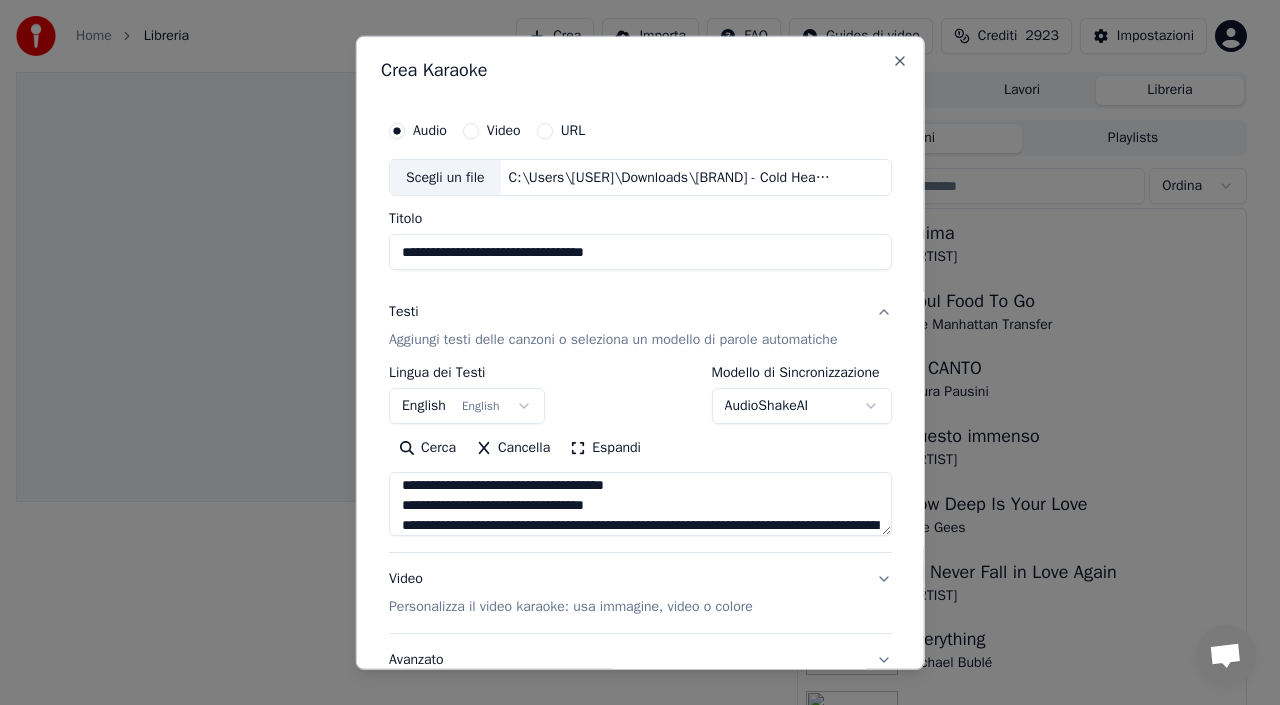 click at bounding box center [640, 504] 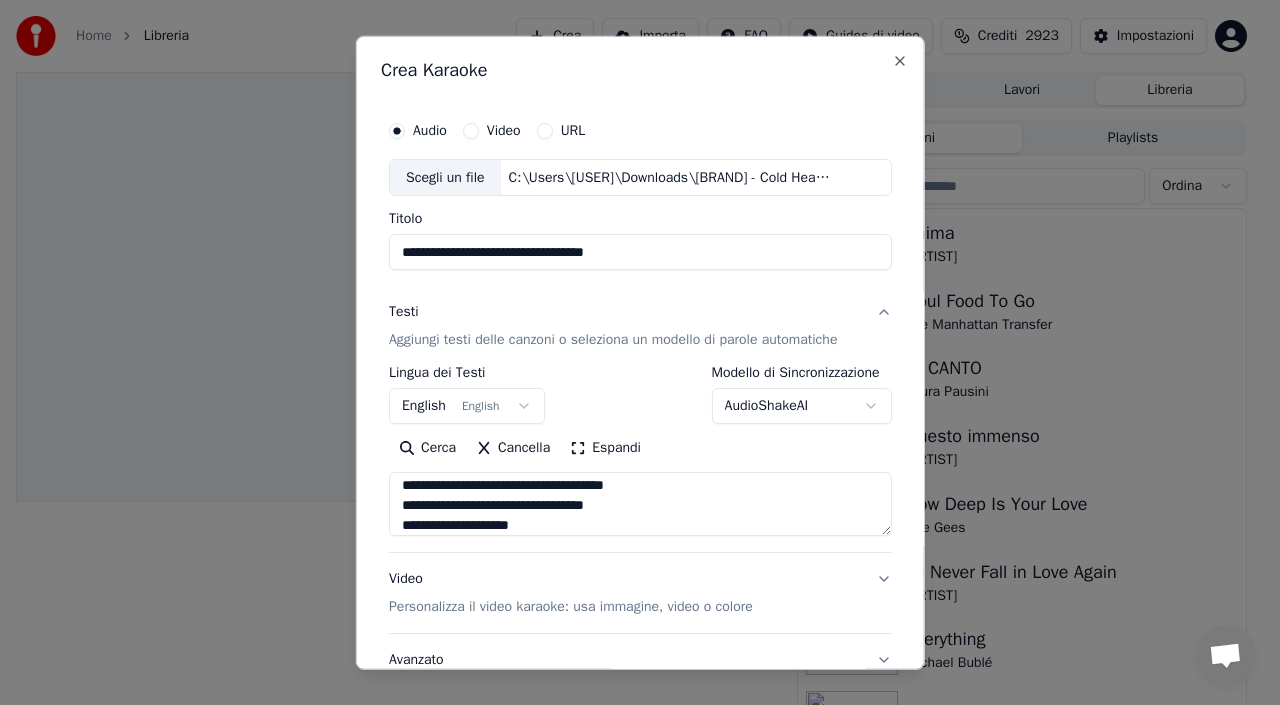 scroll, scrollTop: 265, scrollLeft: 0, axis: vertical 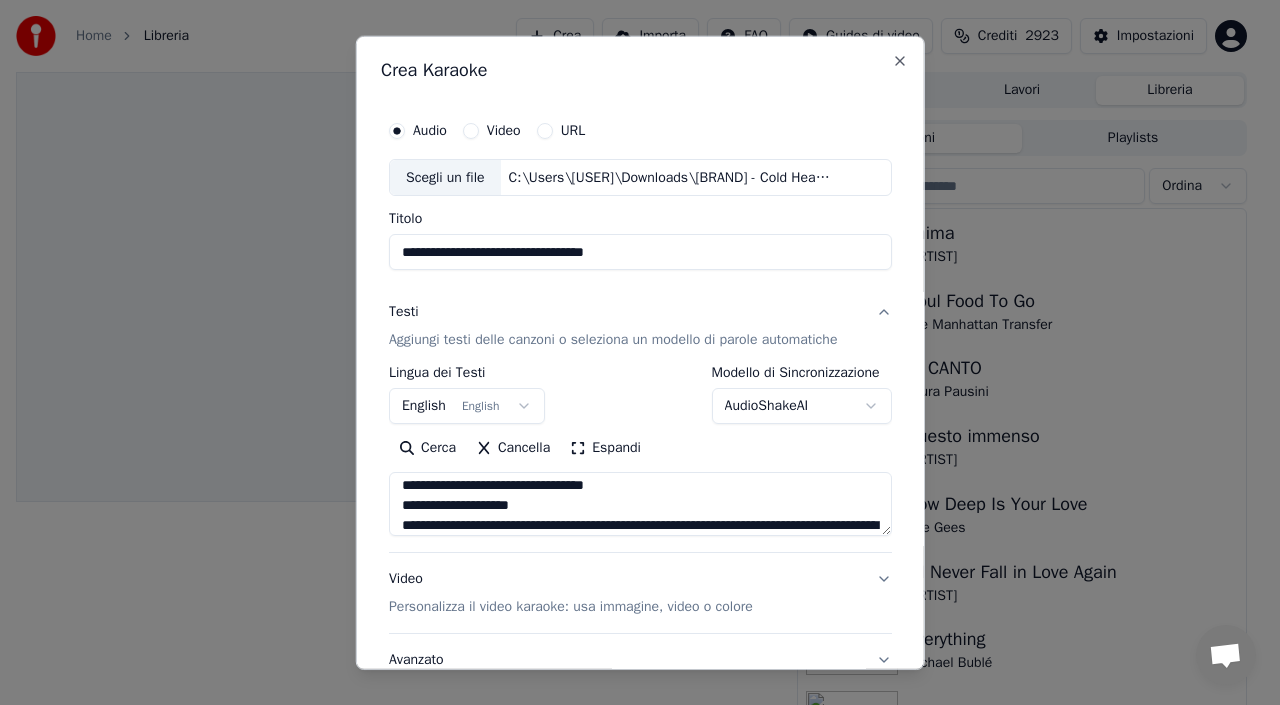click at bounding box center (640, 504) 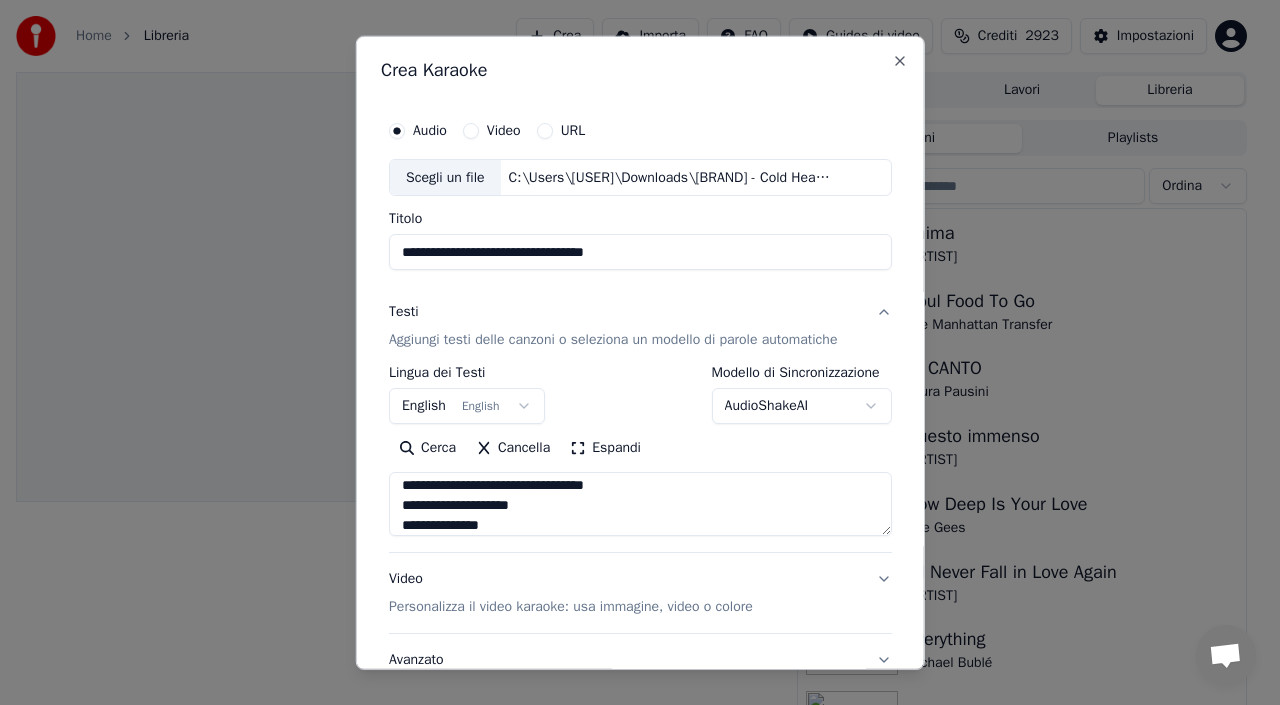 scroll, scrollTop: 285, scrollLeft: 0, axis: vertical 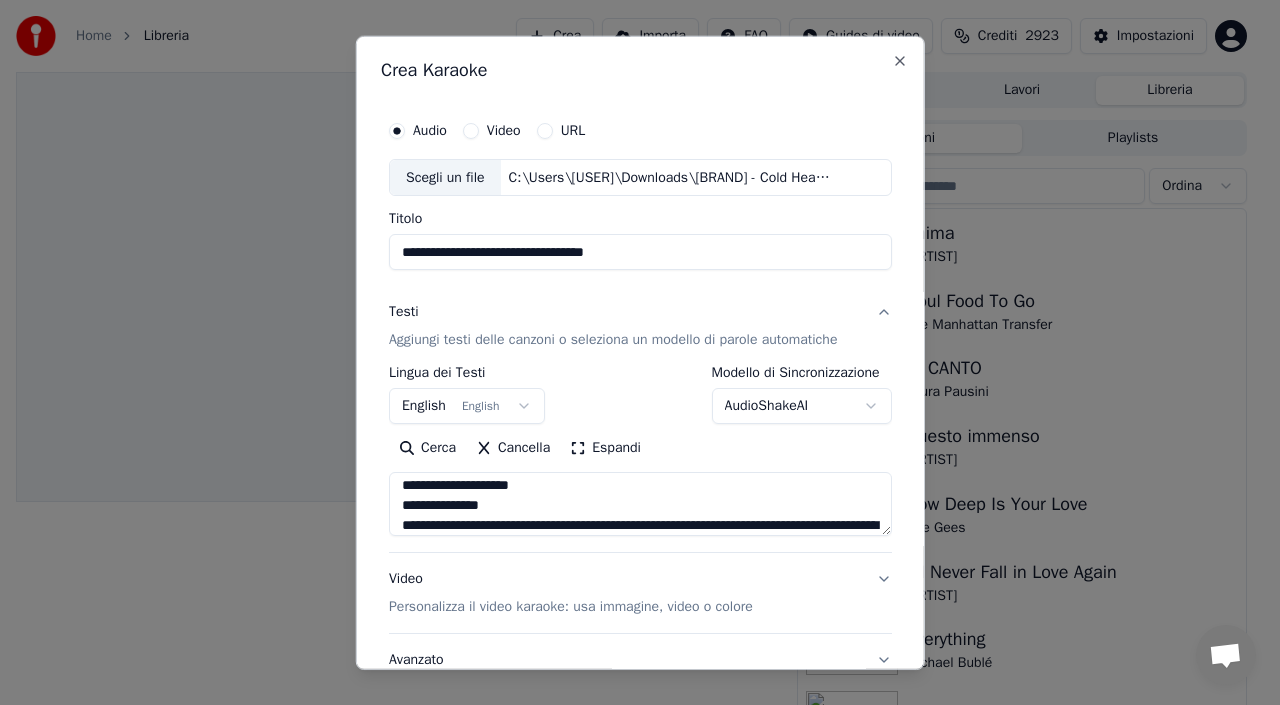 click at bounding box center (640, 504) 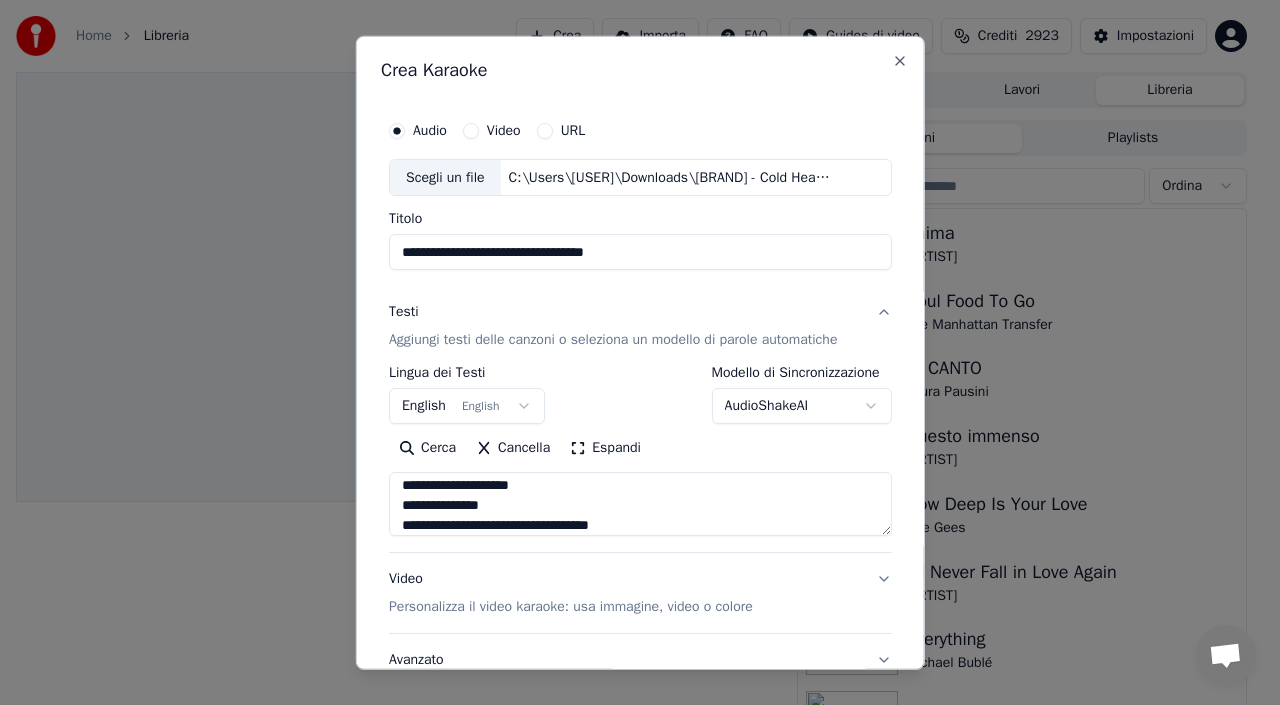 scroll, scrollTop: 305, scrollLeft: 0, axis: vertical 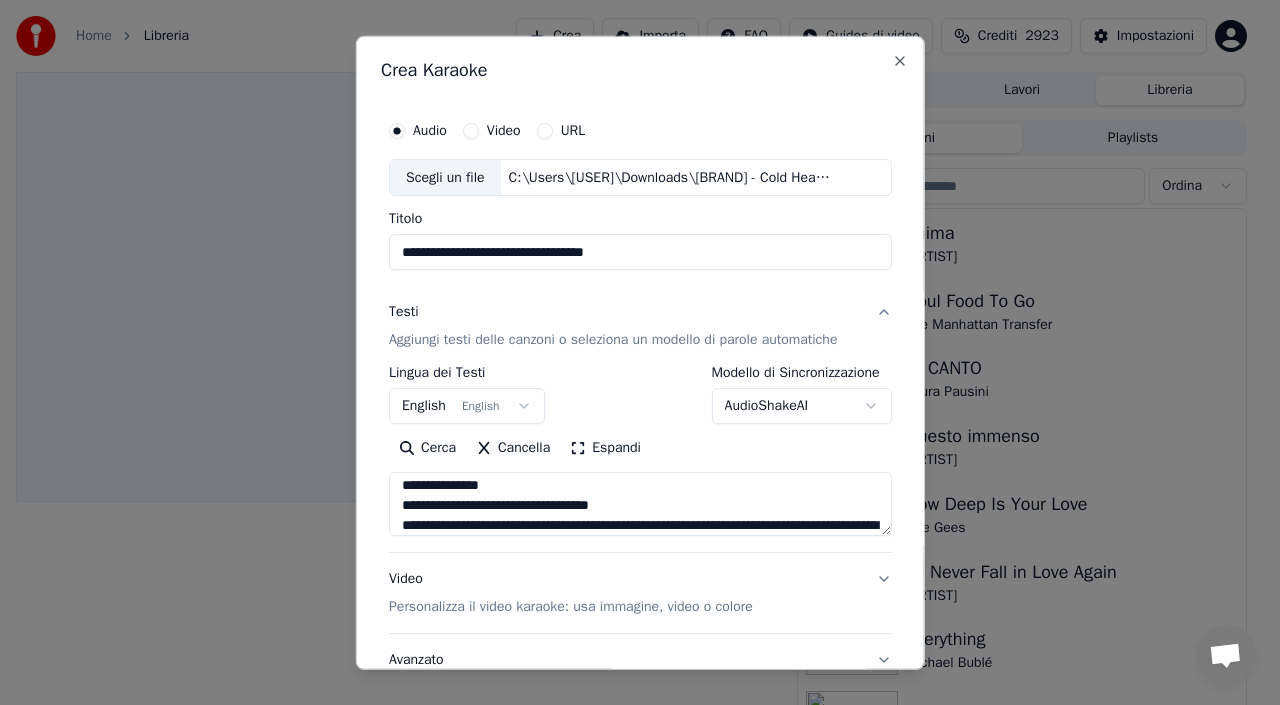 click at bounding box center [640, 504] 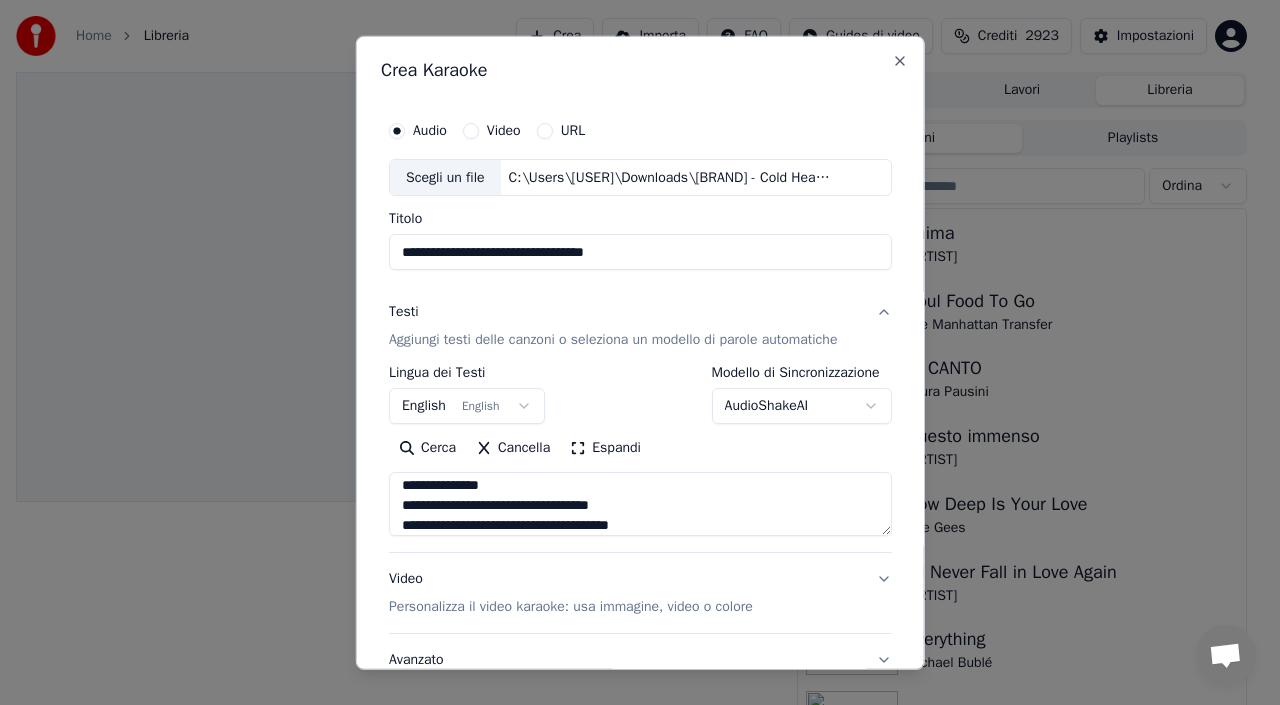scroll, scrollTop: 325, scrollLeft: 0, axis: vertical 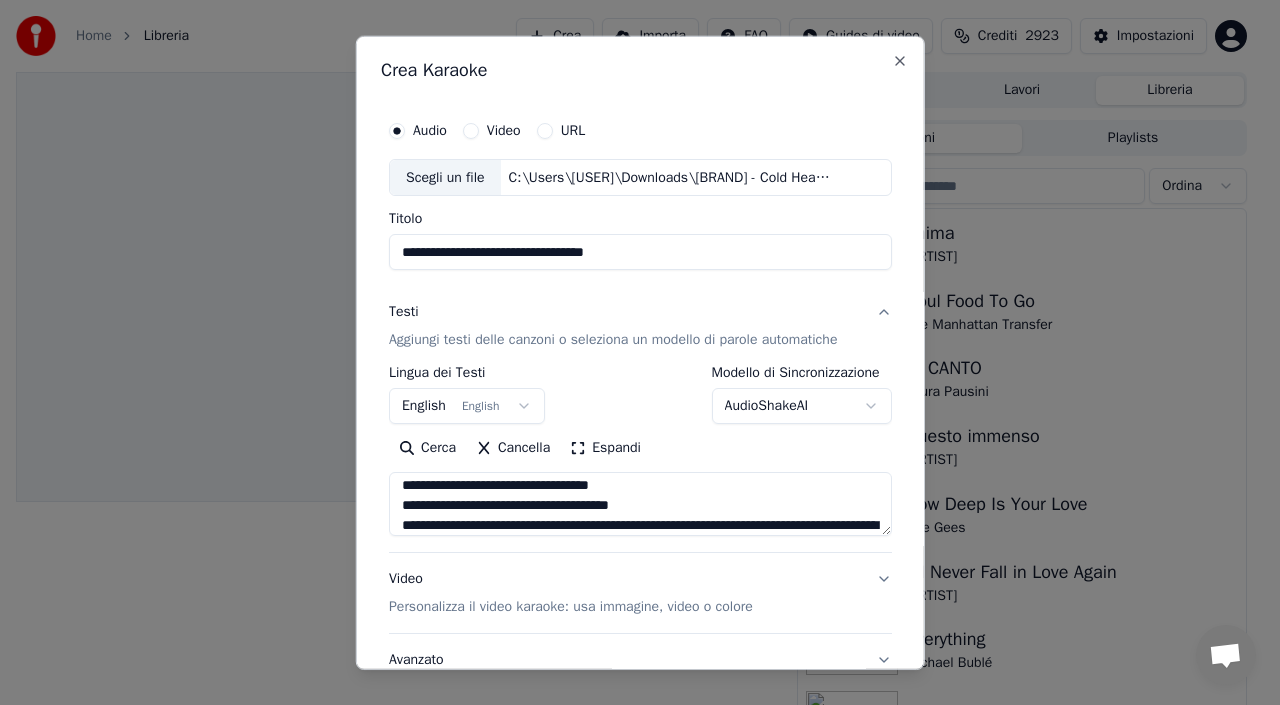 click at bounding box center [640, 504] 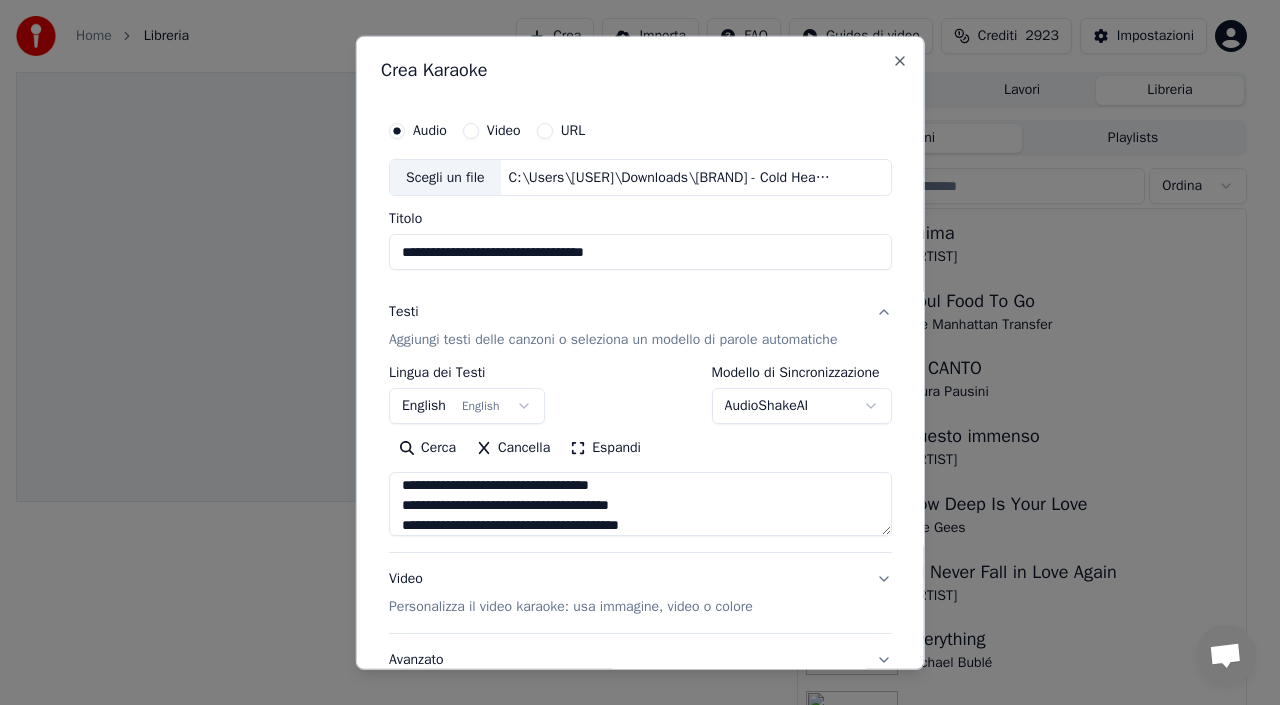 scroll, scrollTop: 345, scrollLeft: 0, axis: vertical 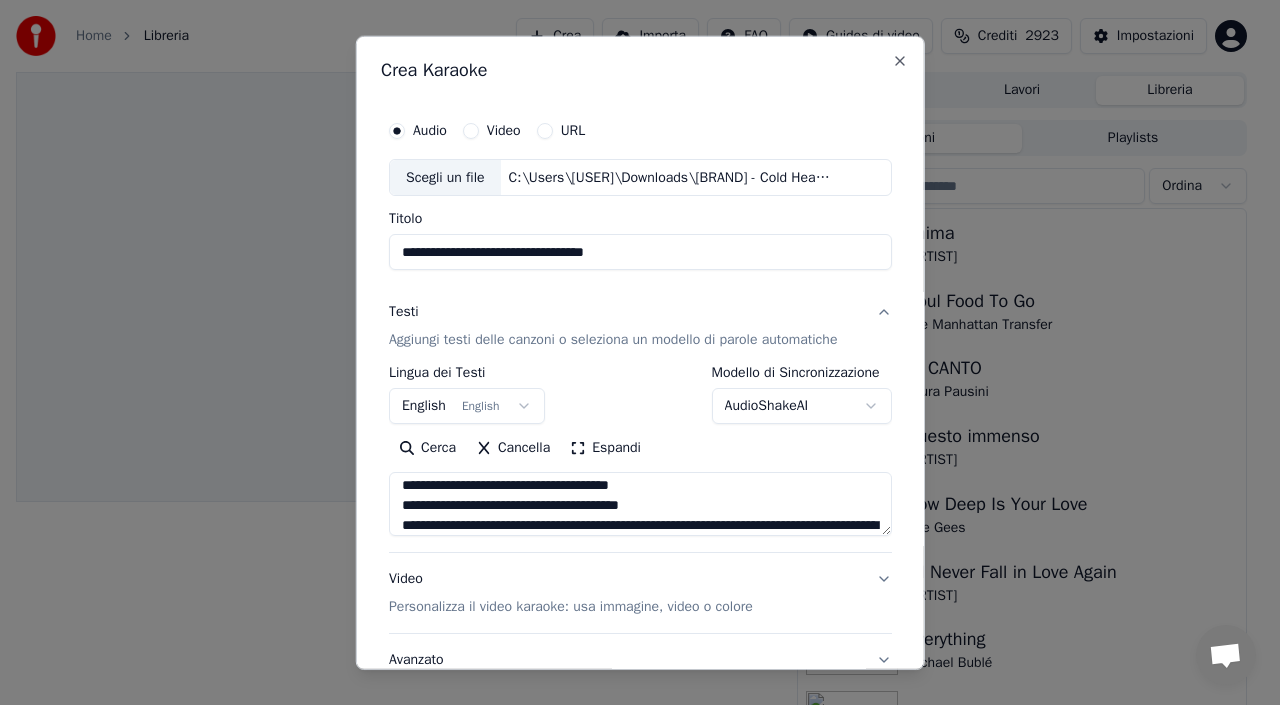 drag, startPoint x: 676, startPoint y: 526, endPoint x: 686, endPoint y: 540, distance: 17.20465 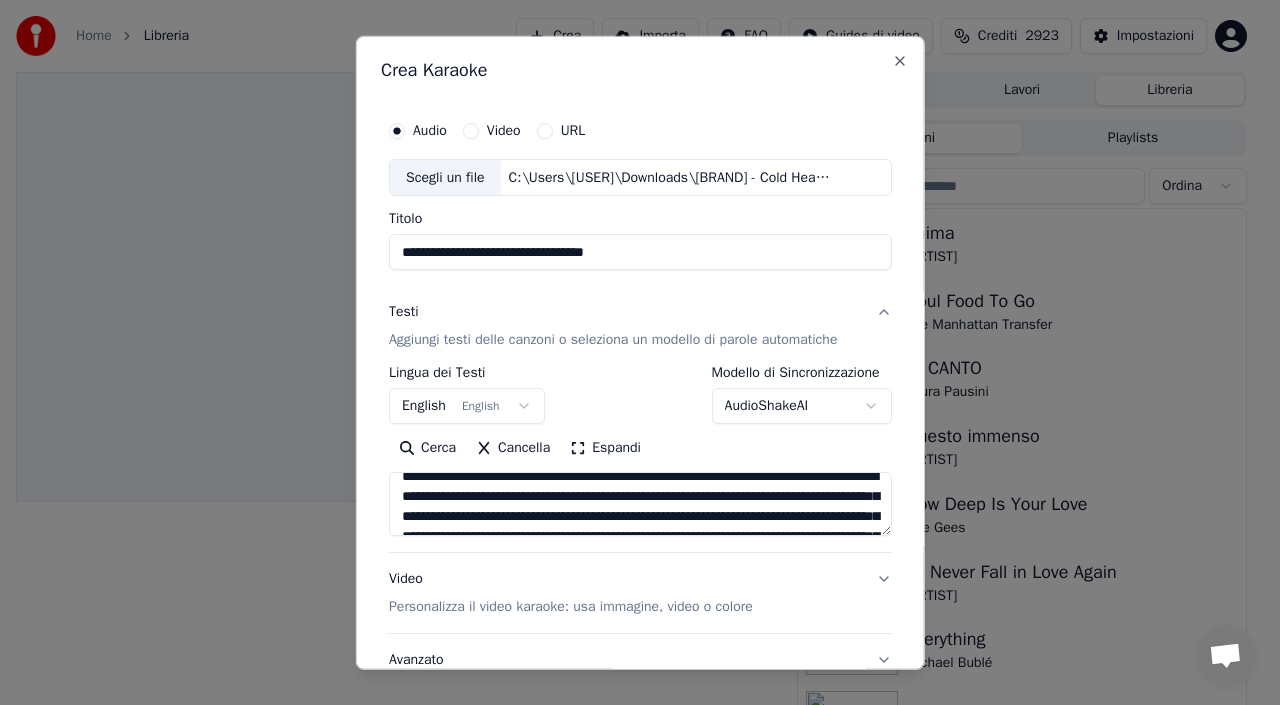 scroll, scrollTop: 314, scrollLeft: 0, axis: vertical 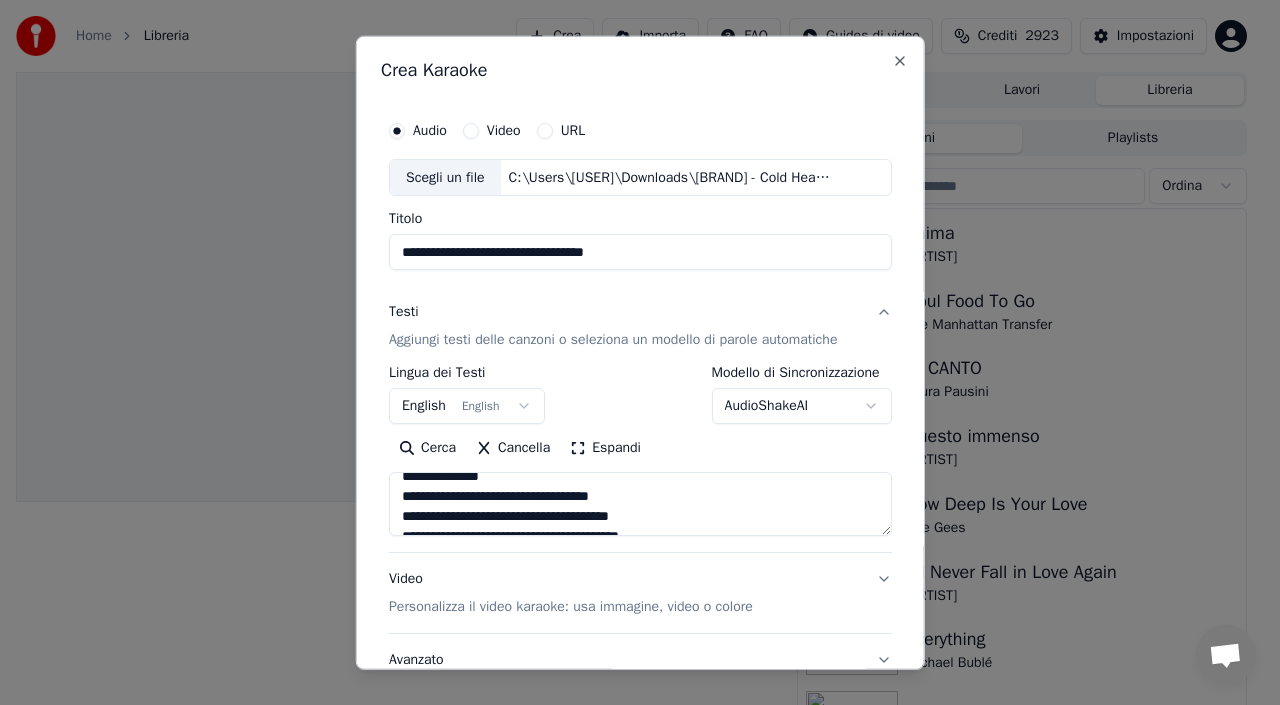 click at bounding box center [640, 504] 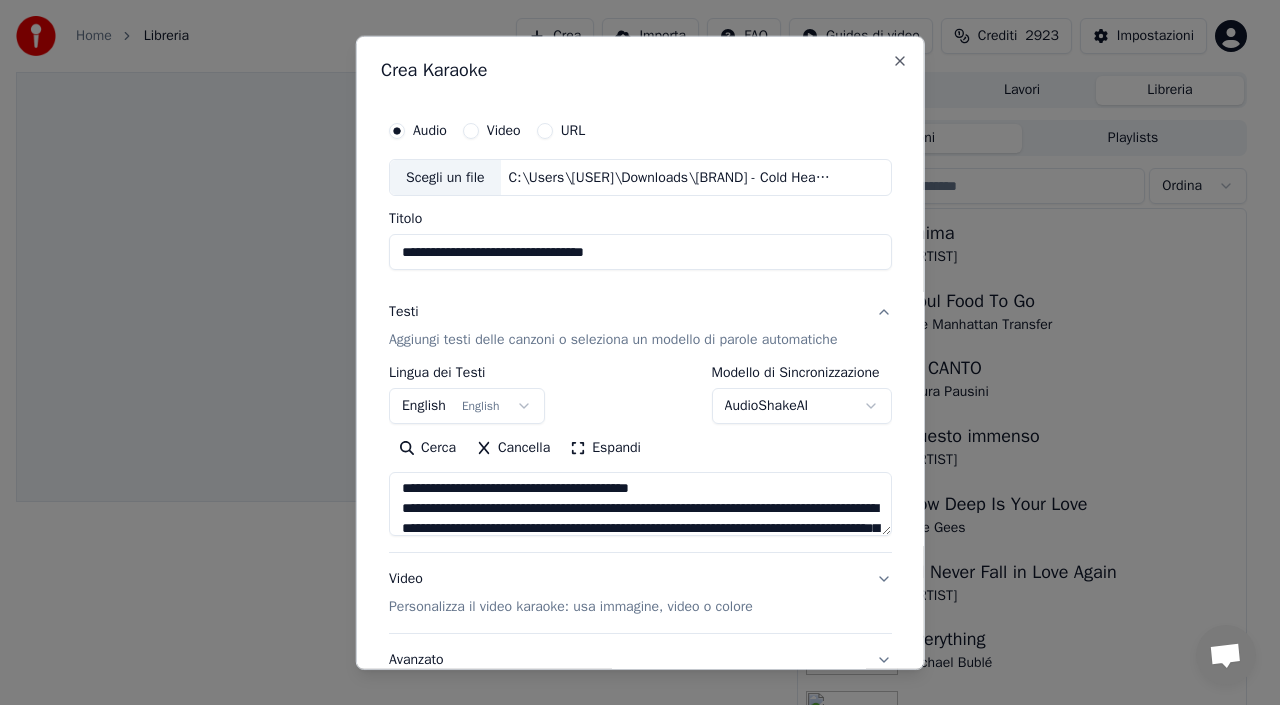 scroll, scrollTop: 414, scrollLeft: 0, axis: vertical 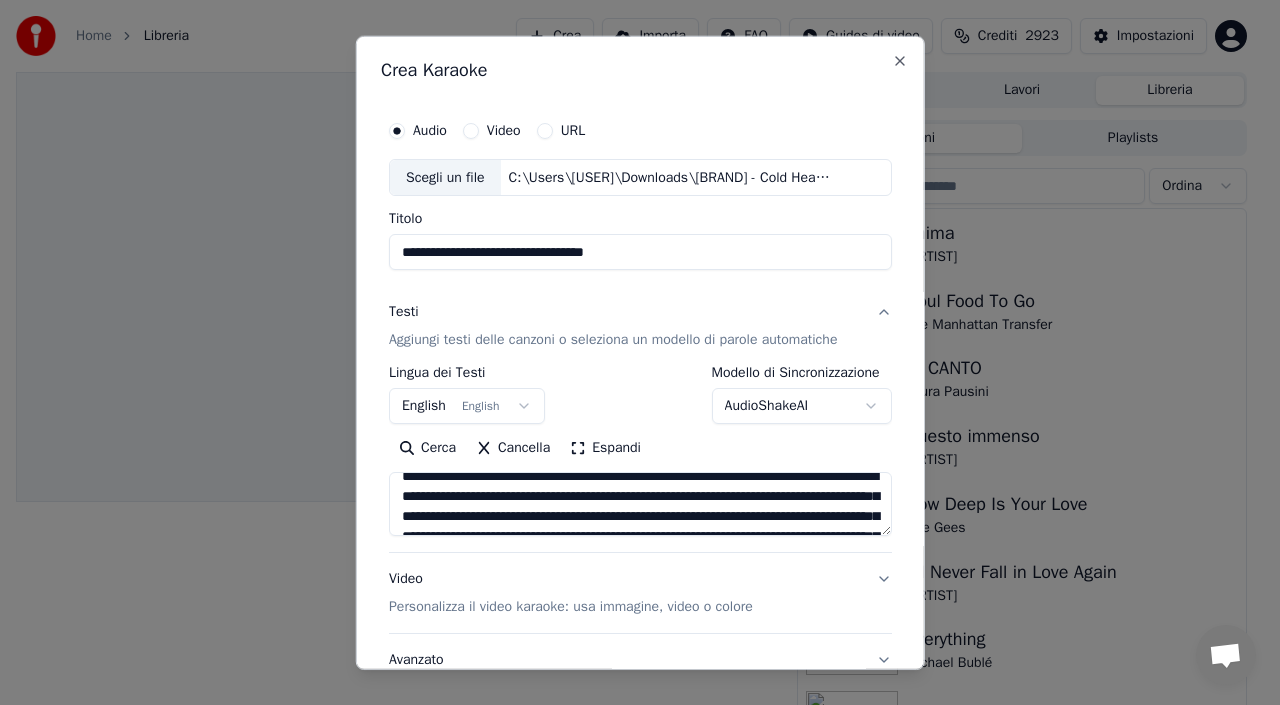 click at bounding box center (640, 504) 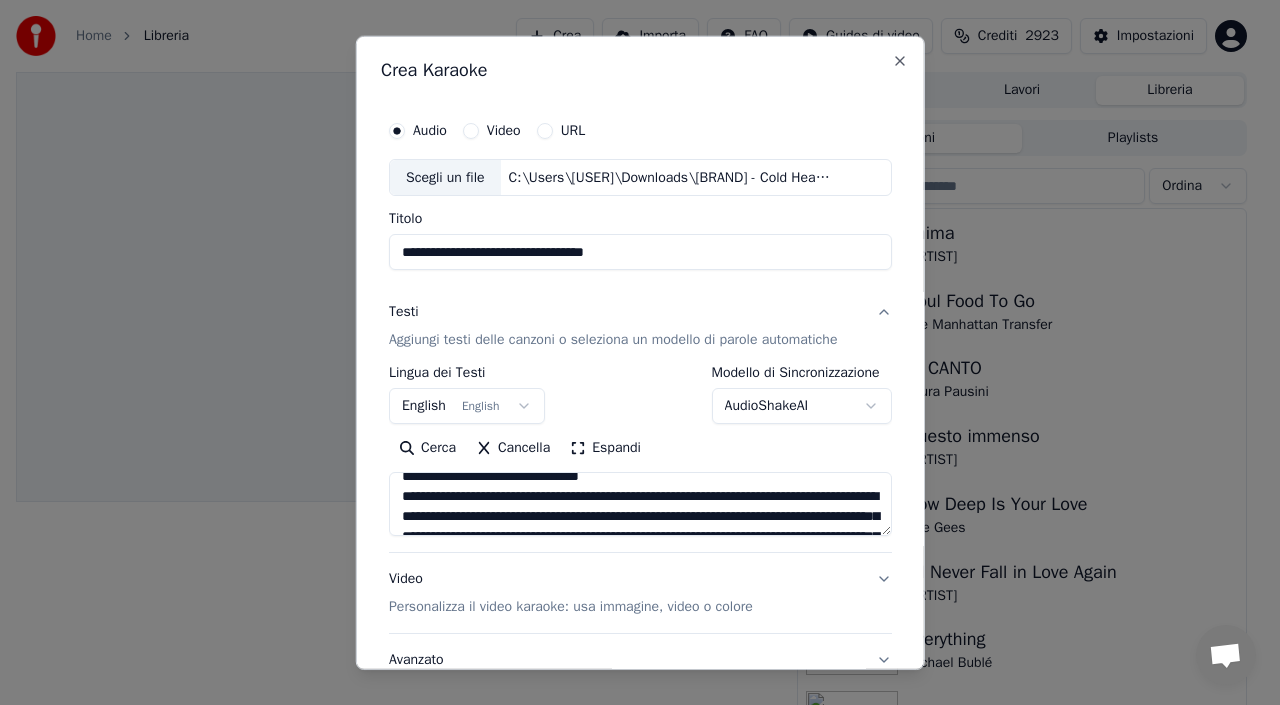 scroll, scrollTop: 427, scrollLeft: 0, axis: vertical 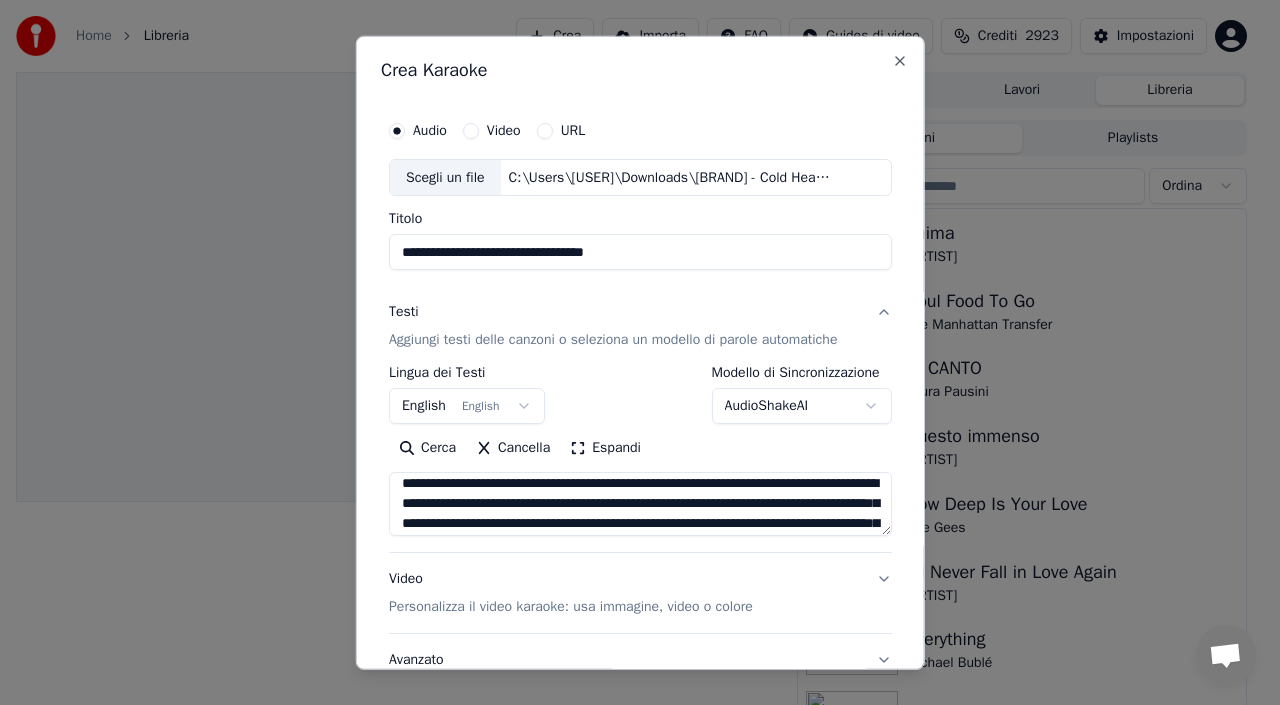 click at bounding box center (640, 504) 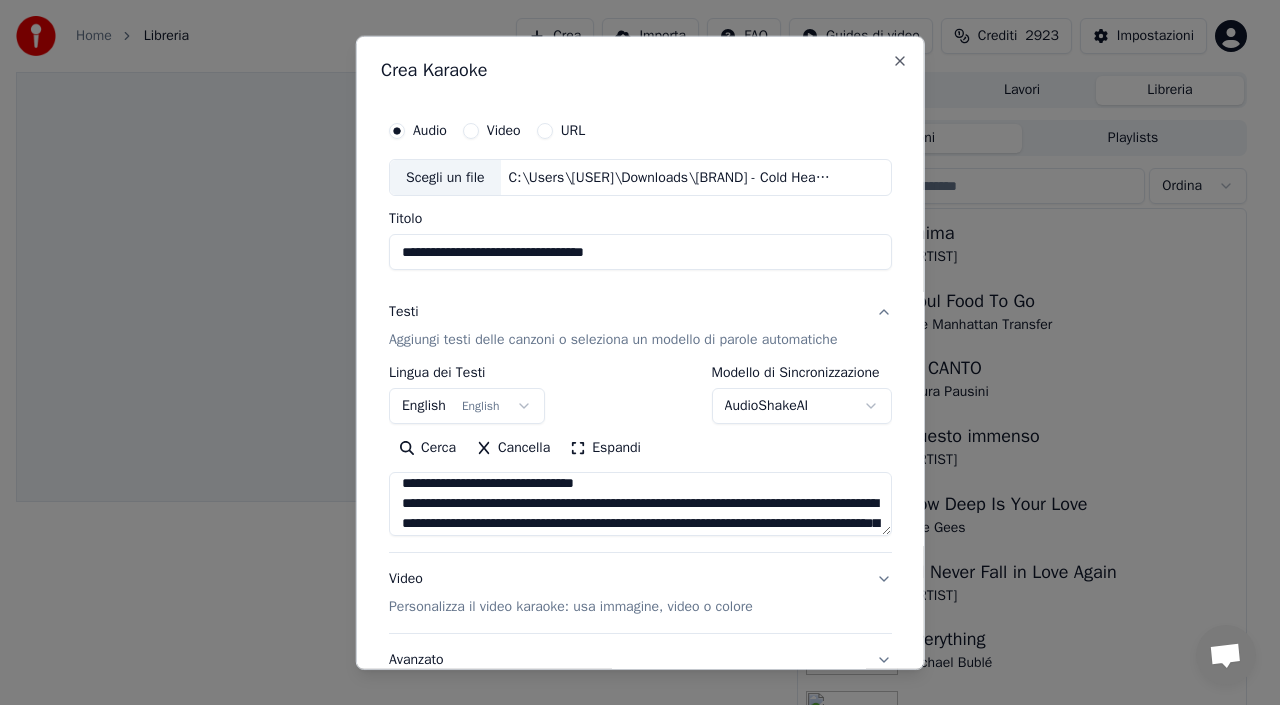 scroll, scrollTop: 447, scrollLeft: 0, axis: vertical 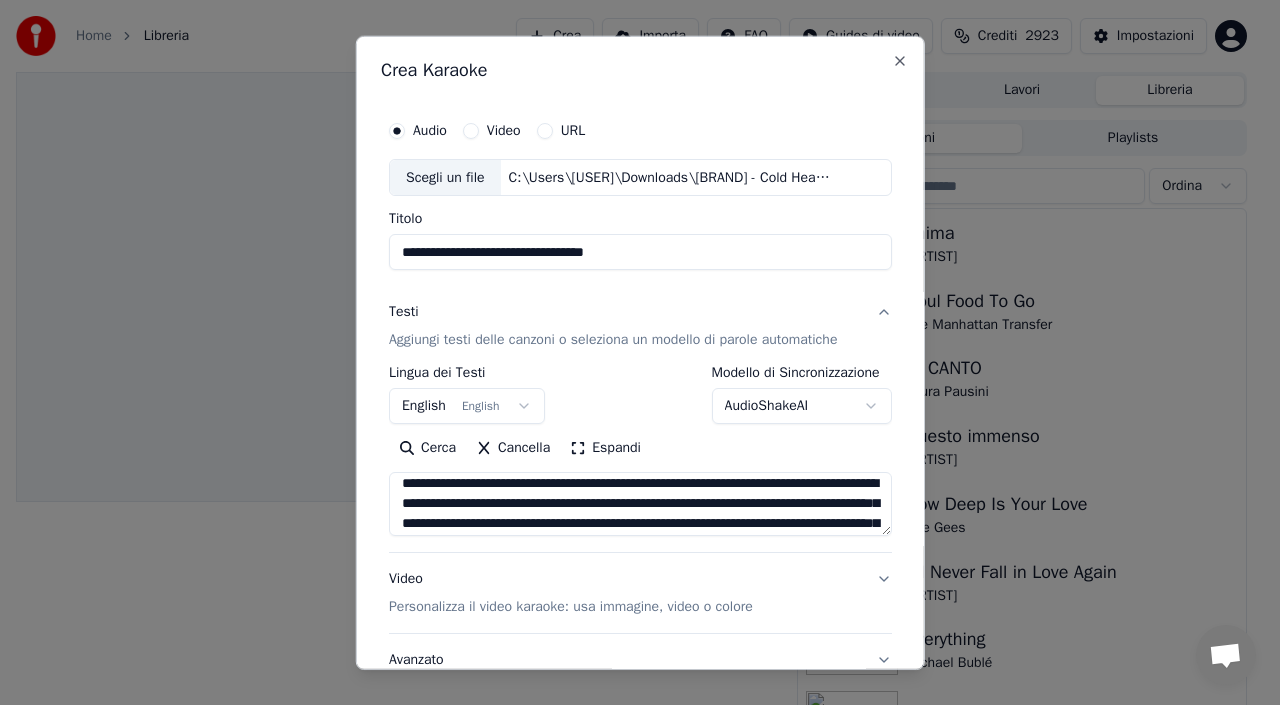 click at bounding box center (640, 504) 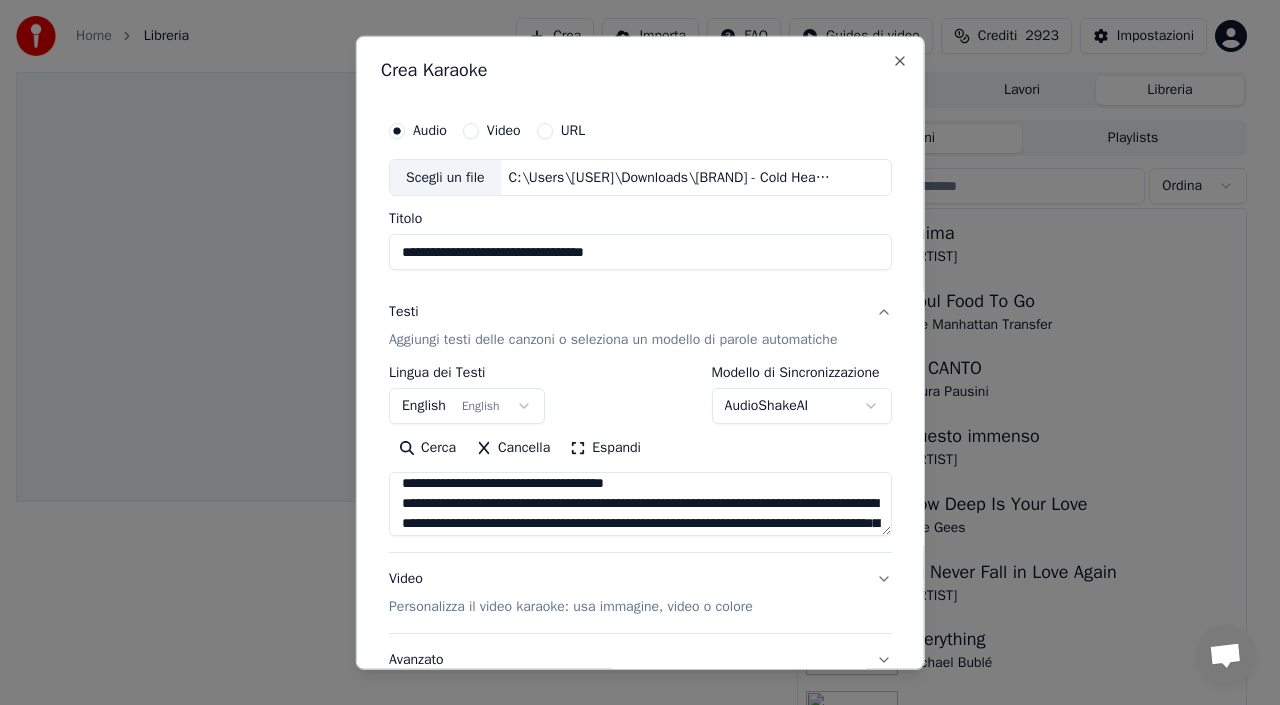 scroll, scrollTop: 467, scrollLeft: 0, axis: vertical 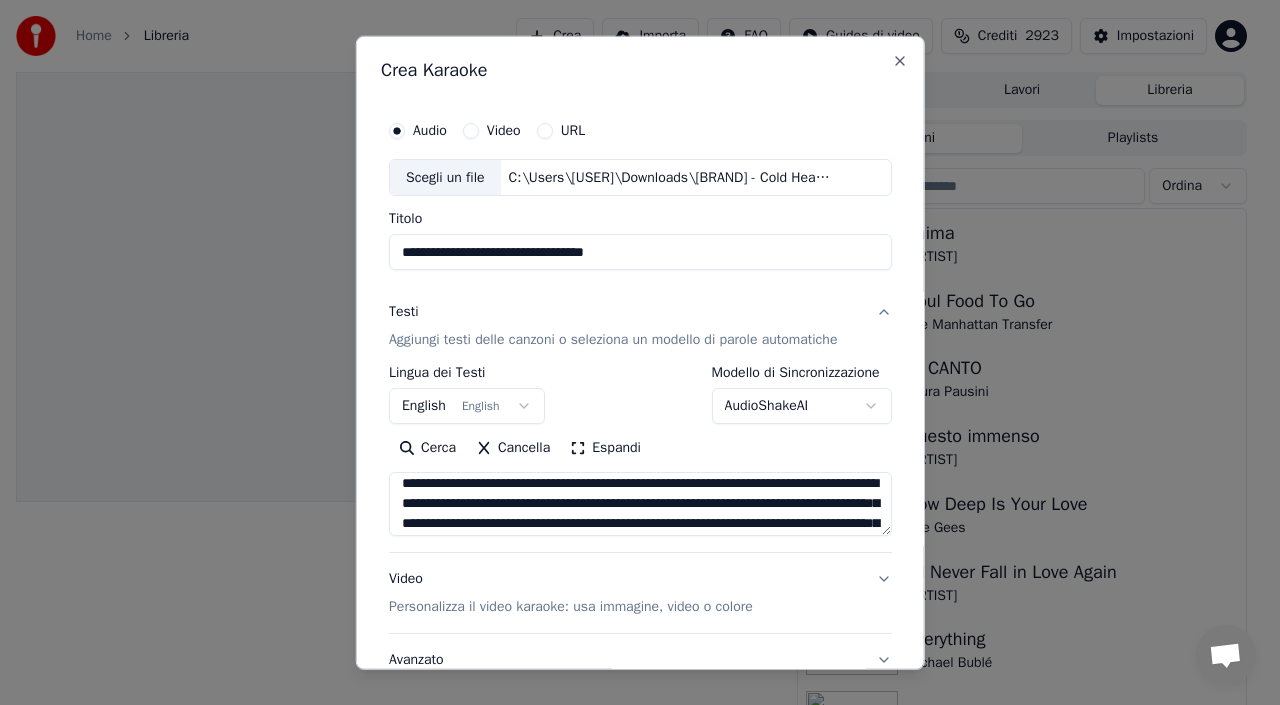 click at bounding box center [640, 504] 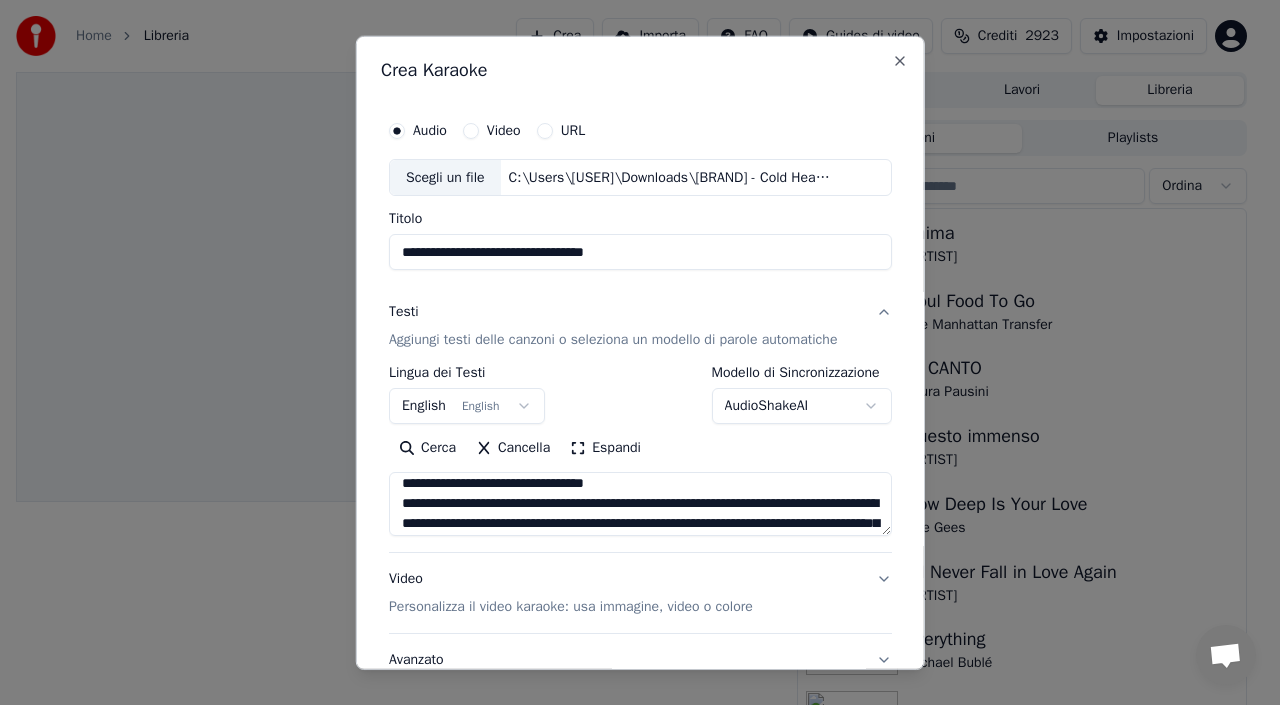 scroll, scrollTop: 487, scrollLeft: 0, axis: vertical 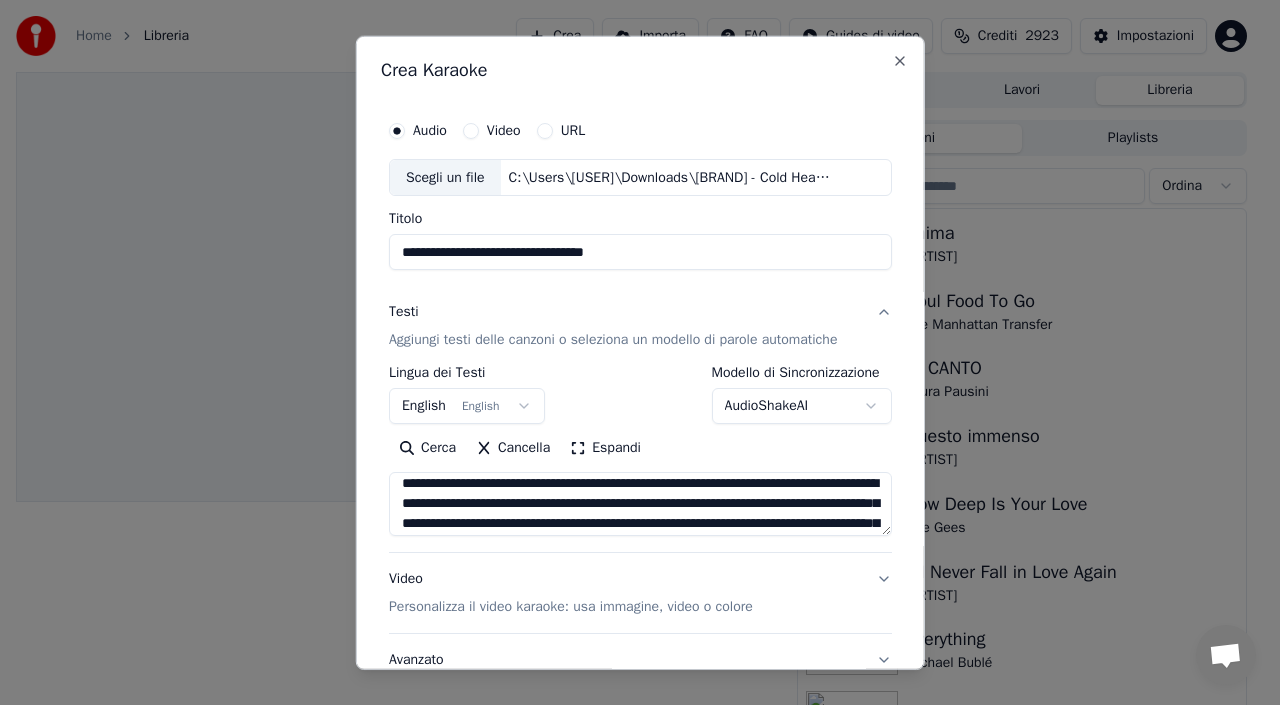 click at bounding box center (640, 504) 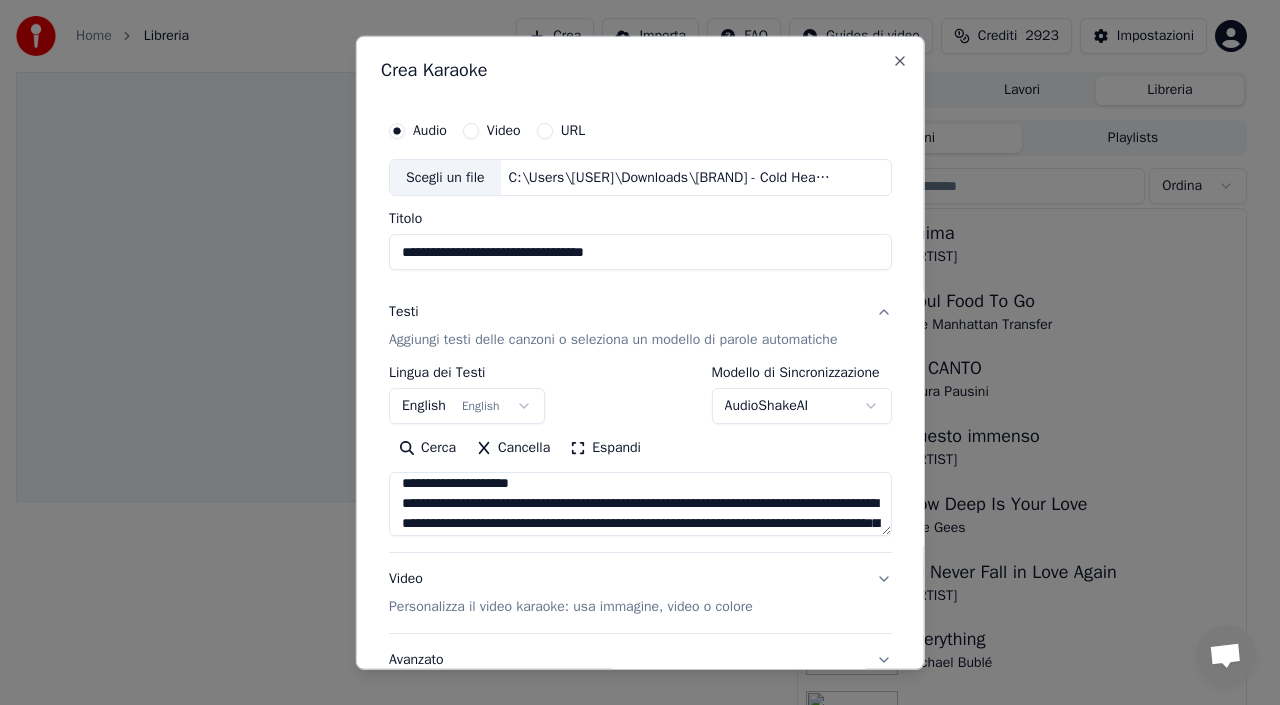 scroll, scrollTop: 507, scrollLeft: 0, axis: vertical 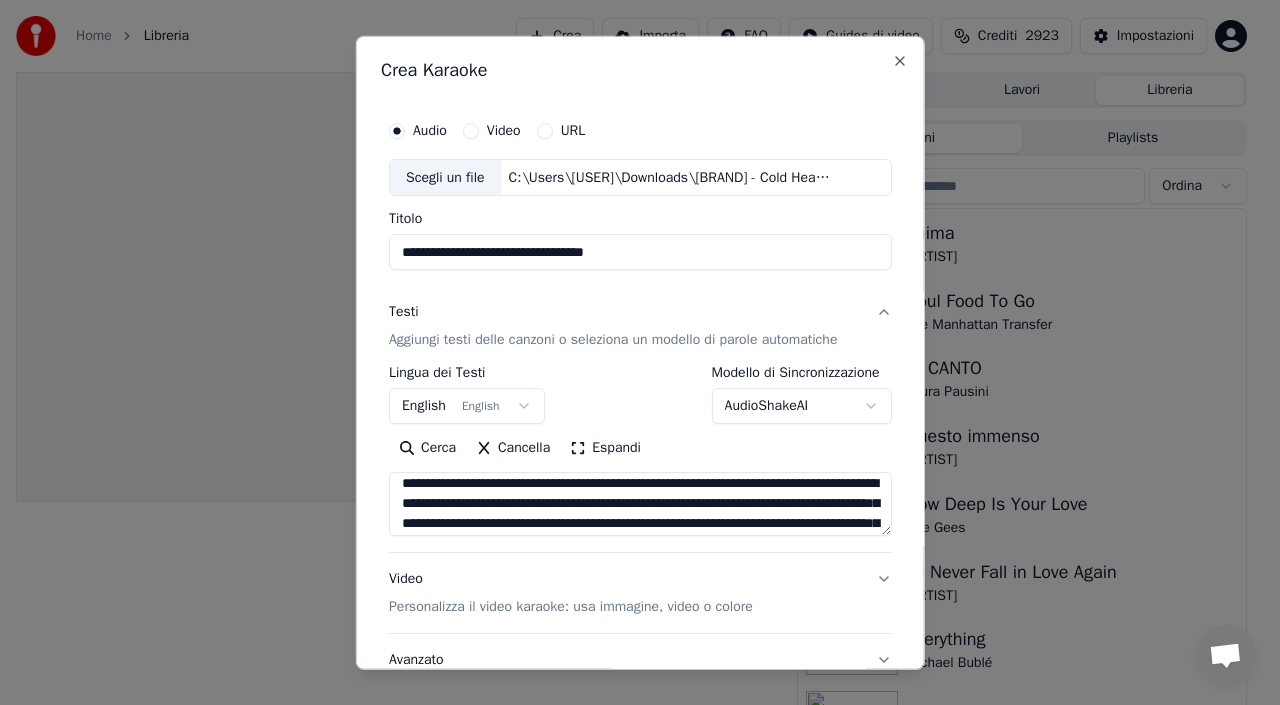 click at bounding box center (640, 504) 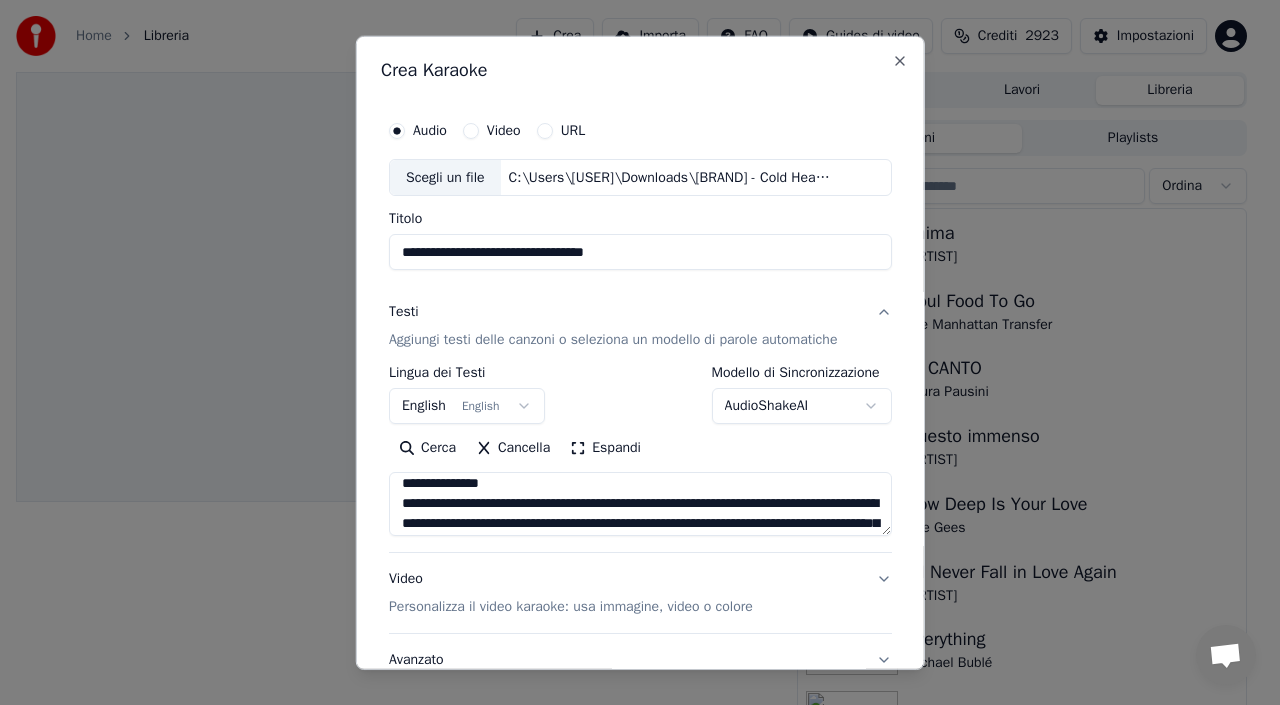 scroll, scrollTop: 527, scrollLeft: 0, axis: vertical 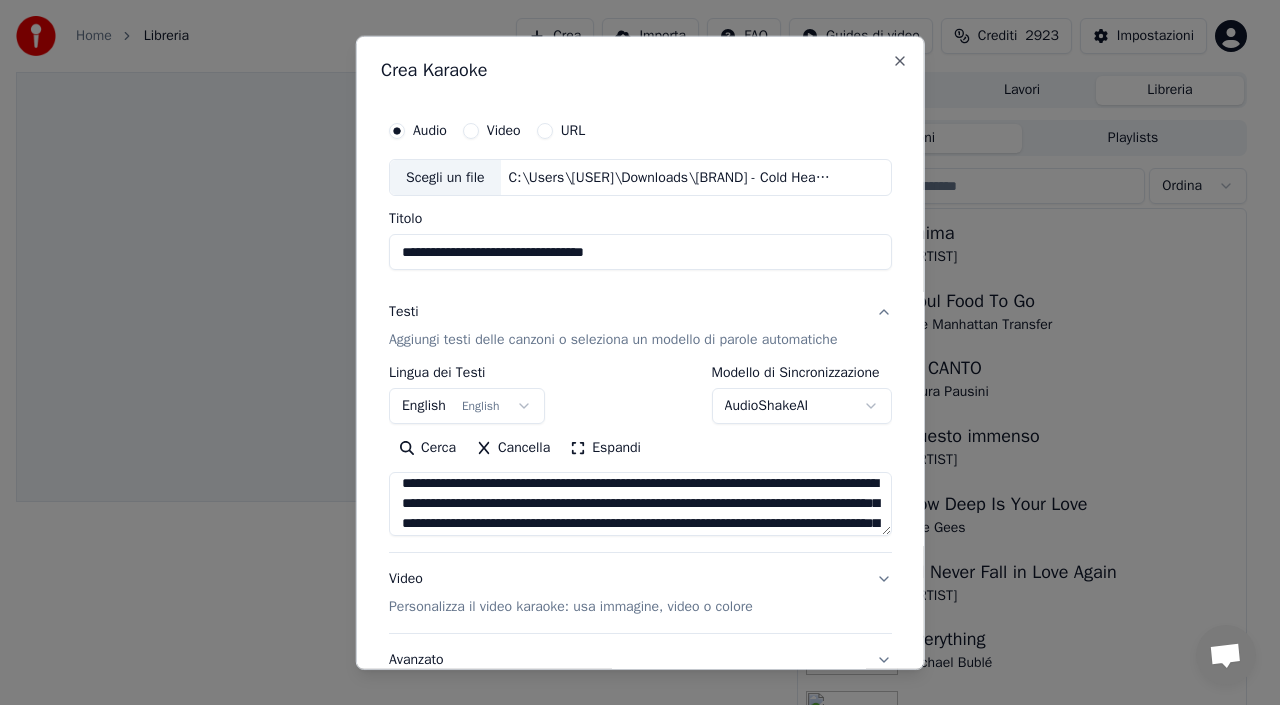 click at bounding box center (640, 504) 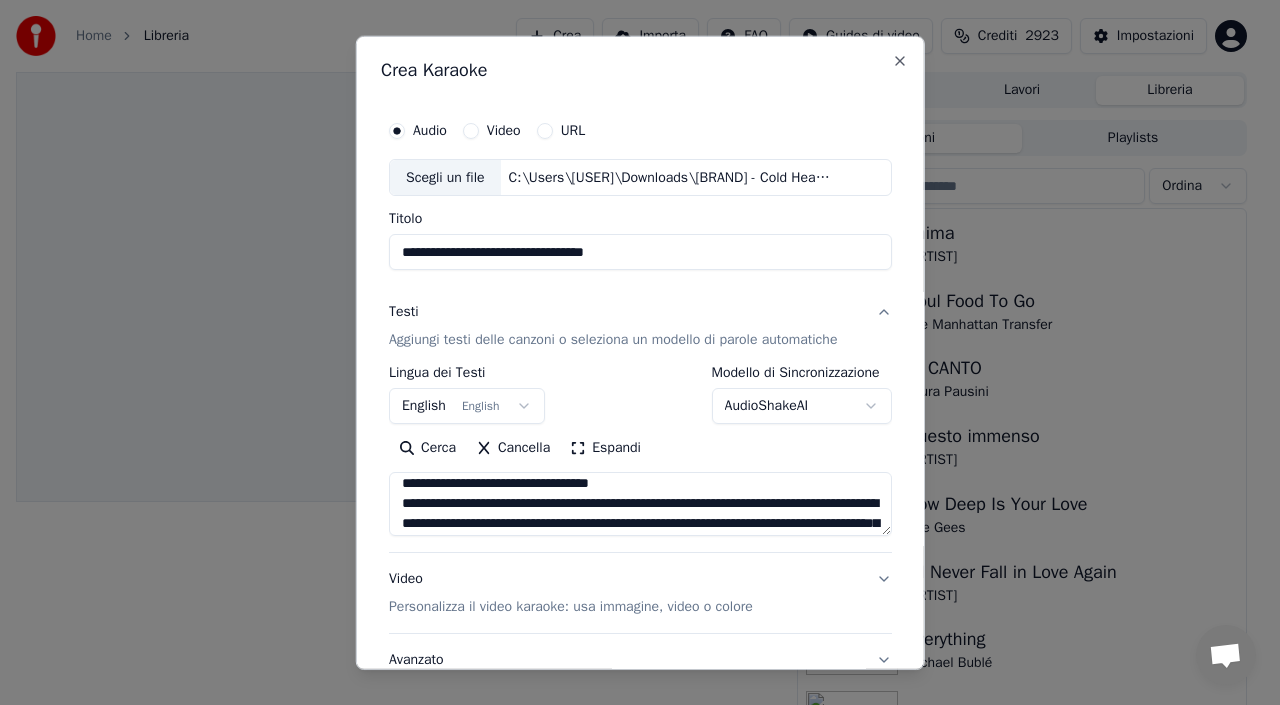 scroll, scrollTop: 547, scrollLeft: 0, axis: vertical 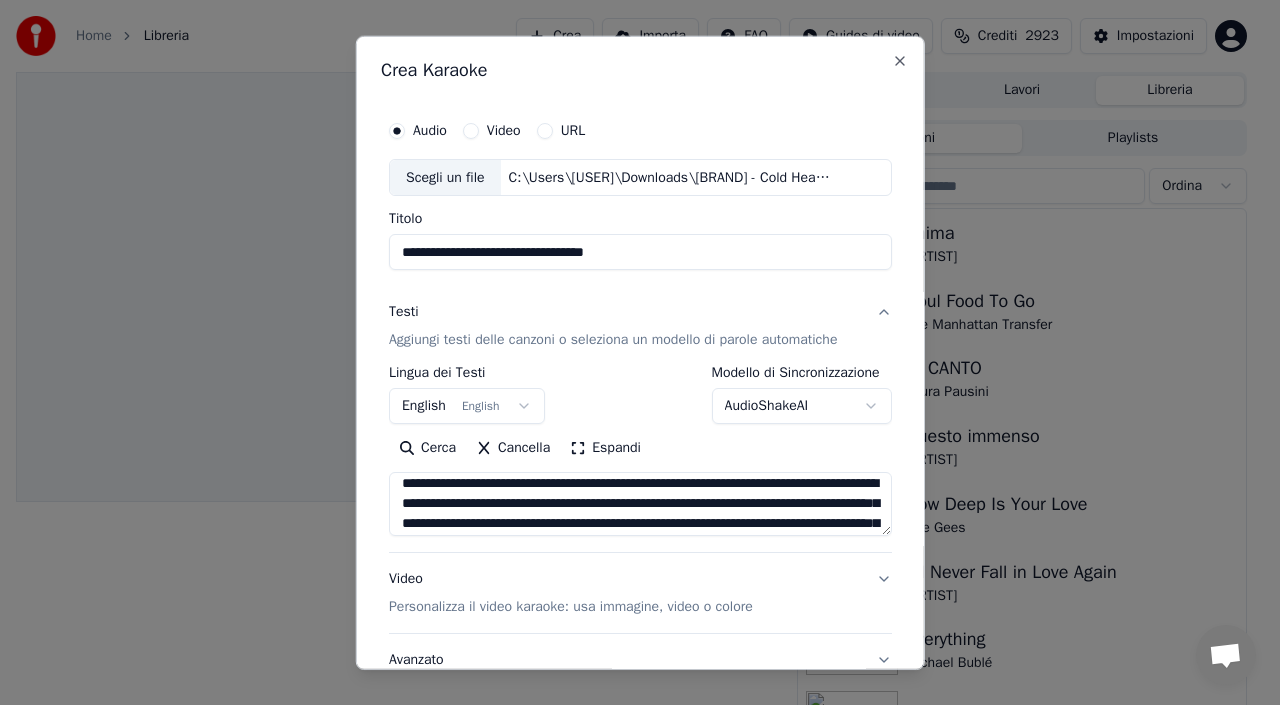 click at bounding box center [640, 504] 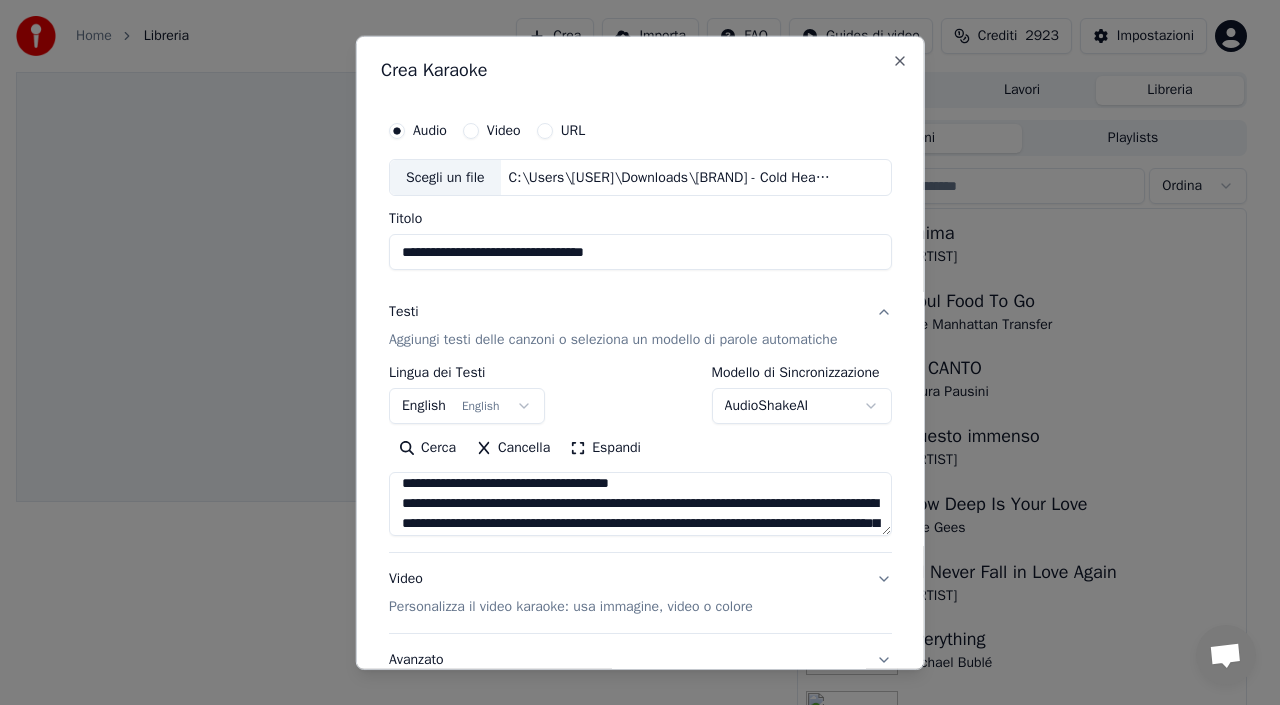 scroll, scrollTop: 567, scrollLeft: 0, axis: vertical 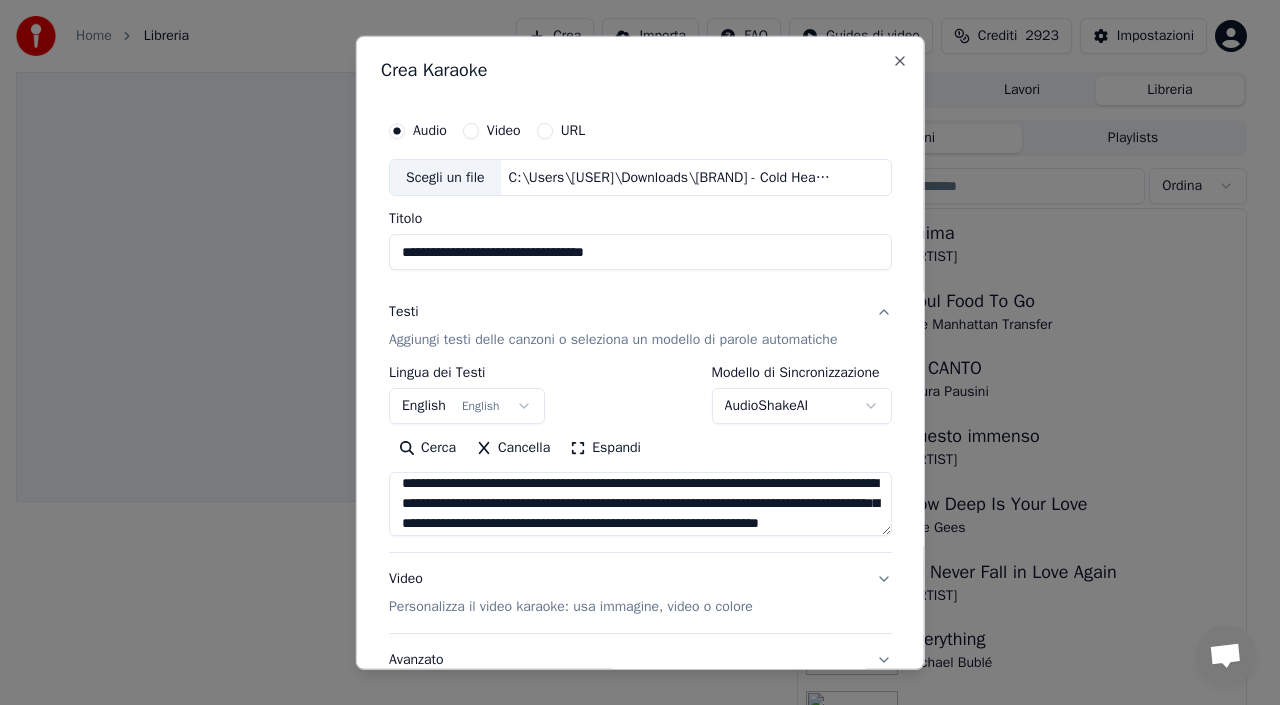 click at bounding box center [640, 504] 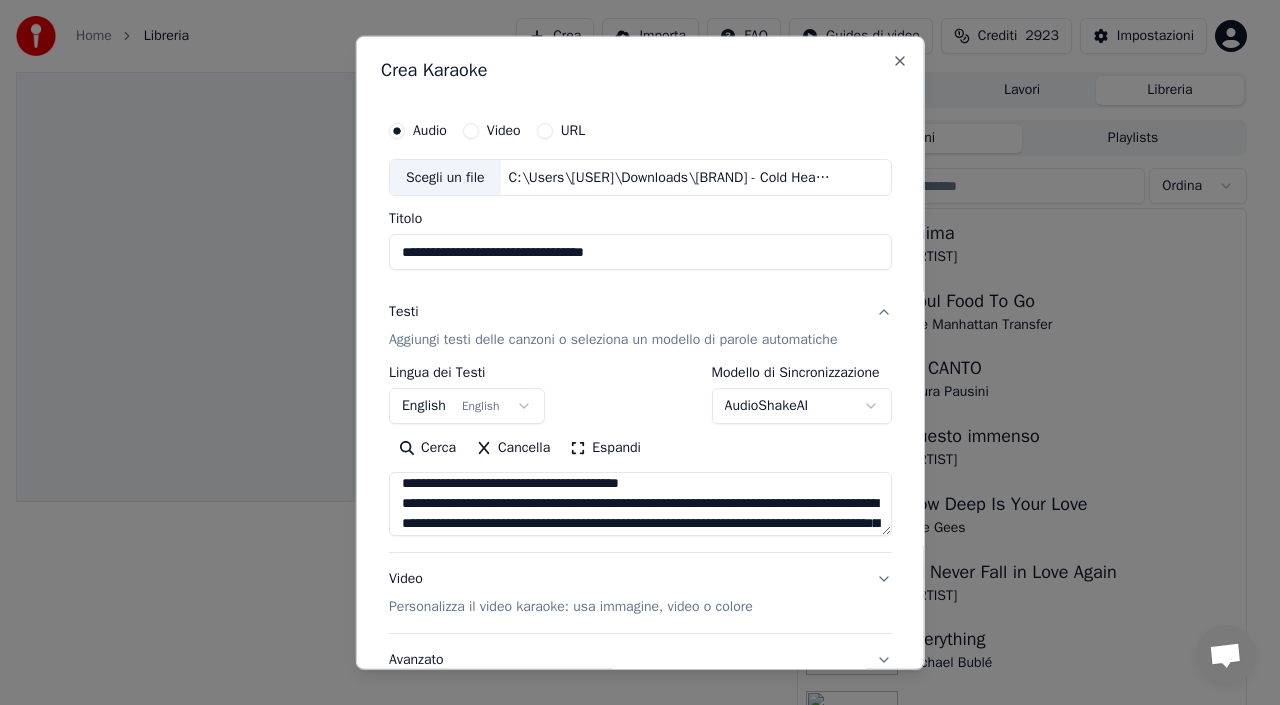 scroll, scrollTop: 587, scrollLeft: 0, axis: vertical 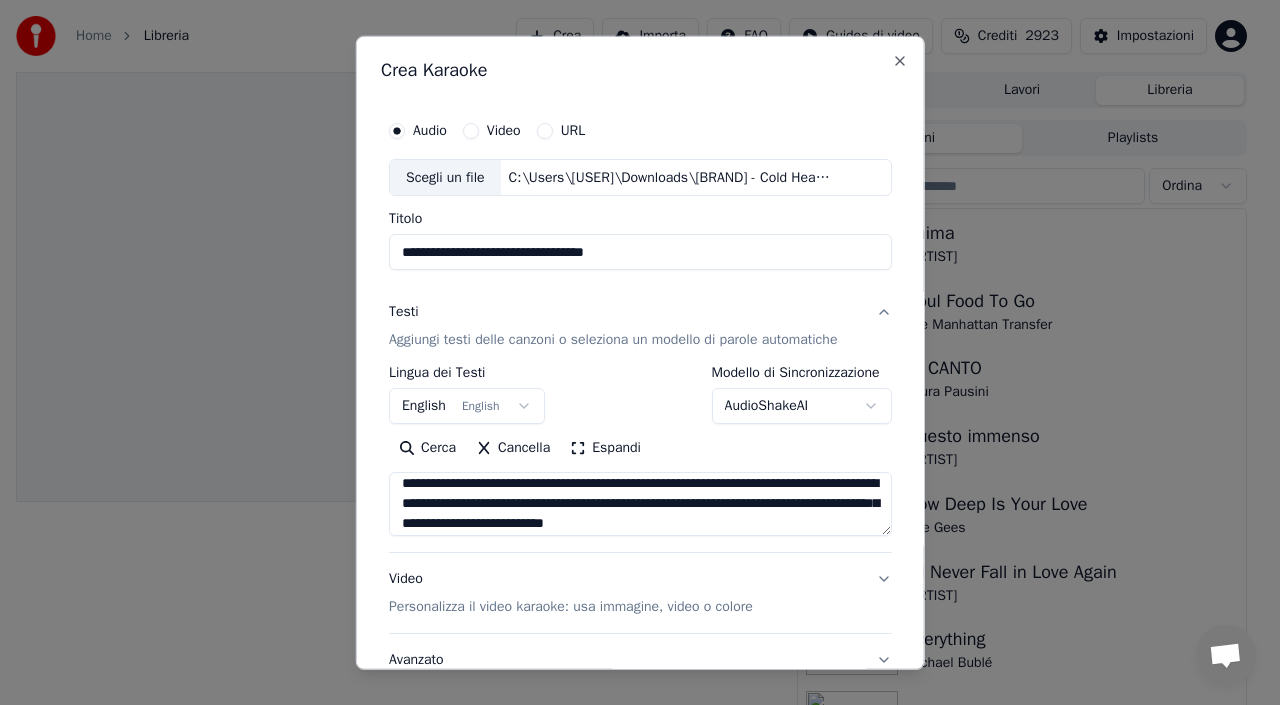 click at bounding box center (640, 504) 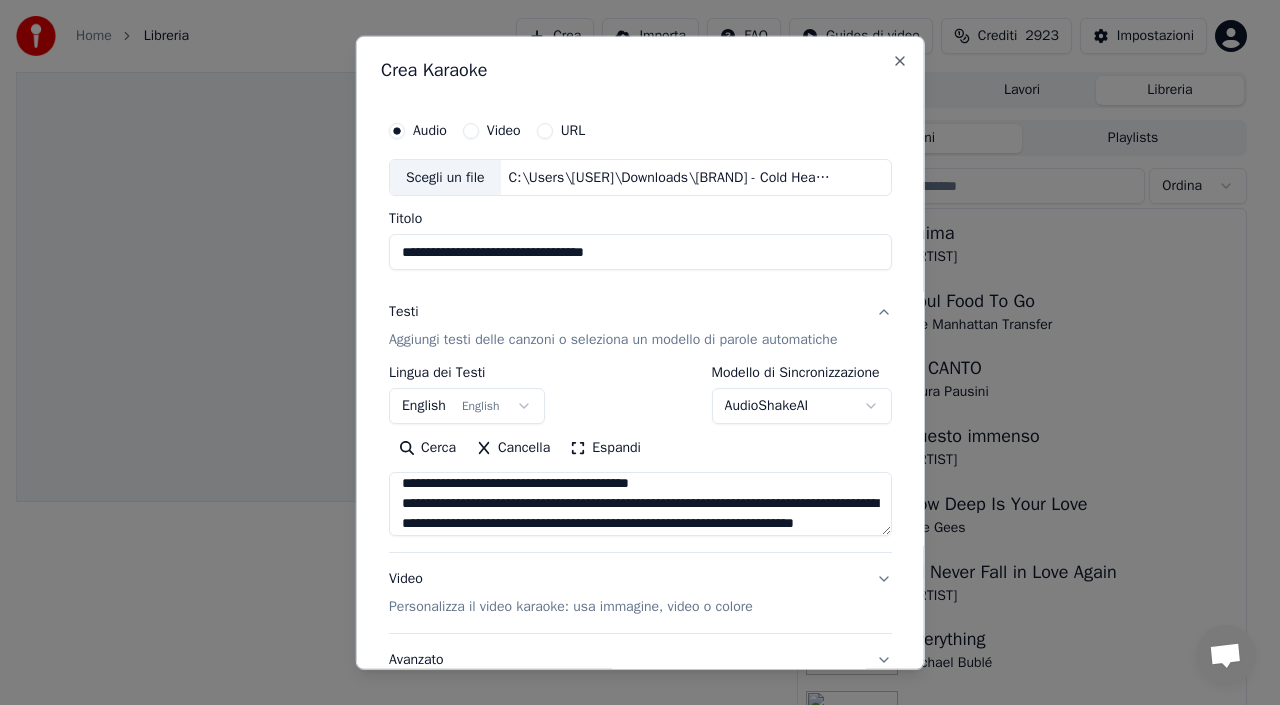 scroll, scrollTop: 607, scrollLeft: 0, axis: vertical 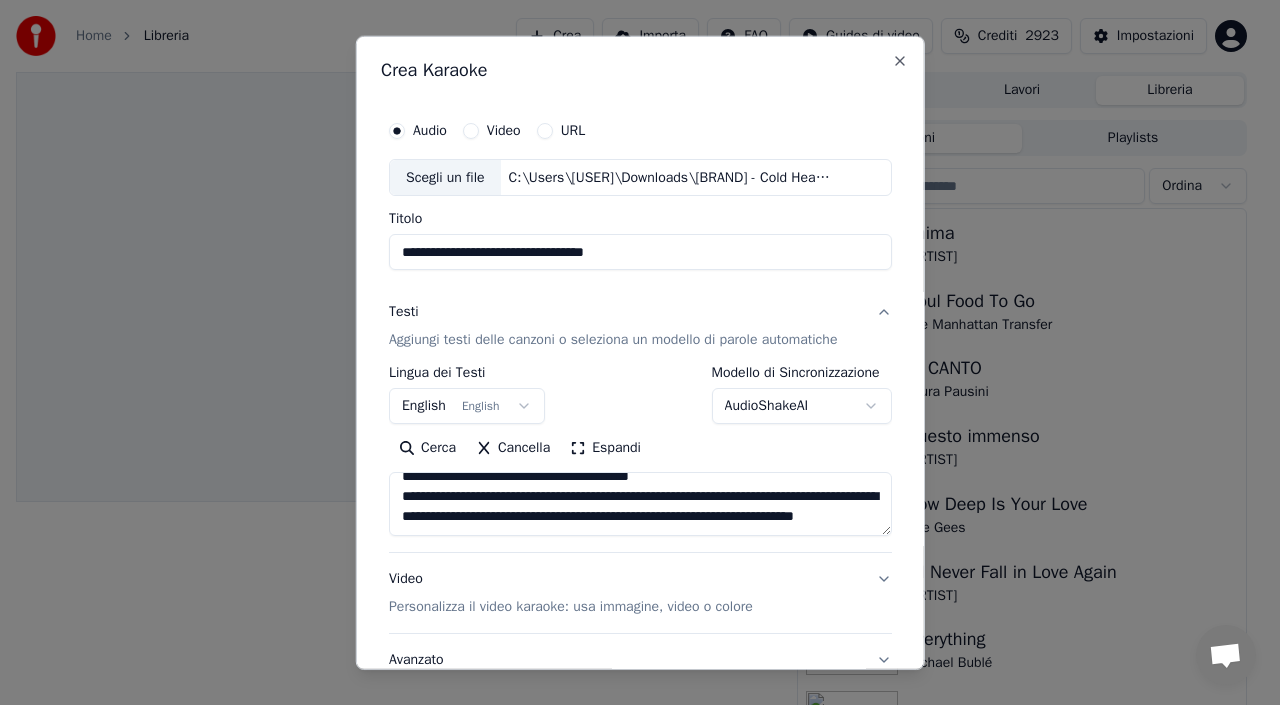 click at bounding box center [640, 504] 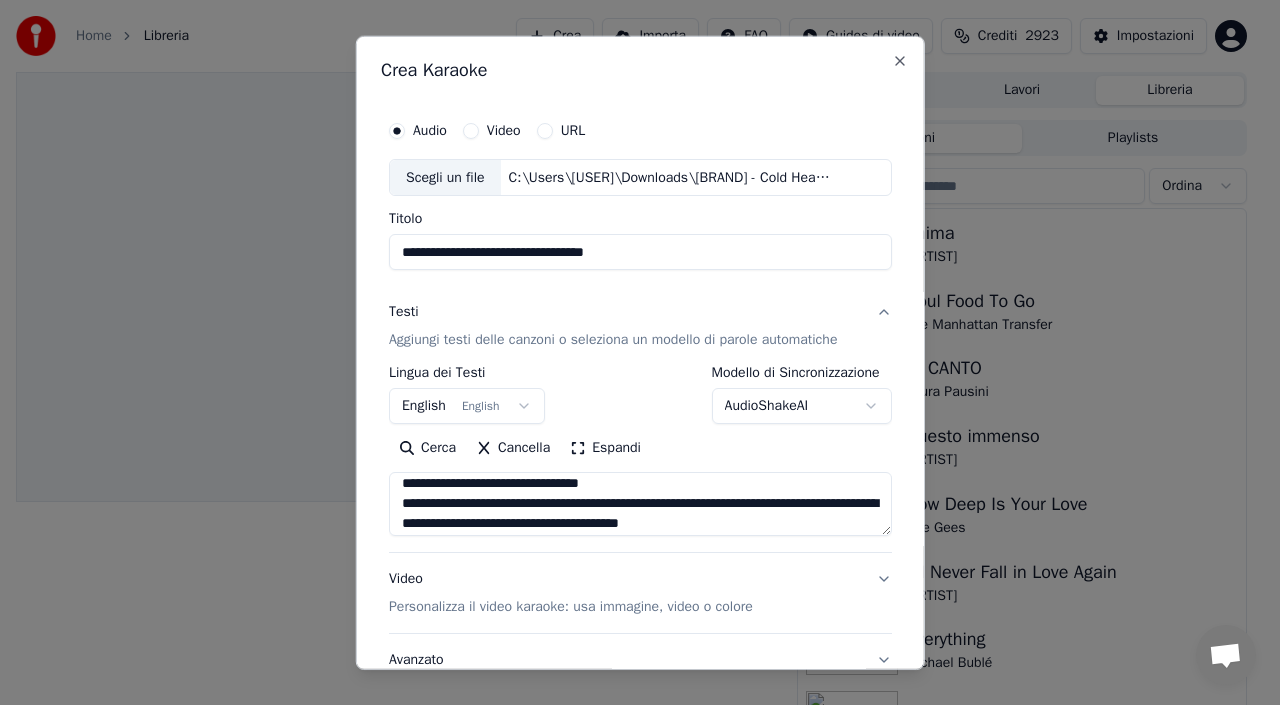 scroll, scrollTop: 613, scrollLeft: 0, axis: vertical 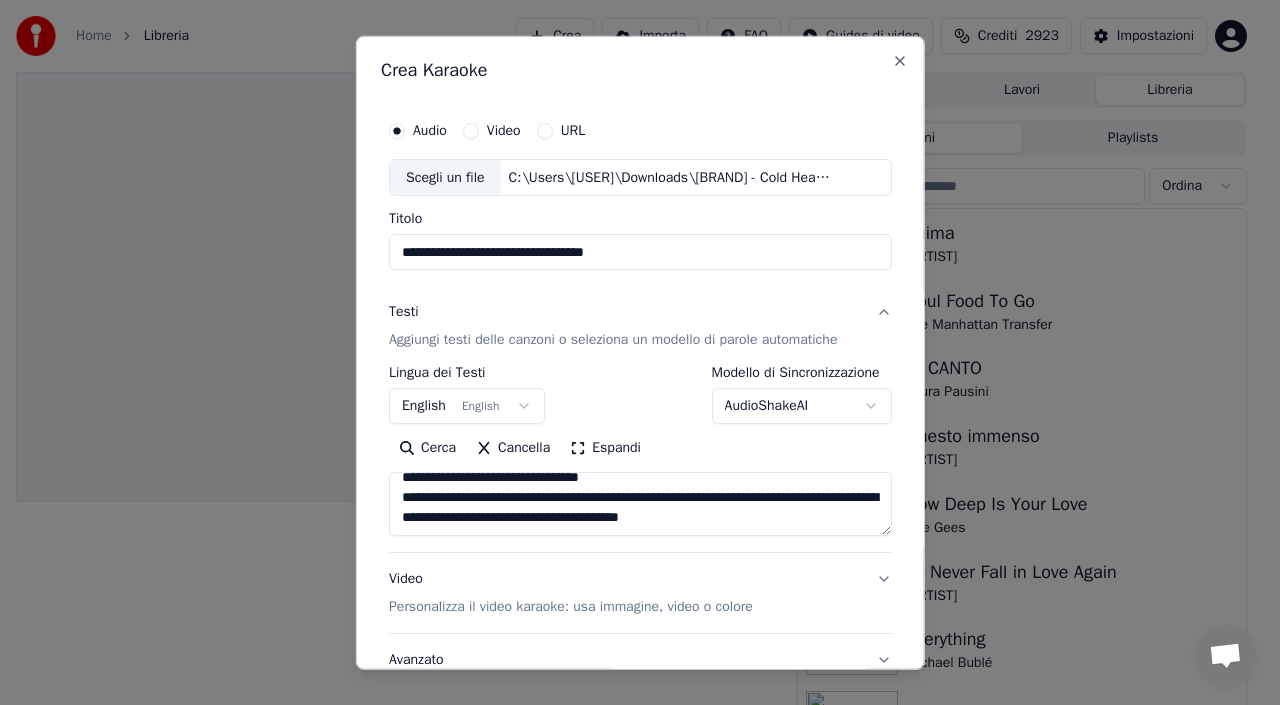click at bounding box center (640, 504) 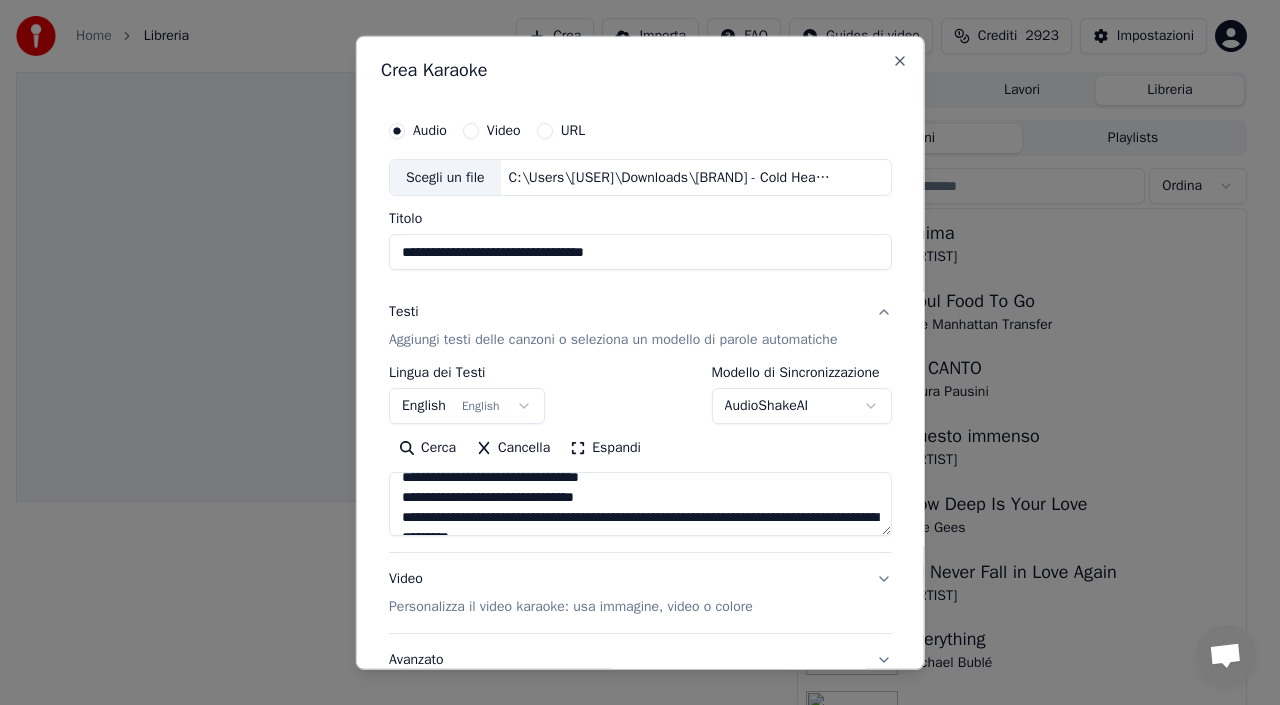 scroll, scrollTop: 633, scrollLeft: 0, axis: vertical 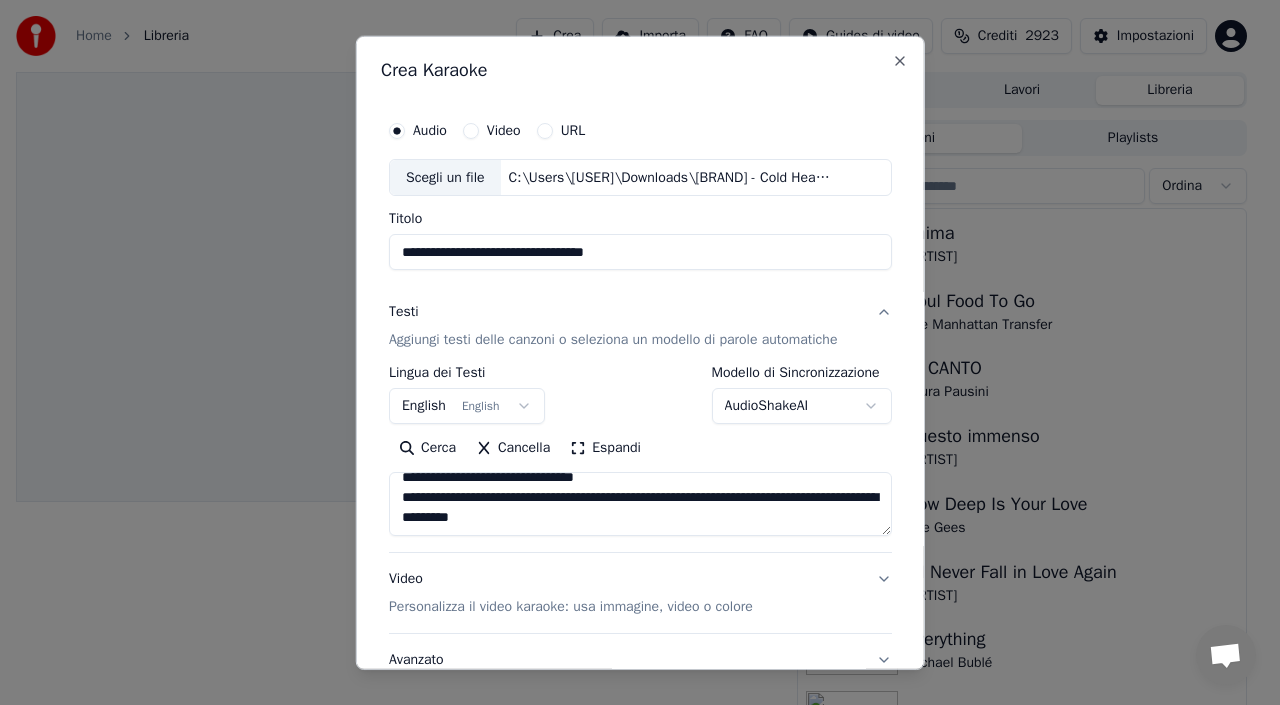 click at bounding box center [640, 504] 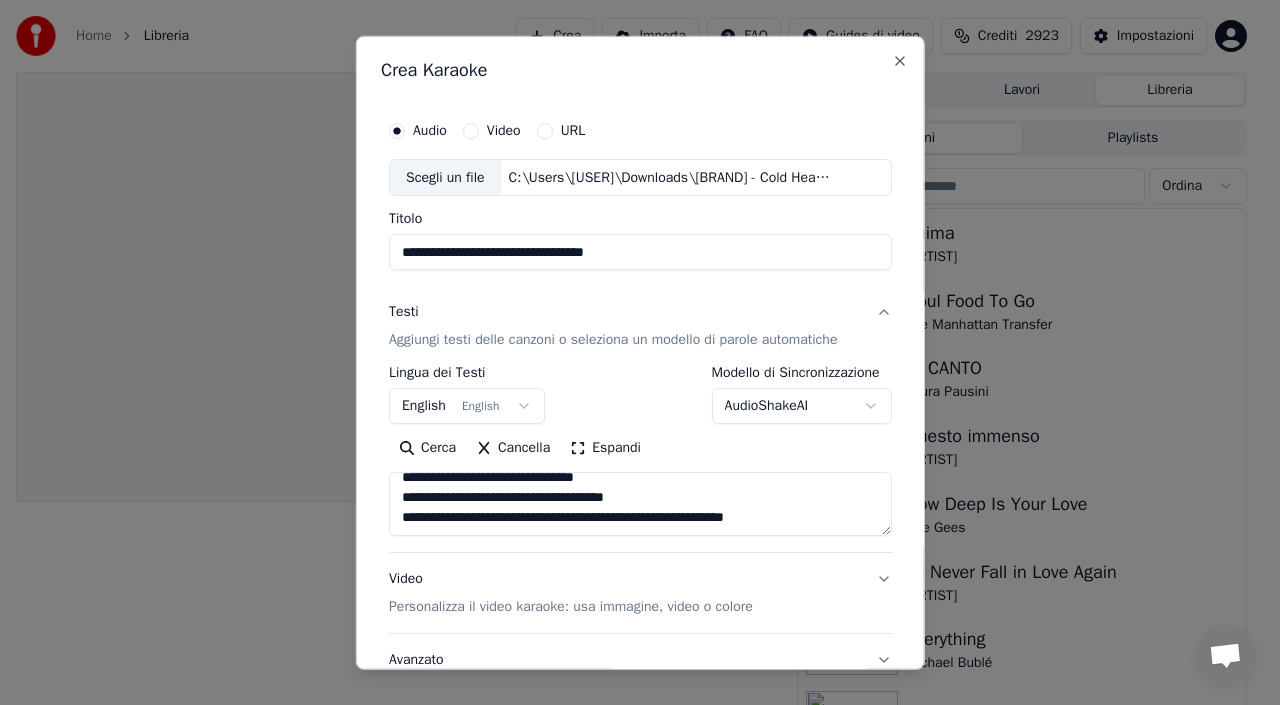 click at bounding box center [640, 504] 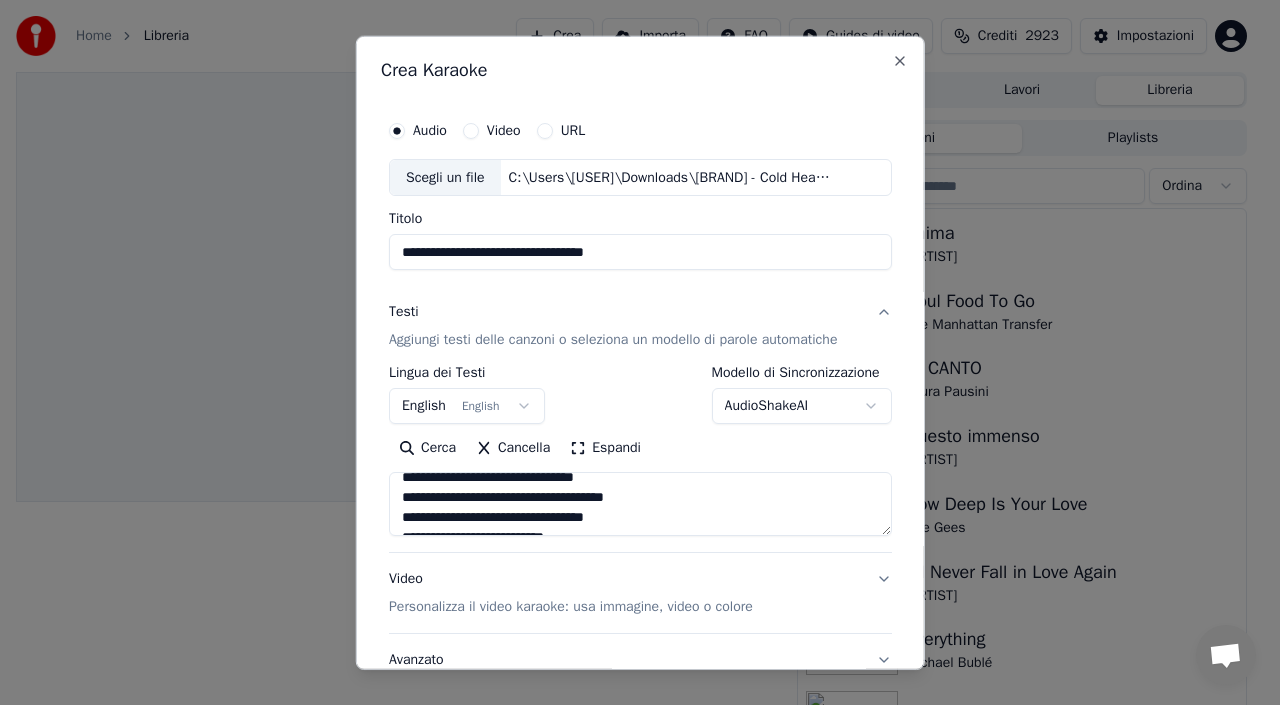 scroll, scrollTop: 653, scrollLeft: 0, axis: vertical 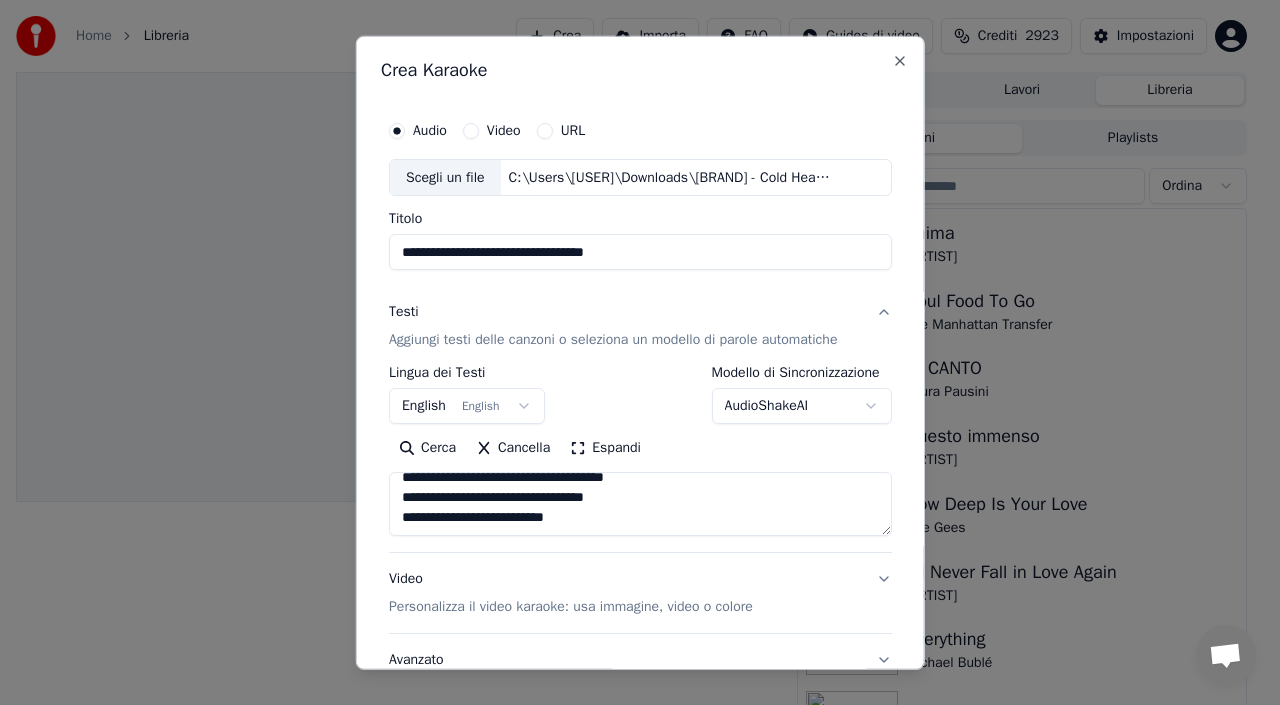 type on "**********" 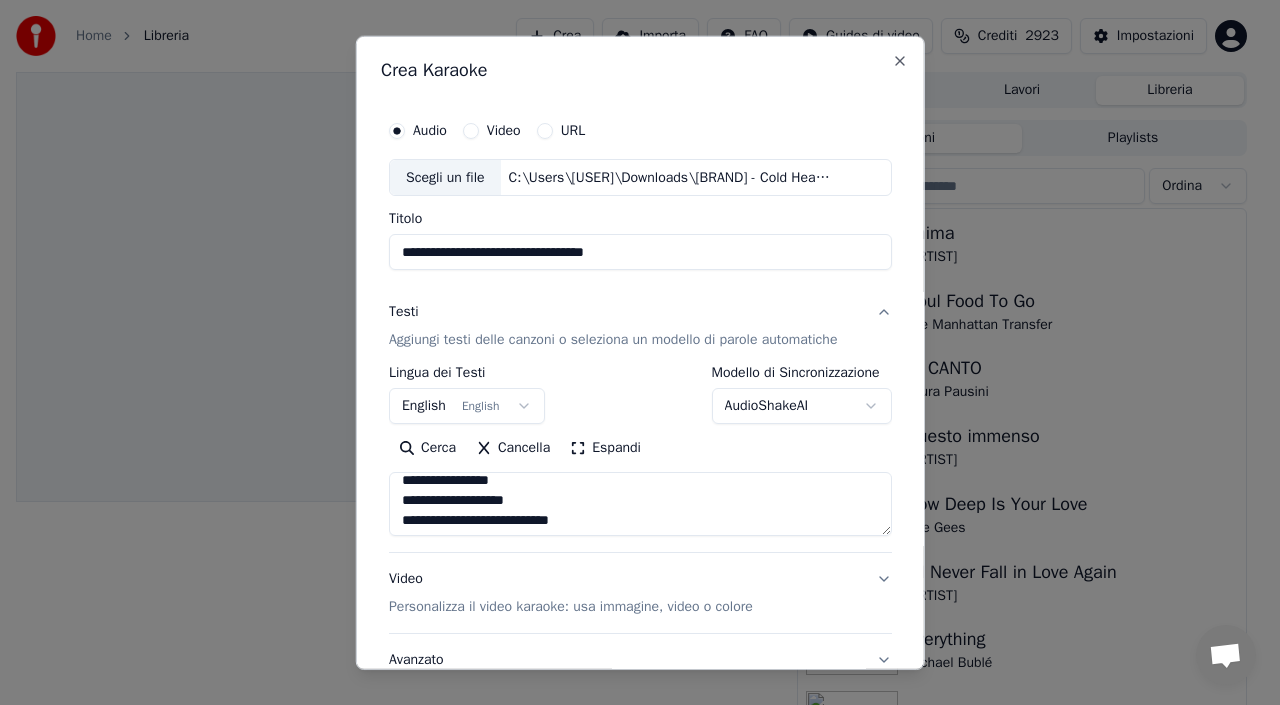 scroll, scrollTop: 0, scrollLeft: 0, axis: both 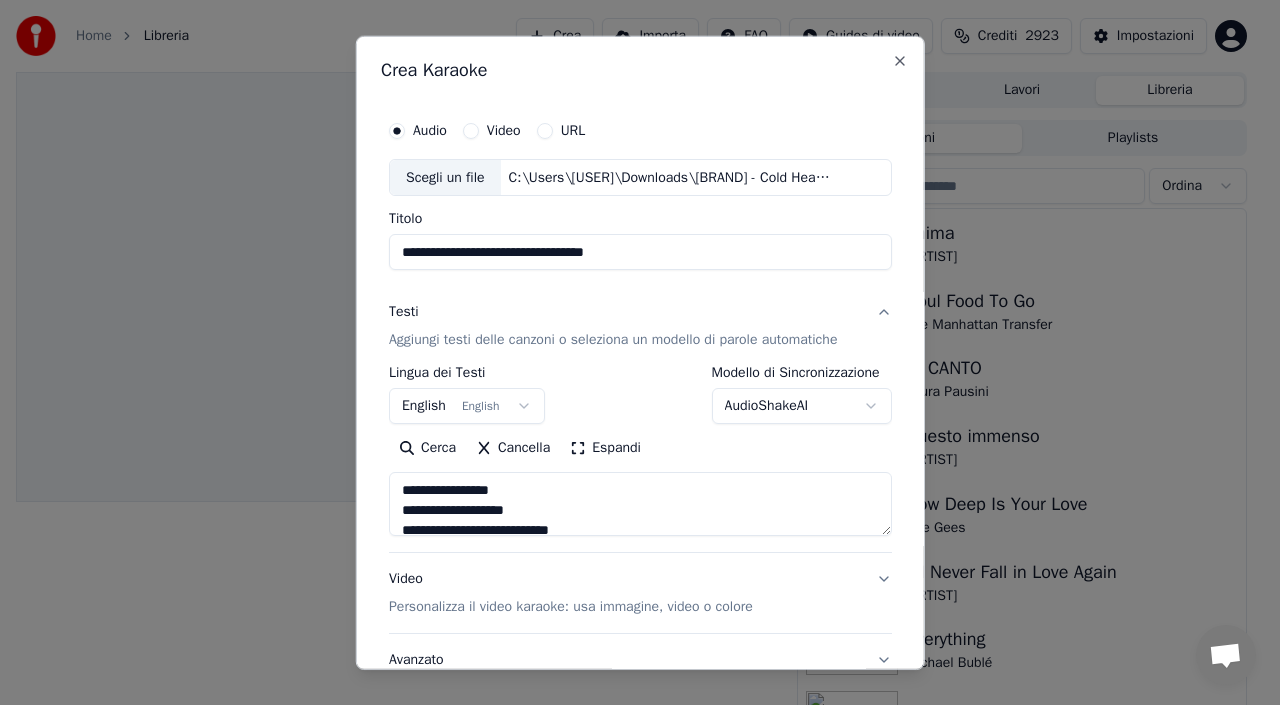 drag, startPoint x: 597, startPoint y: 525, endPoint x: 0, endPoint y: 238, distance: 662.4032 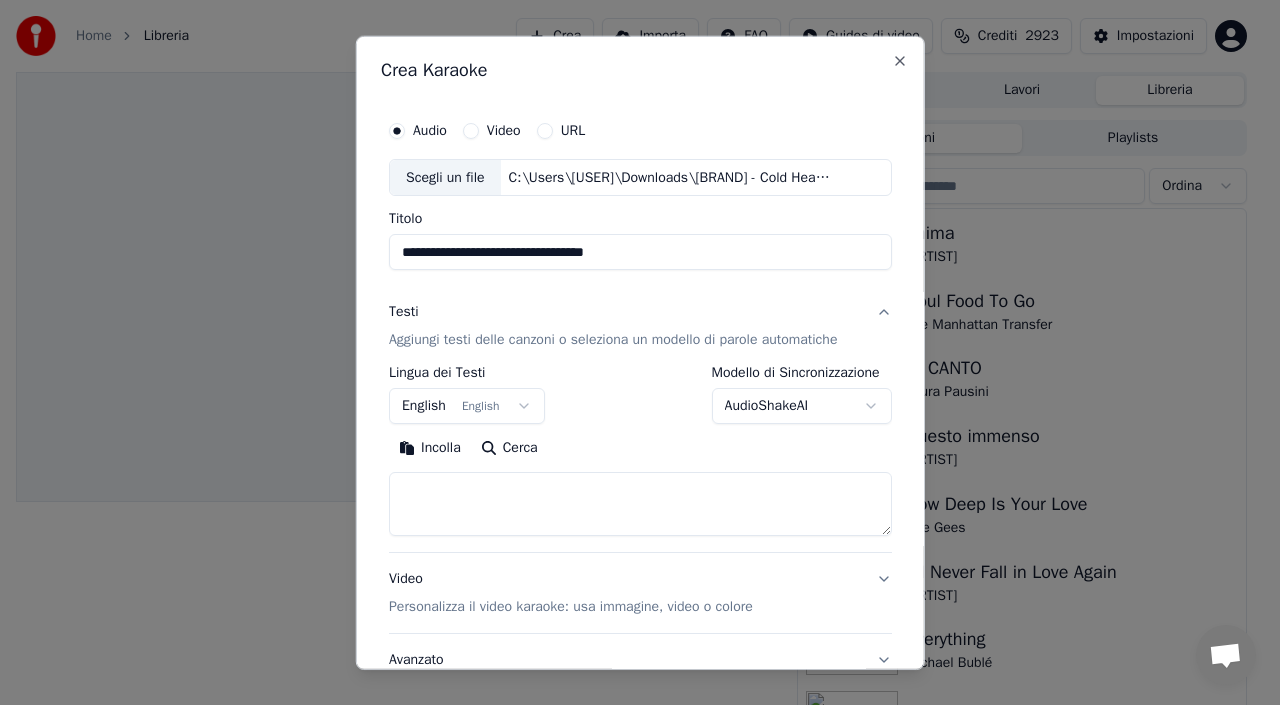 paste on "**********" 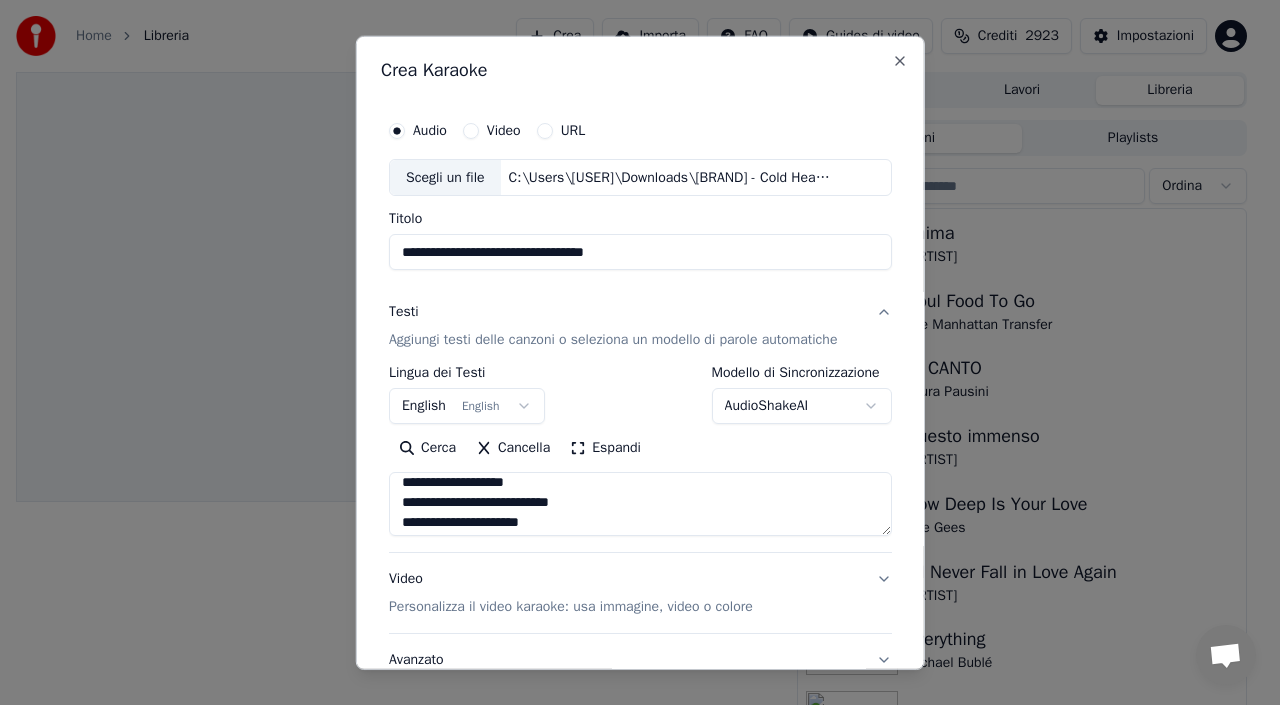 scroll, scrollTop: 0, scrollLeft: 0, axis: both 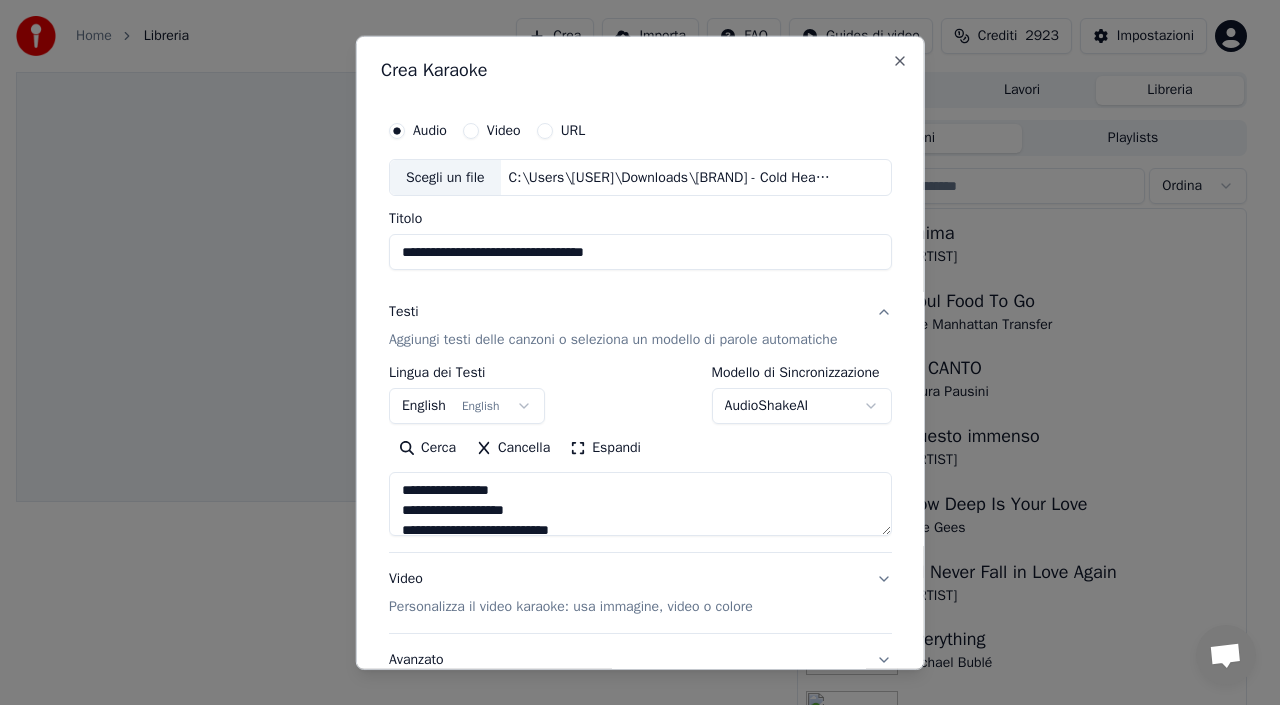 click at bounding box center [640, 504] 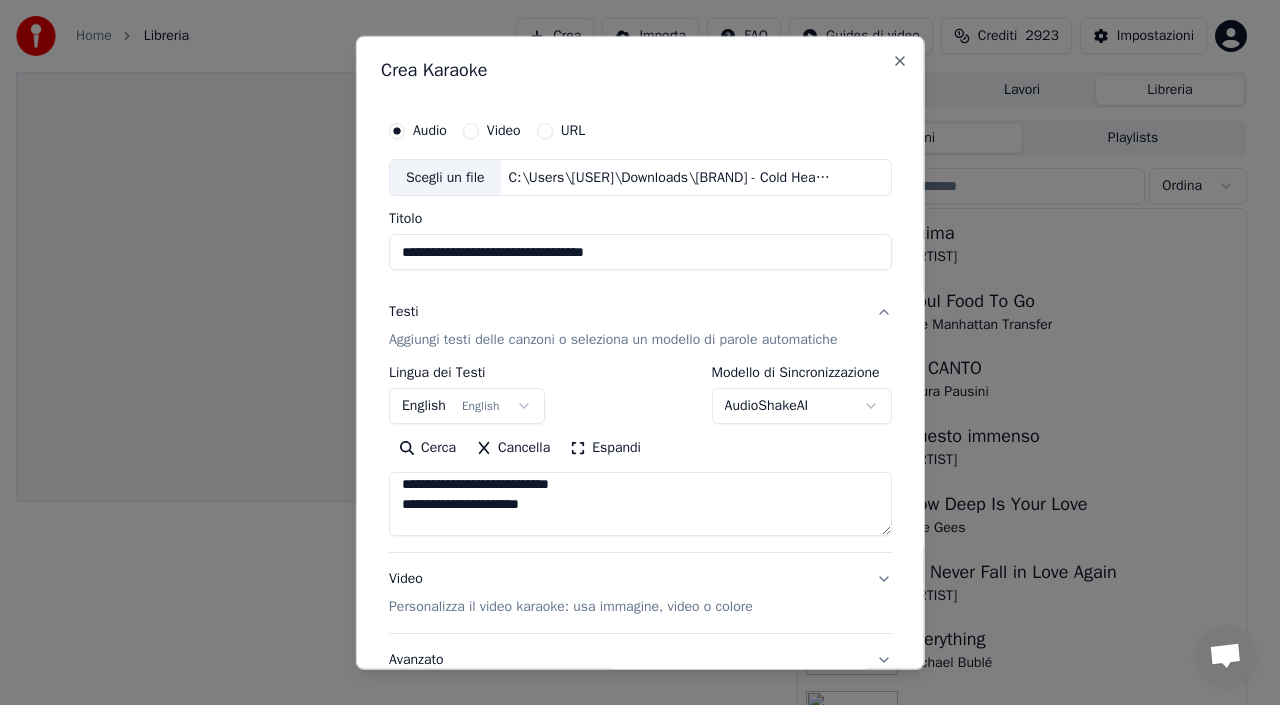 scroll, scrollTop: 66, scrollLeft: 0, axis: vertical 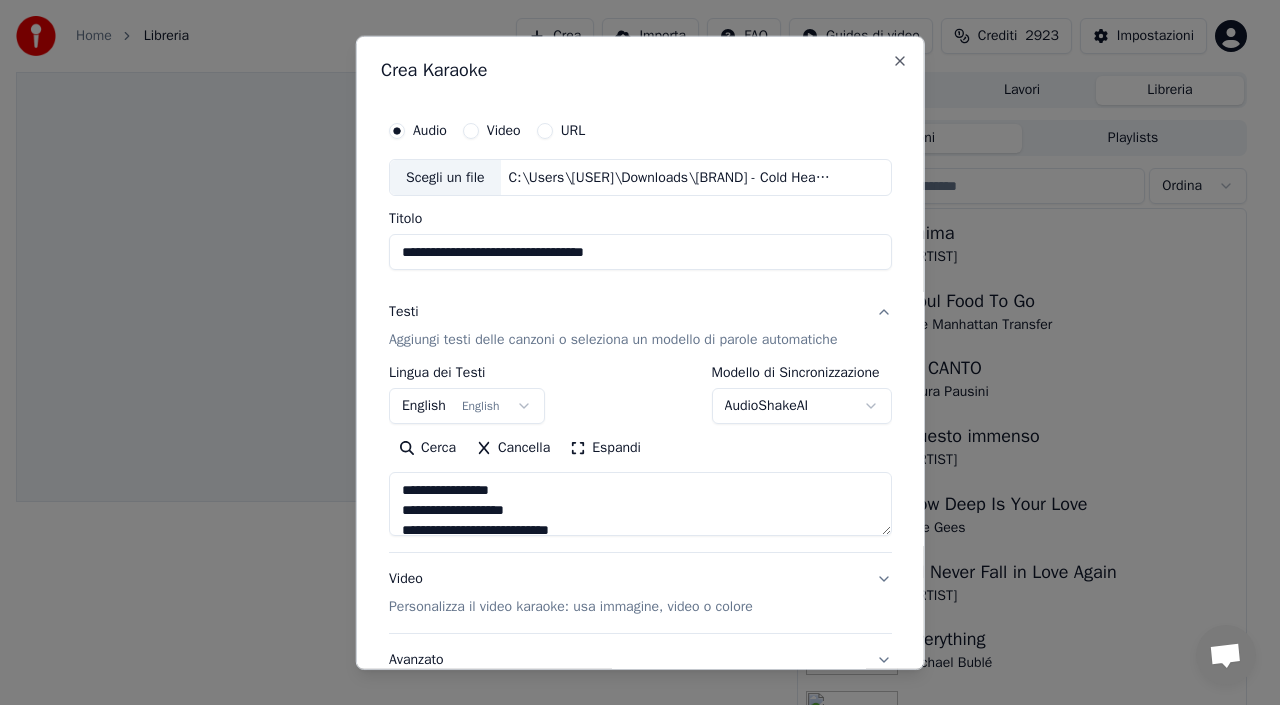 drag, startPoint x: 505, startPoint y: 528, endPoint x: 502, endPoint y: 466, distance: 62.072536 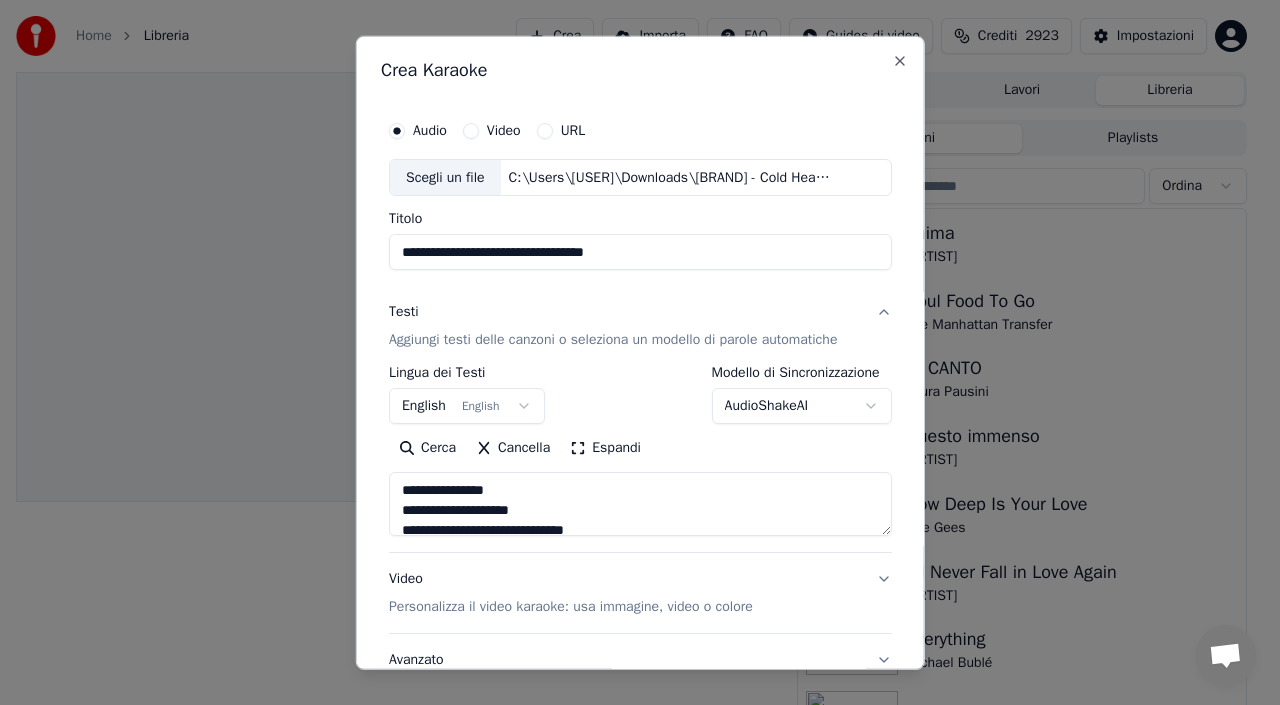 scroll, scrollTop: 200, scrollLeft: 0, axis: vertical 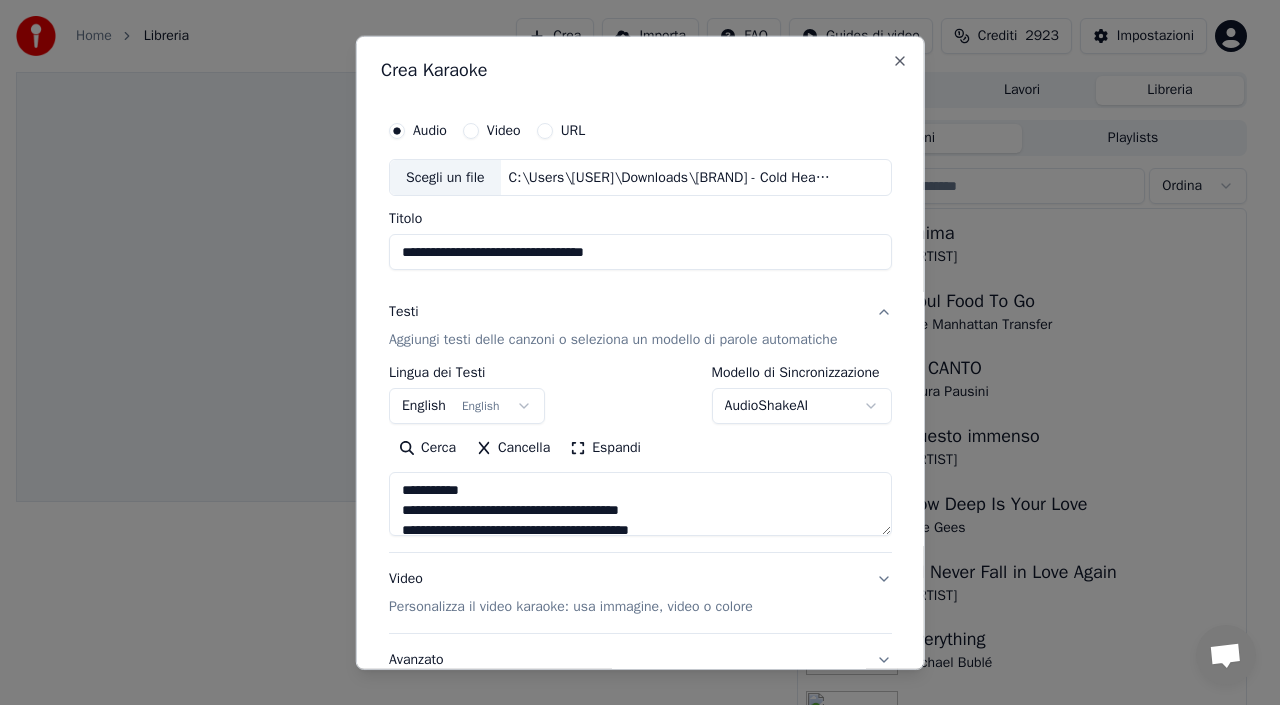click at bounding box center [640, 504] 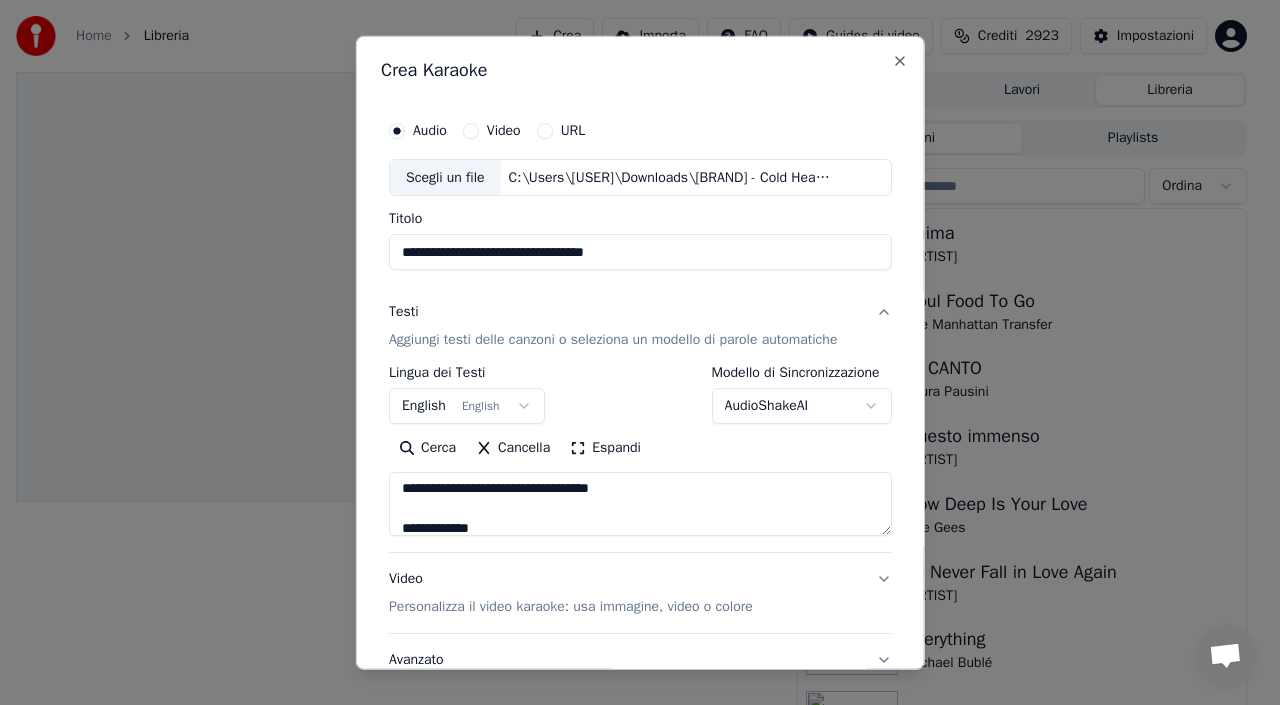 scroll, scrollTop: 0, scrollLeft: 0, axis: both 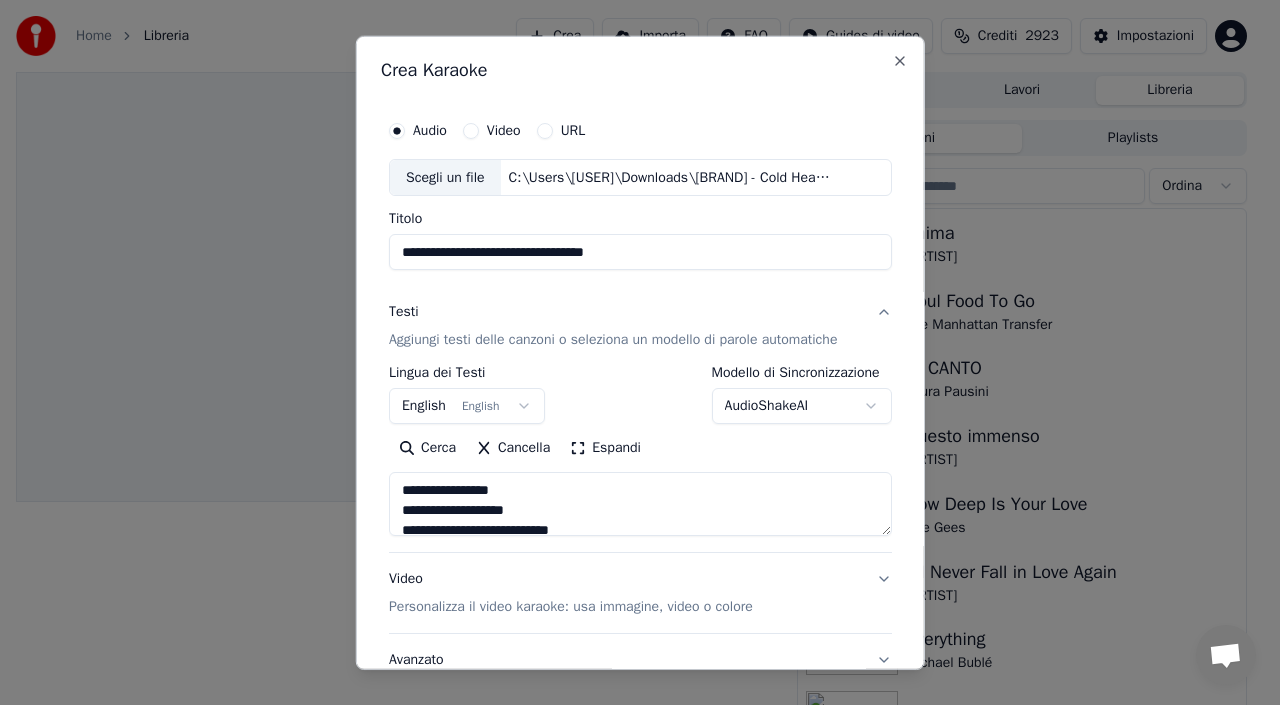 drag, startPoint x: 491, startPoint y: 495, endPoint x: 388, endPoint y: 460, distance: 108.78419 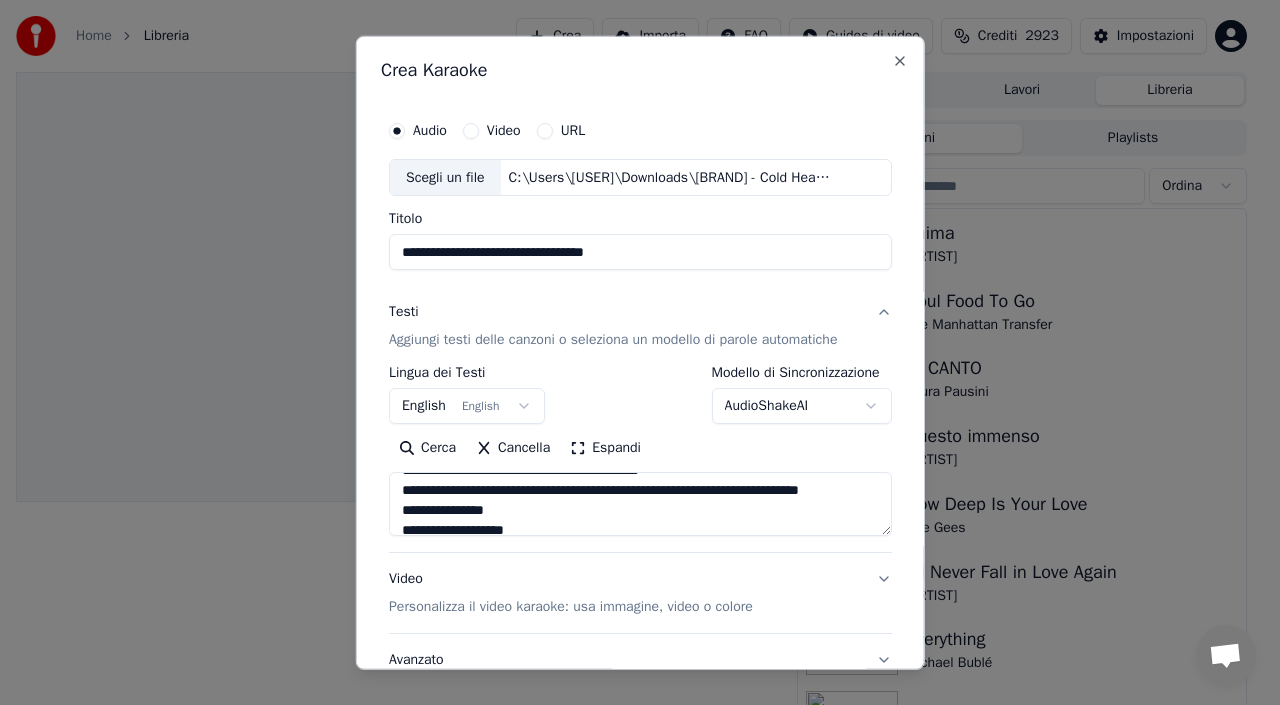 scroll, scrollTop: 1073, scrollLeft: 0, axis: vertical 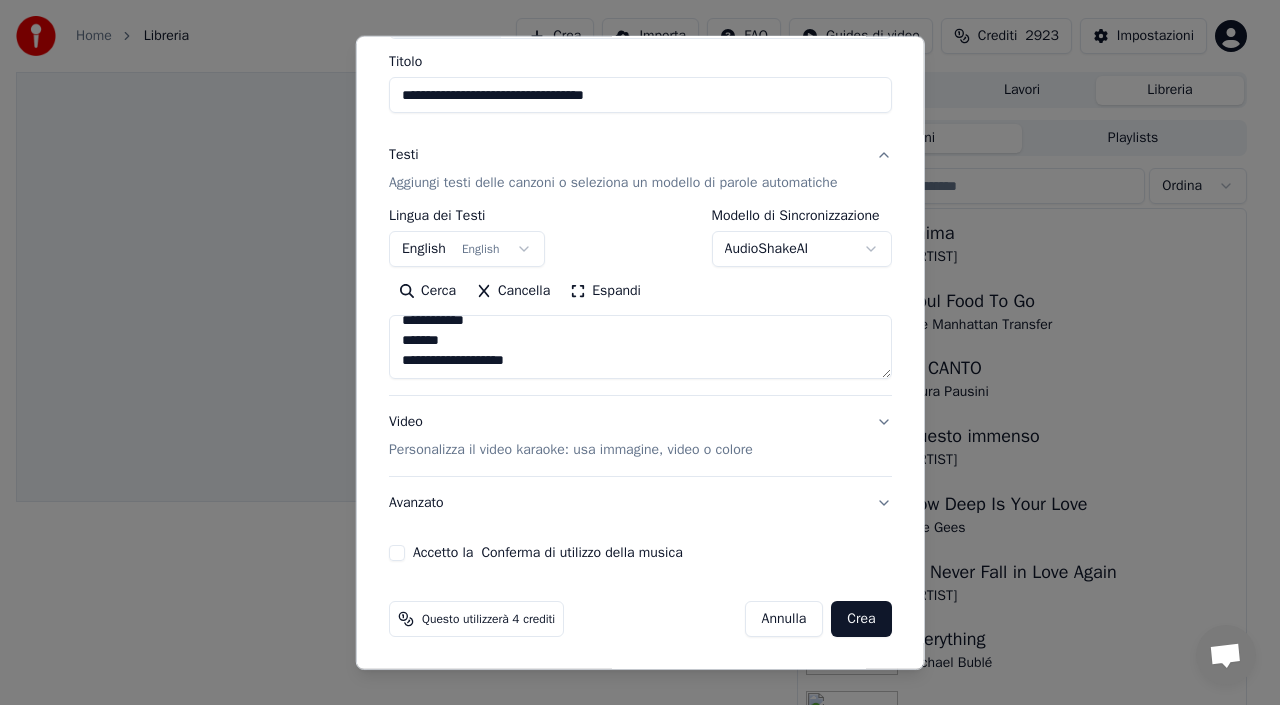 click at bounding box center (640, 347) 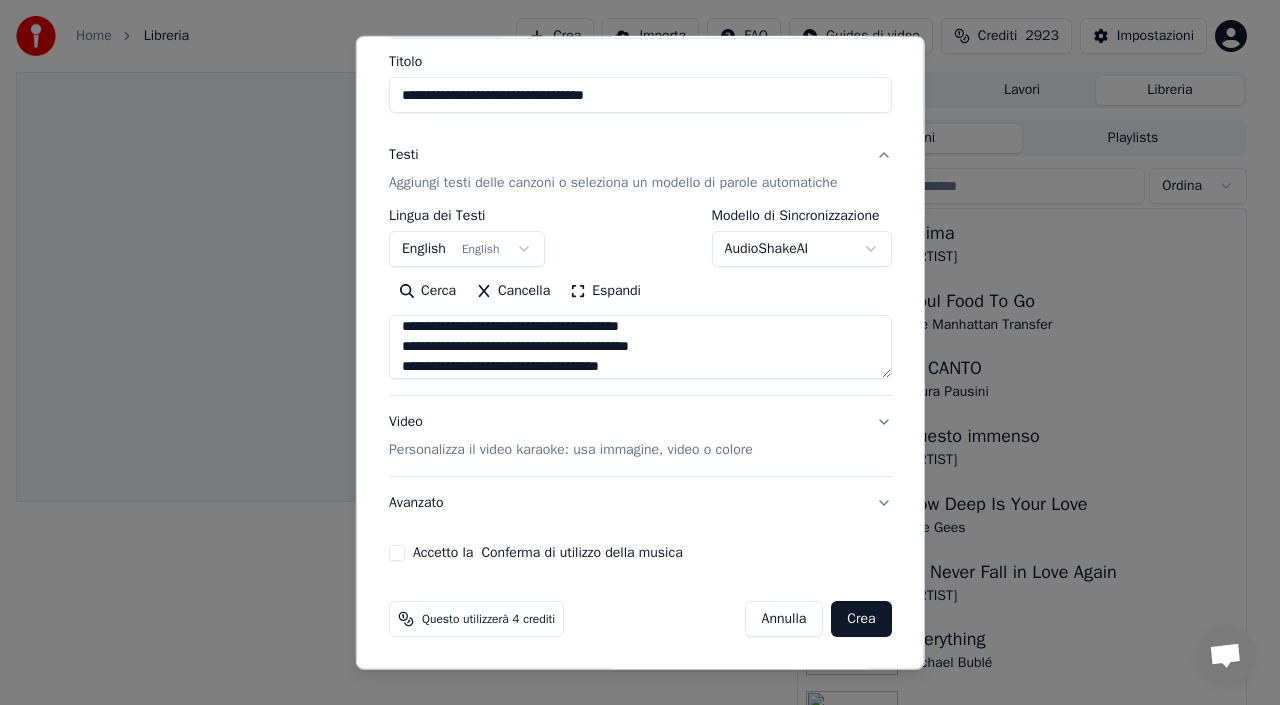 scroll, scrollTop: 767, scrollLeft: 0, axis: vertical 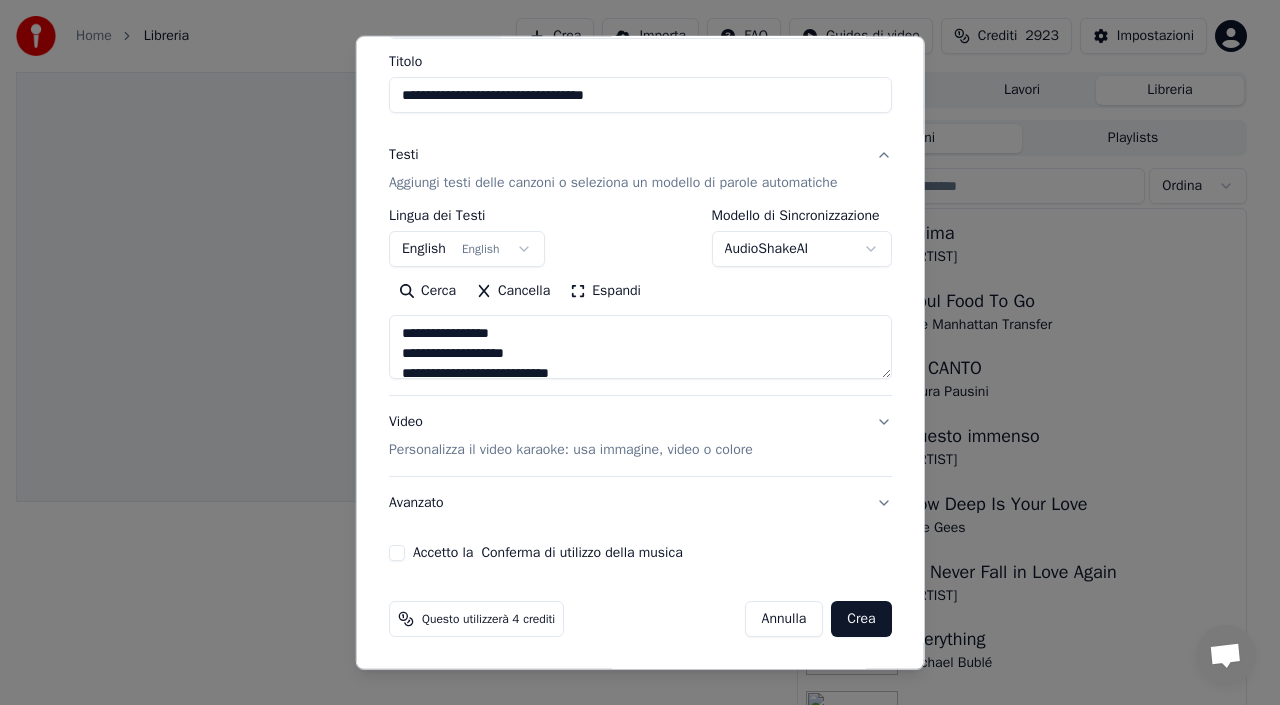 drag, startPoint x: 462, startPoint y: 324, endPoint x: 353, endPoint y: 295, distance: 112.79185 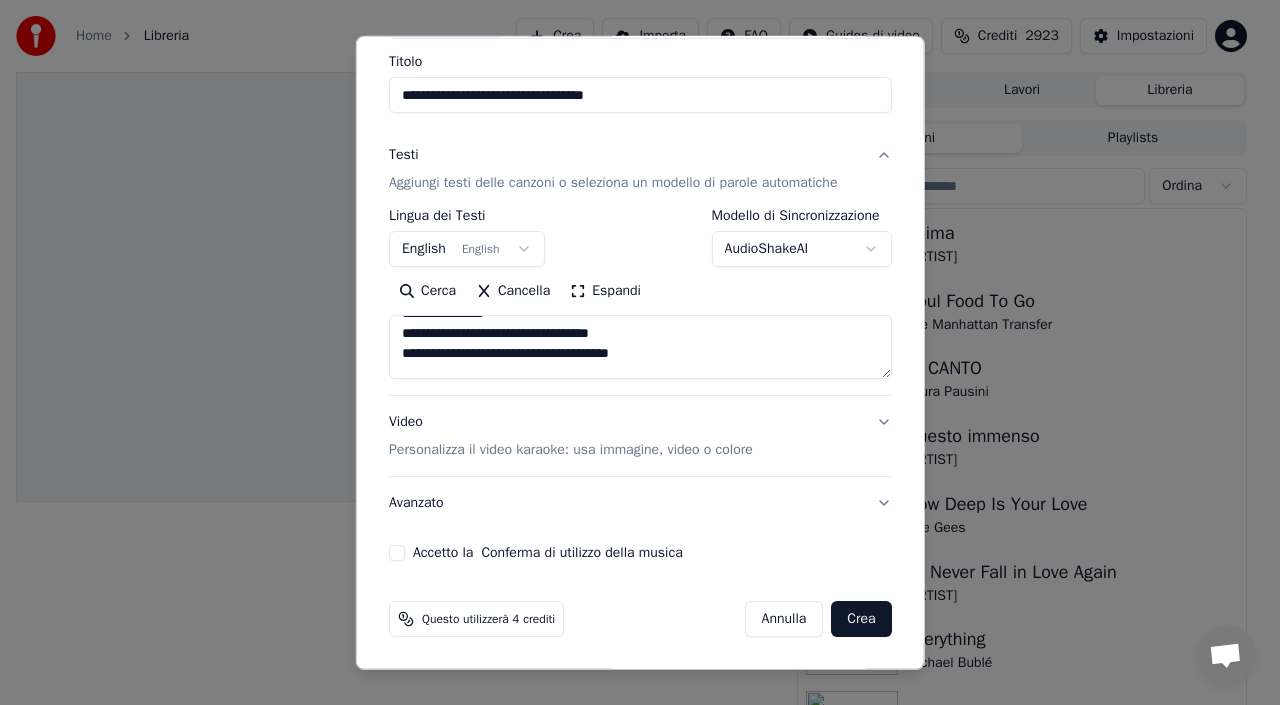 scroll, scrollTop: 800, scrollLeft: 0, axis: vertical 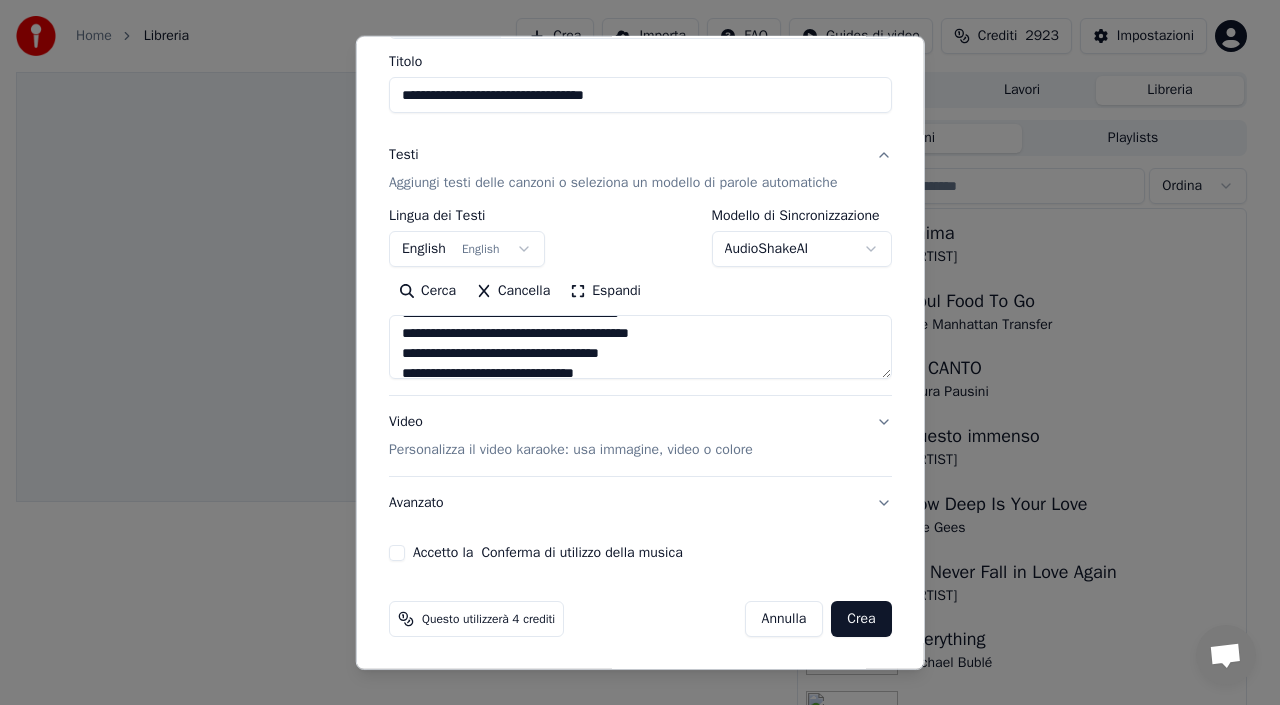 click at bounding box center [640, 347] 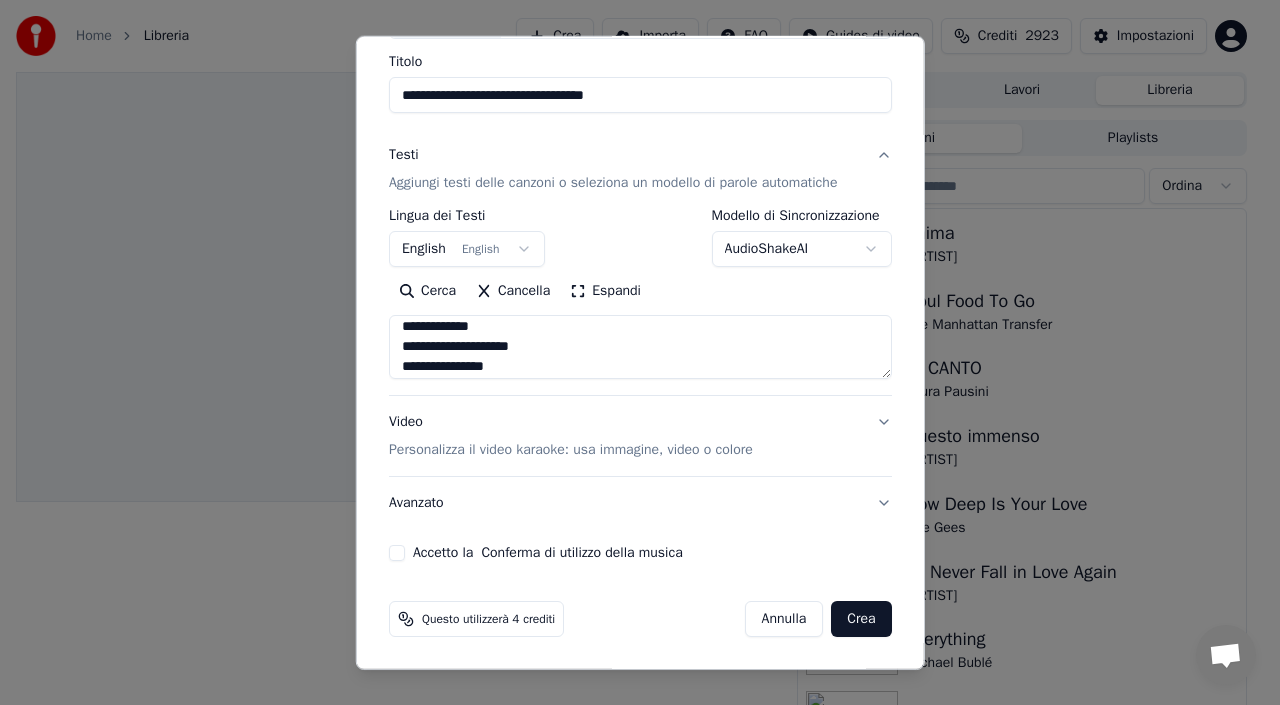 scroll, scrollTop: 627, scrollLeft: 0, axis: vertical 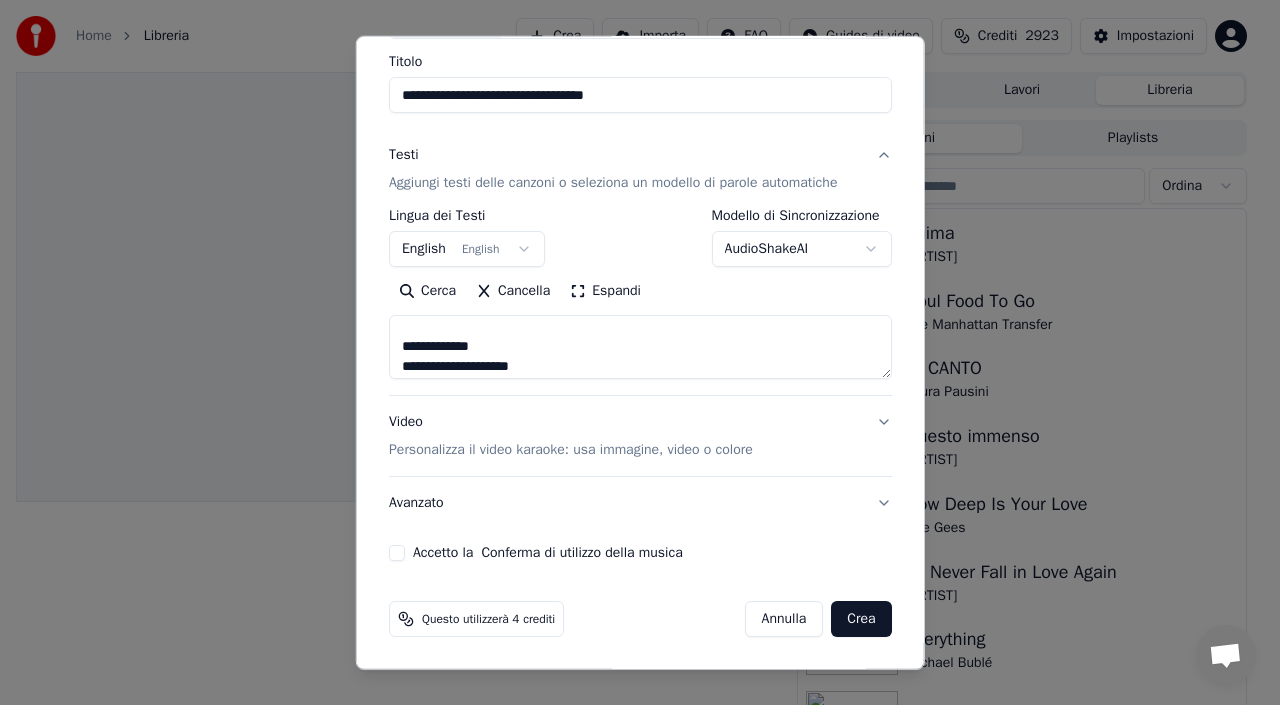 click at bounding box center (640, 347) 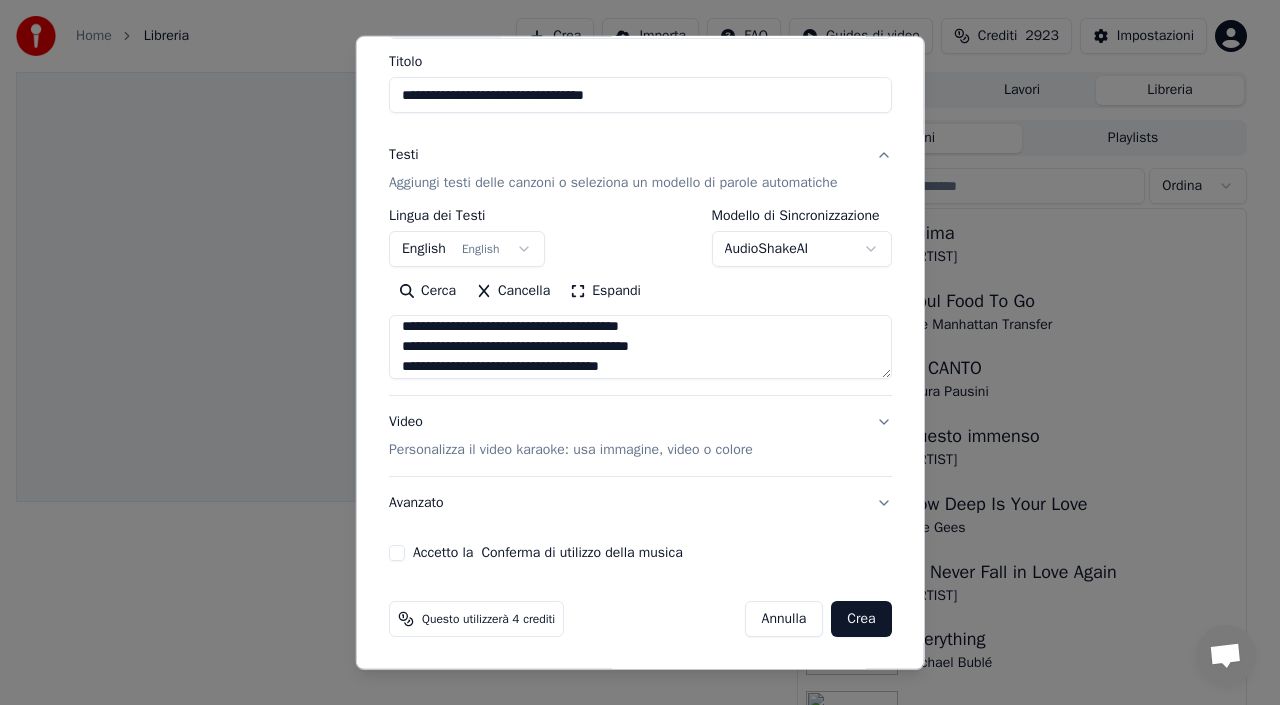 scroll, scrollTop: 487, scrollLeft: 0, axis: vertical 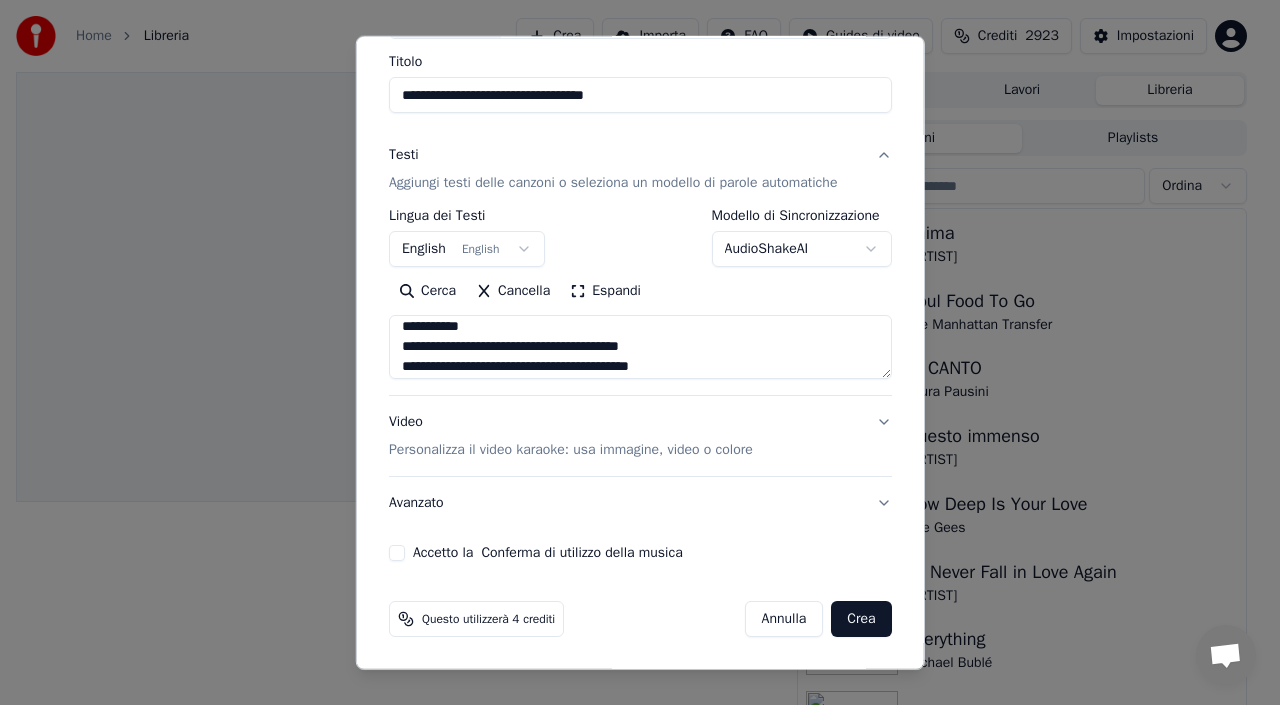 click at bounding box center [640, 347] 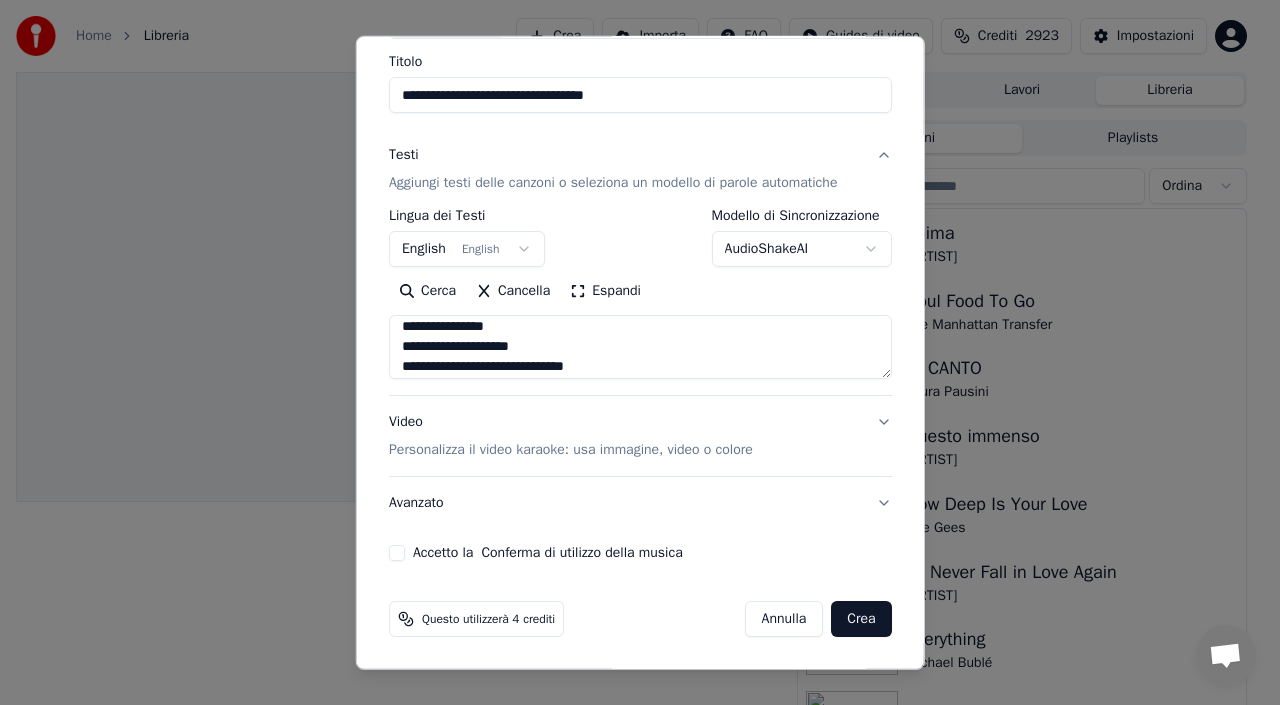 scroll, scrollTop: 367, scrollLeft: 0, axis: vertical 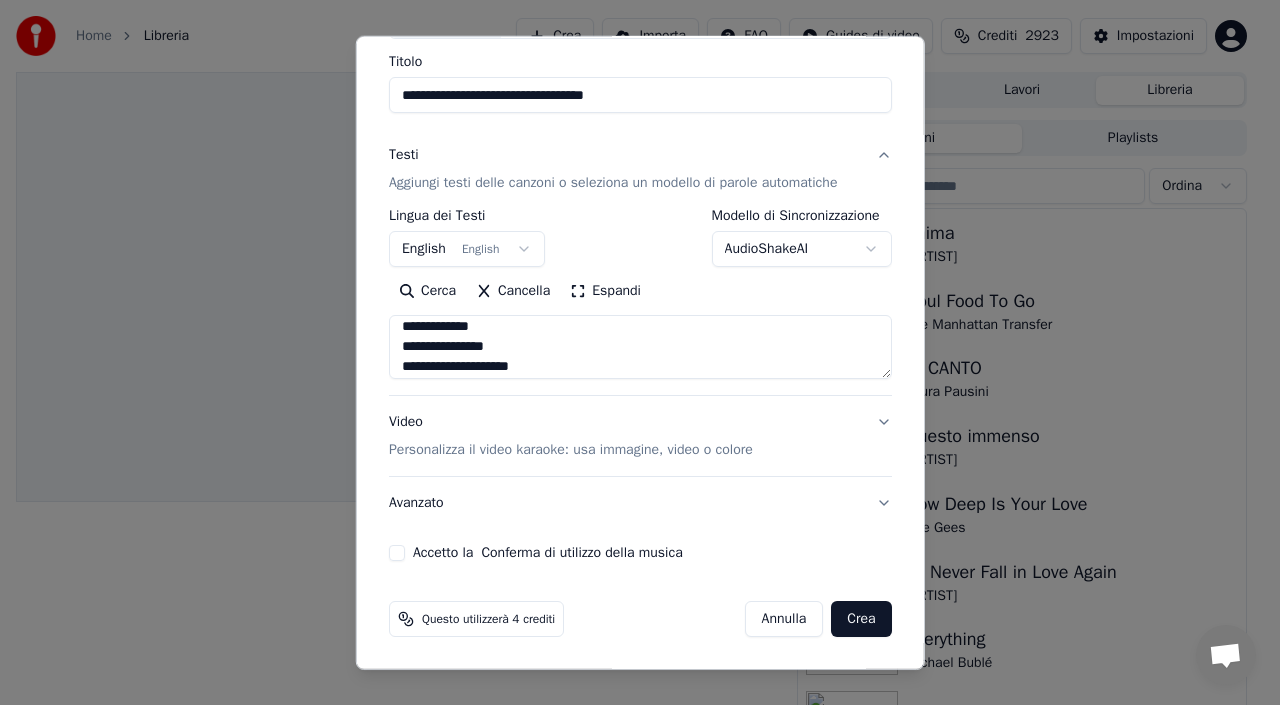 click at bounding box center (640, 347) 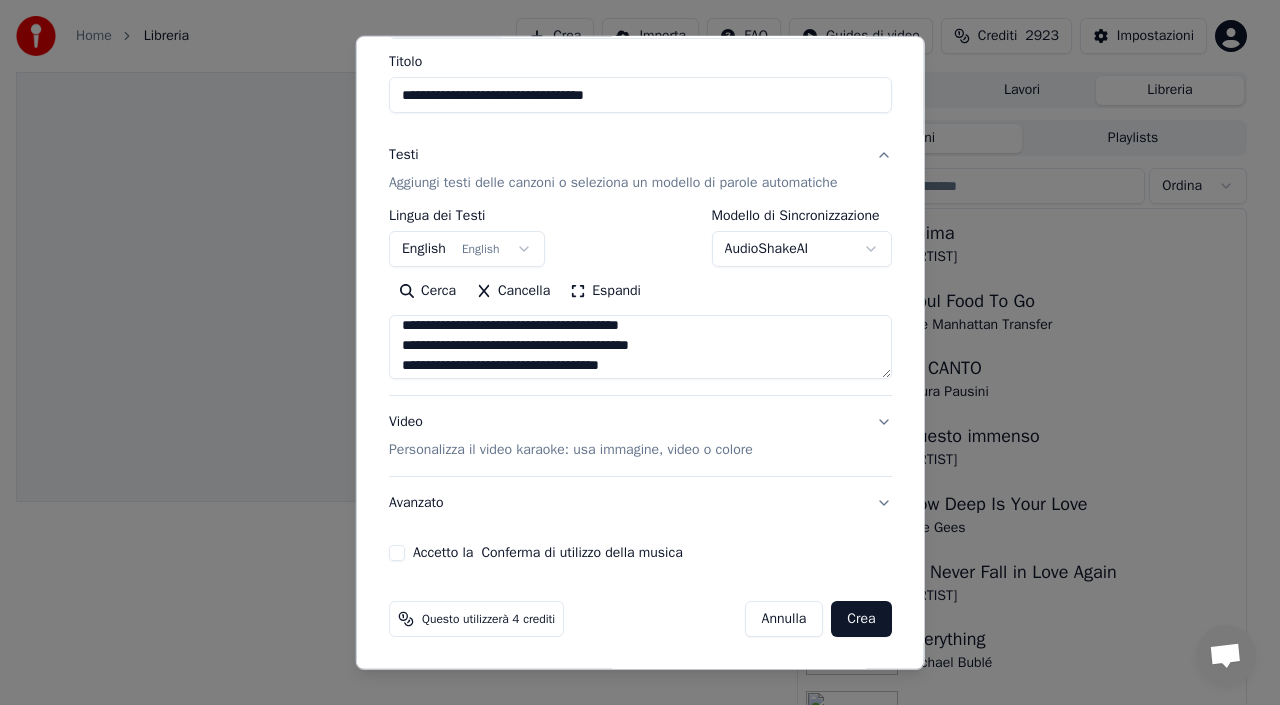 scroll, scrollTop: 208, scrollLeft: 0, axis: vertical 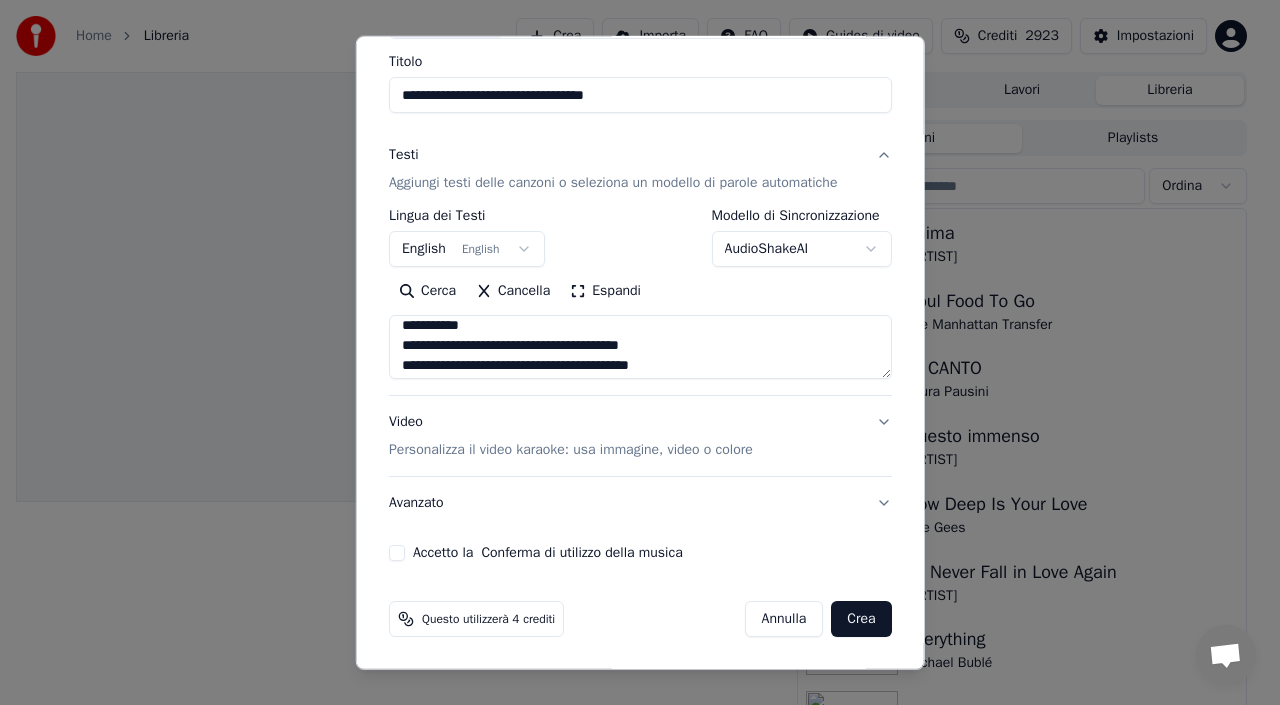 click at bounding box center (640, 347) 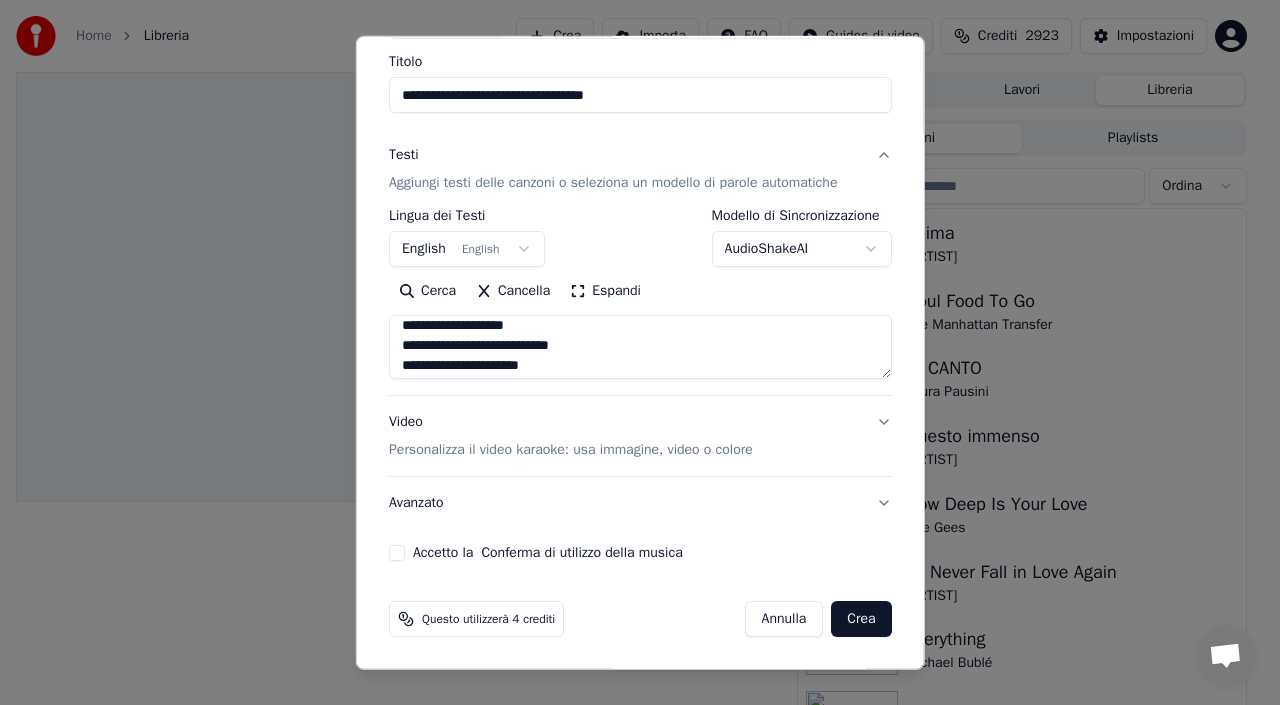 scroll, scrollTop: 8, scrollLeft: 0, axis: vertical 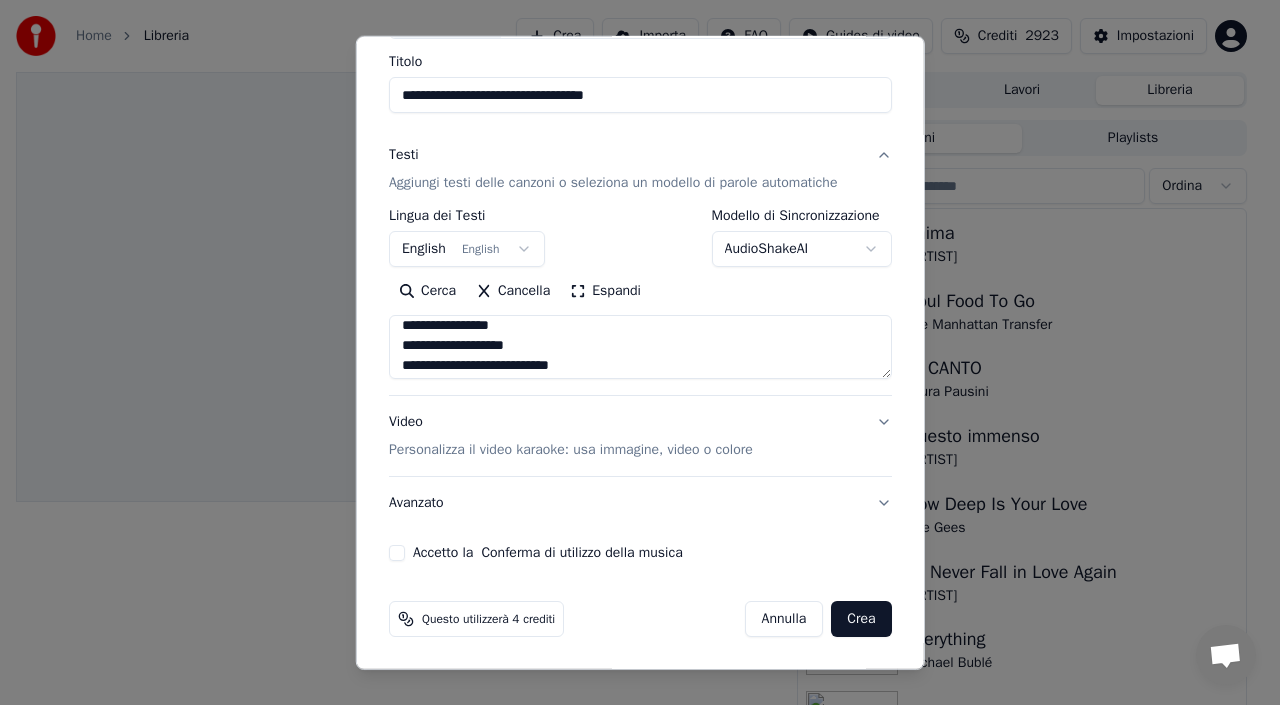 type on "**********" 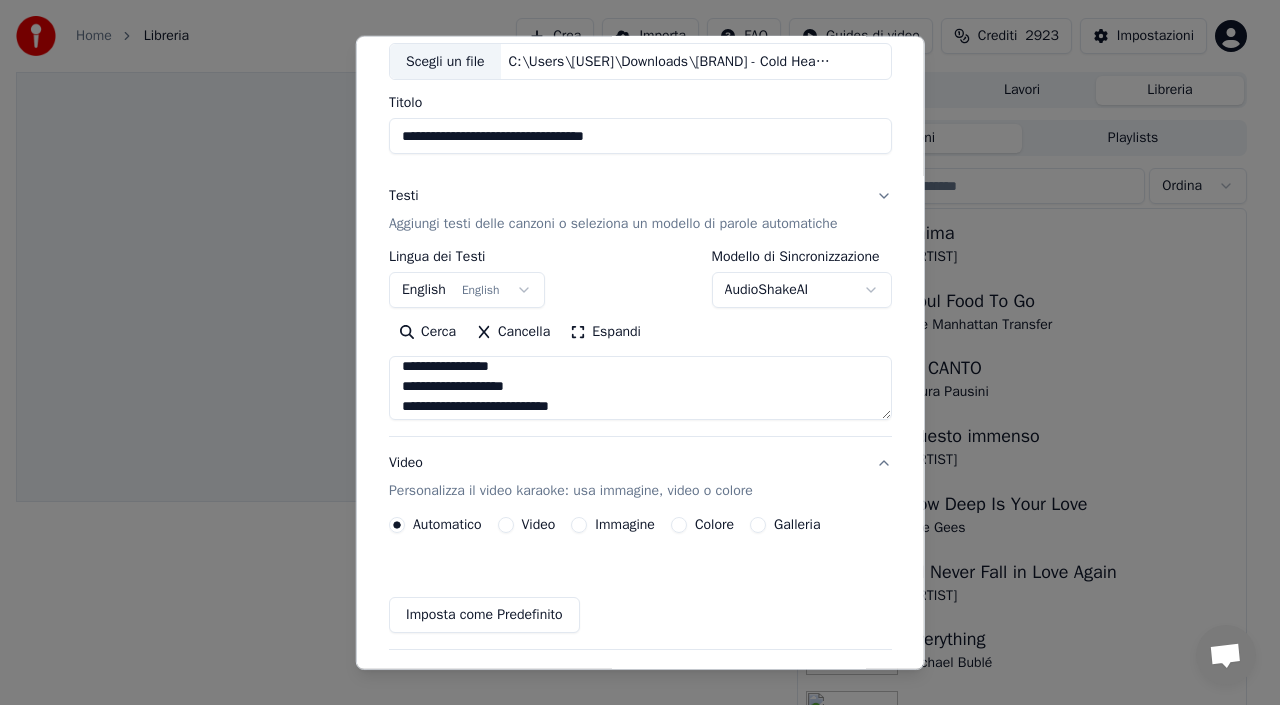 scroll, scrollTop: 103, scrollLeft: 0, axis: vertical 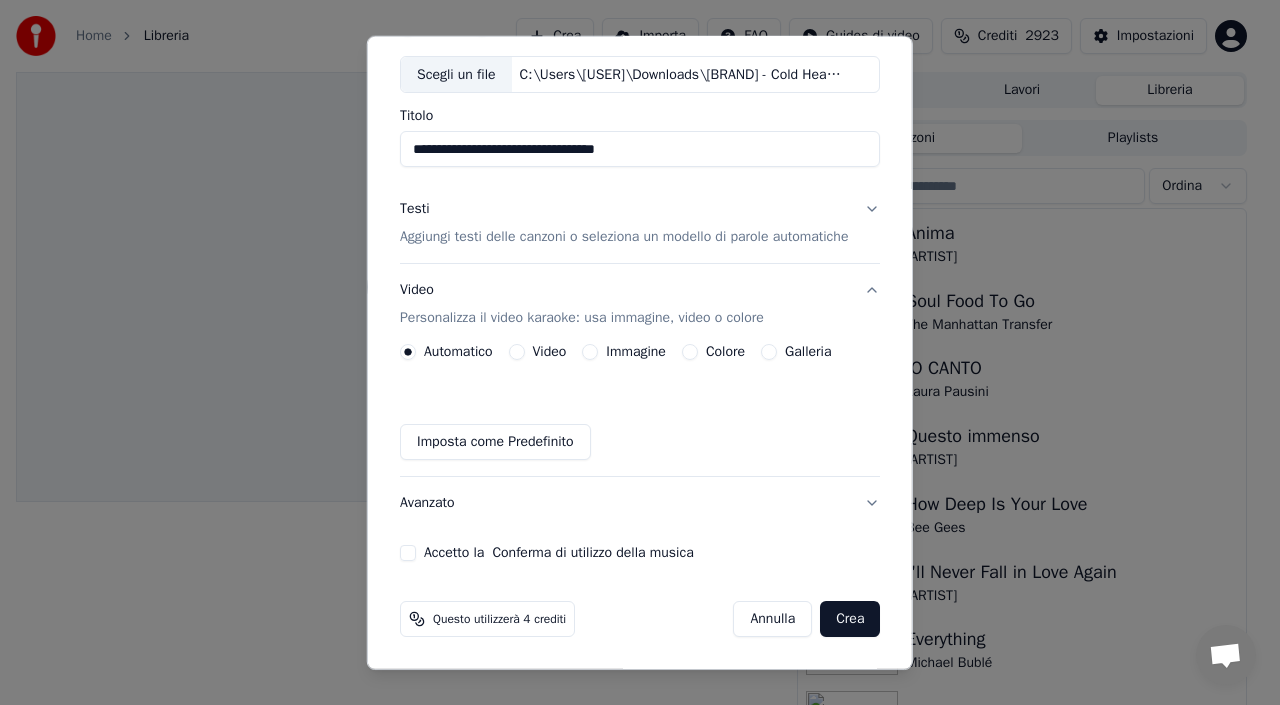 click on "Immagine" at bounding box center (636, 352) 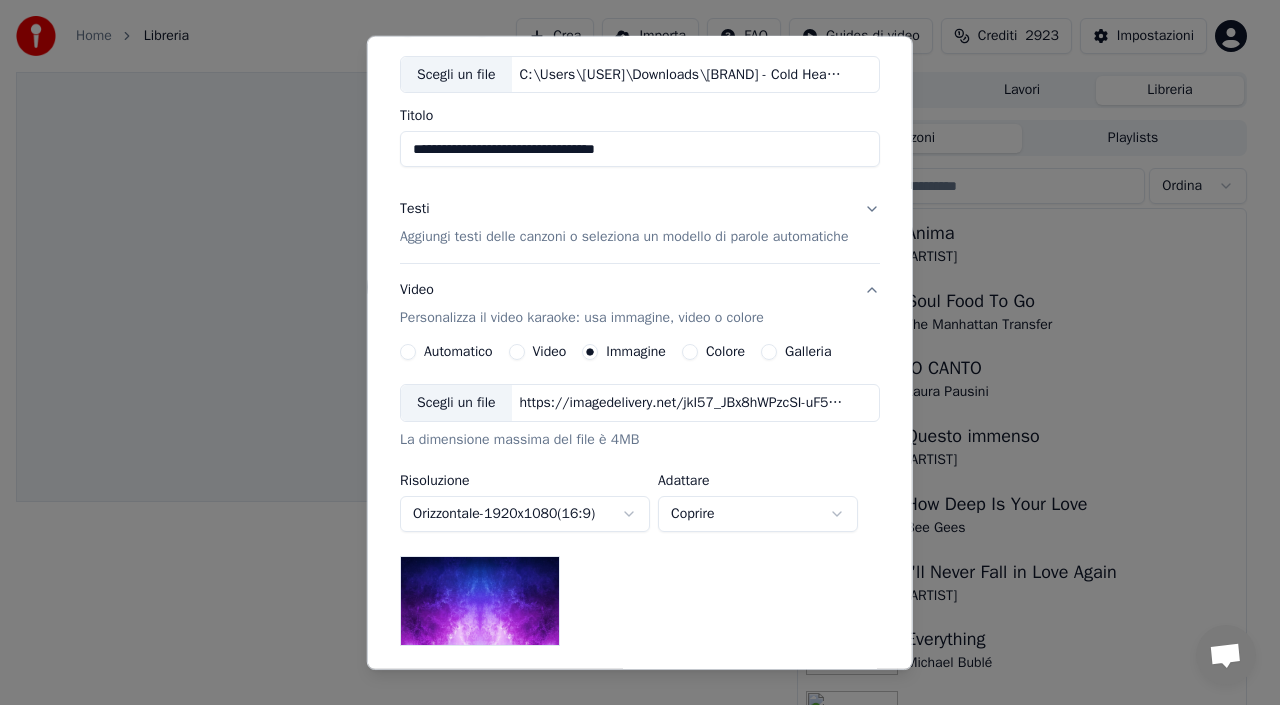 click on "https://imagedelivery.net/jkI57_JBx8hWPzcSI-uF5w/c7639807-3f76-4ea5-9112-66e75e03d200/16x9" at bounding box center [681, 403] 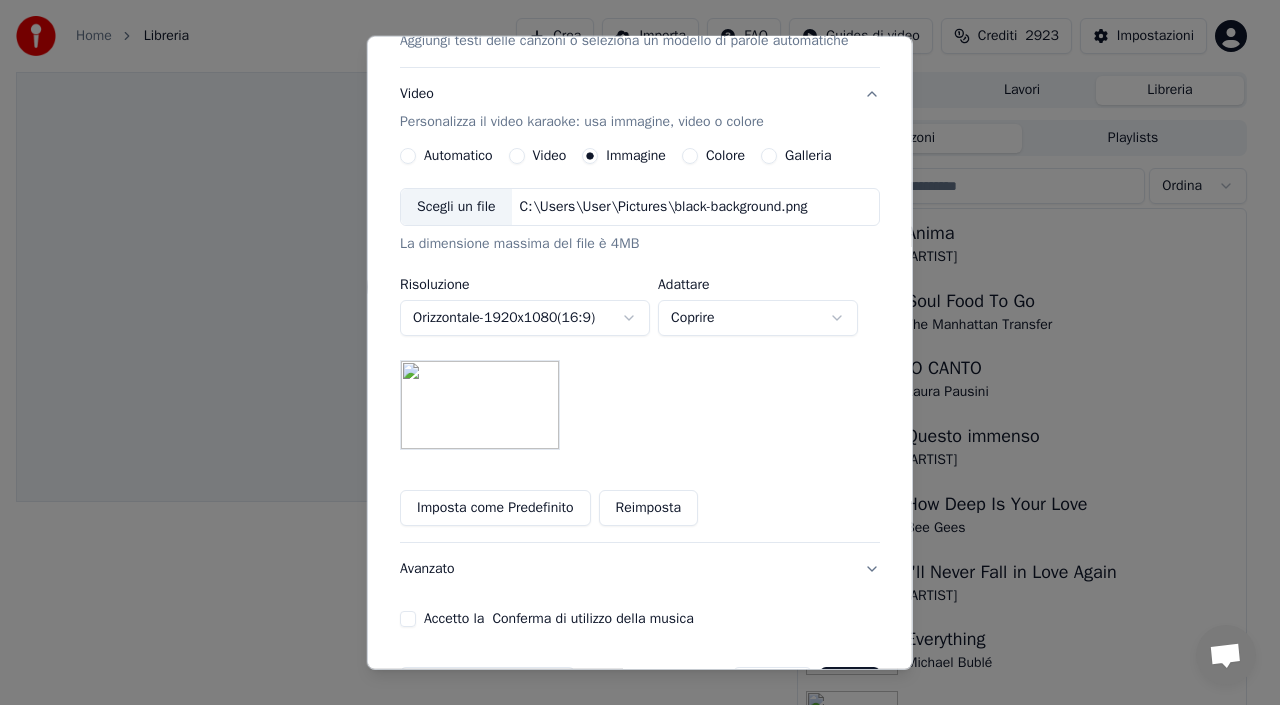 scroll, scrollTop: 303, scrollLeft: 0, axis: vertical 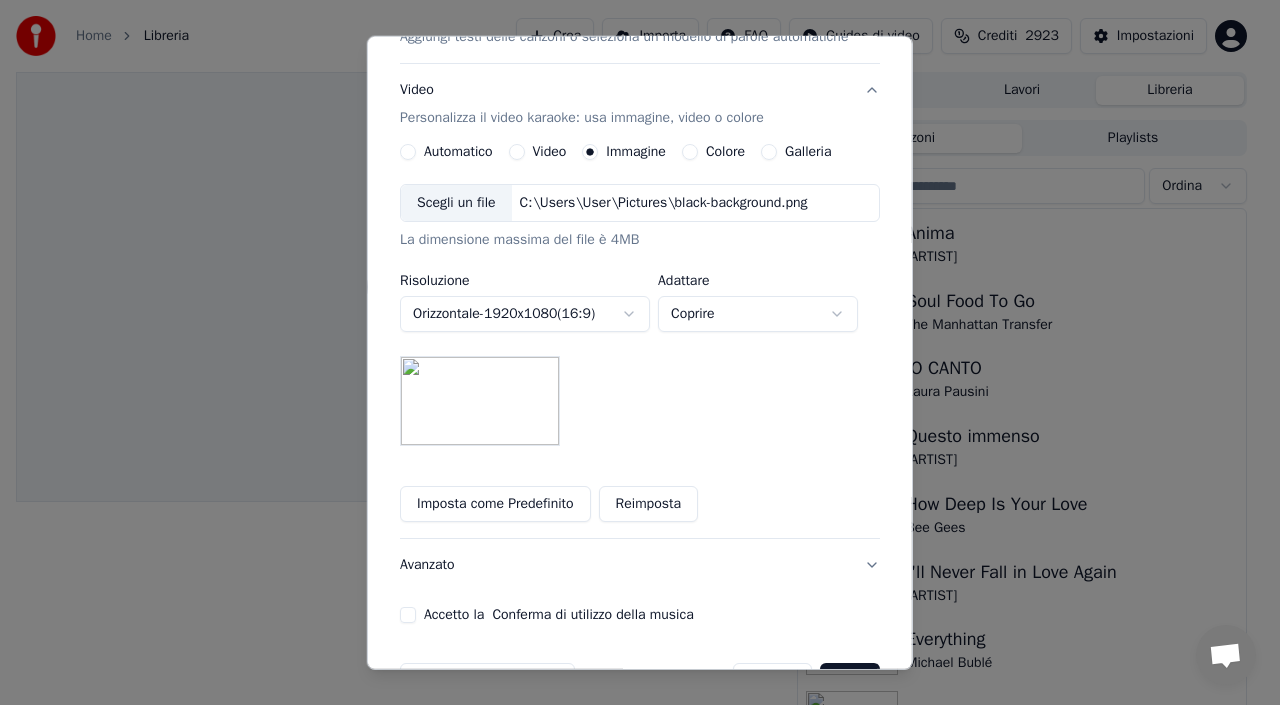 click on "Accetto la   Conferma di utilizzo della musica" at bounding box center [408, 615] 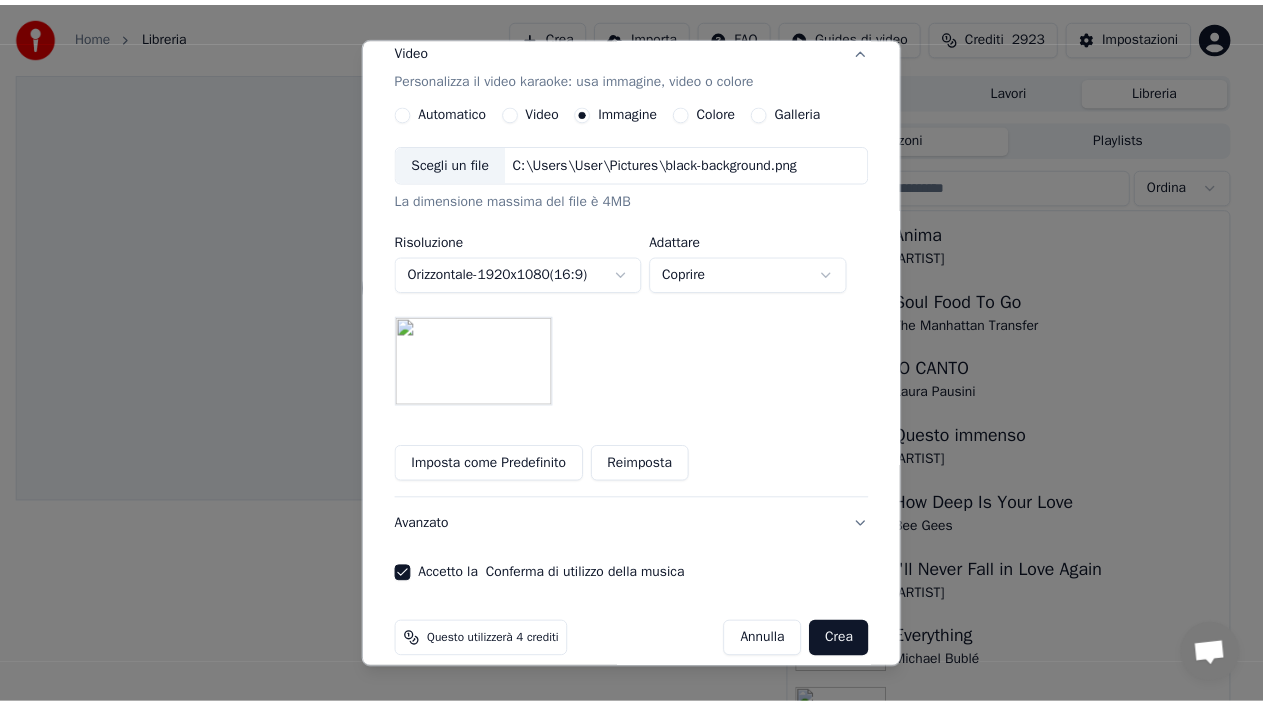 scroll, scrollTop: 365, scrollLeft: 0, axis: vertical 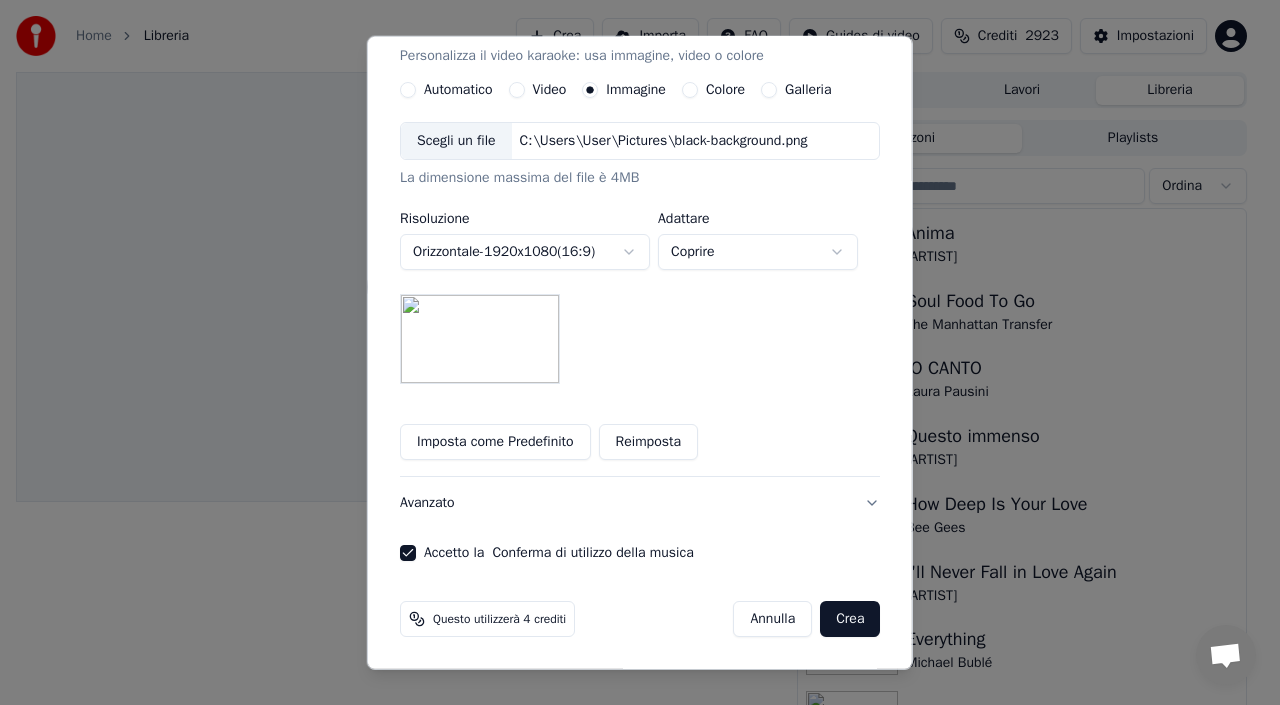click on "Crea" at bounding box center (850, 619) 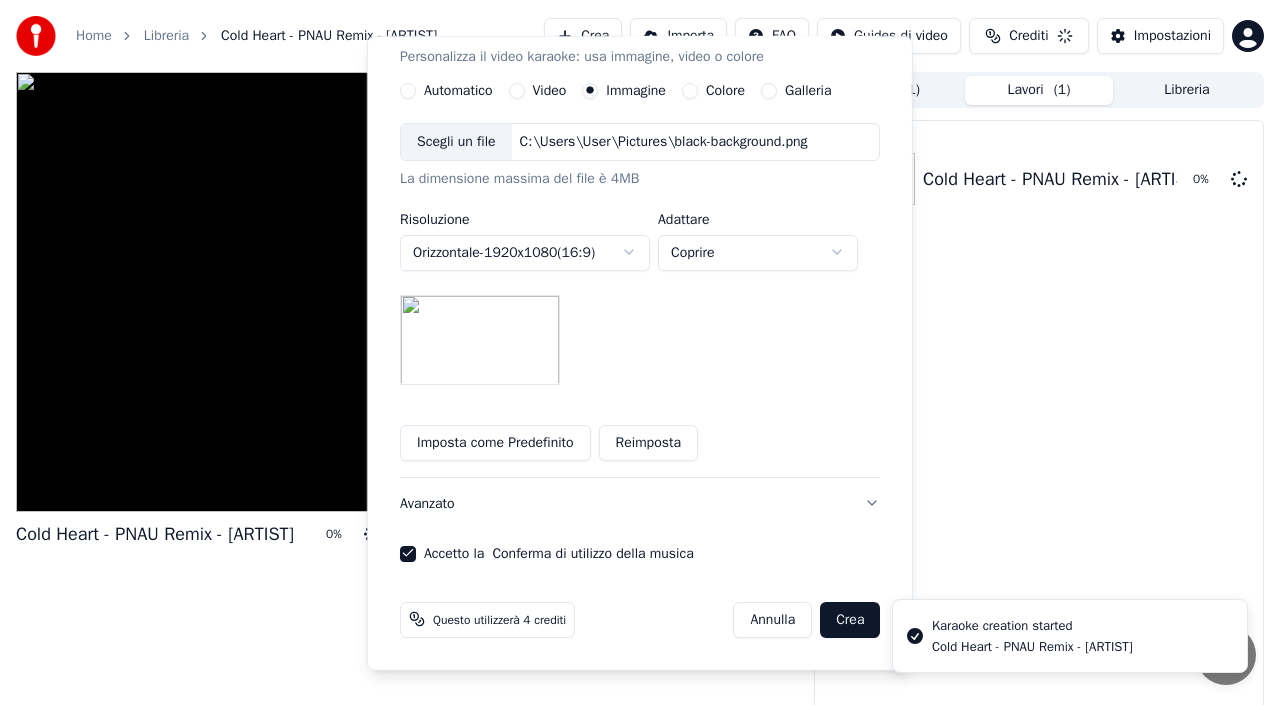 type 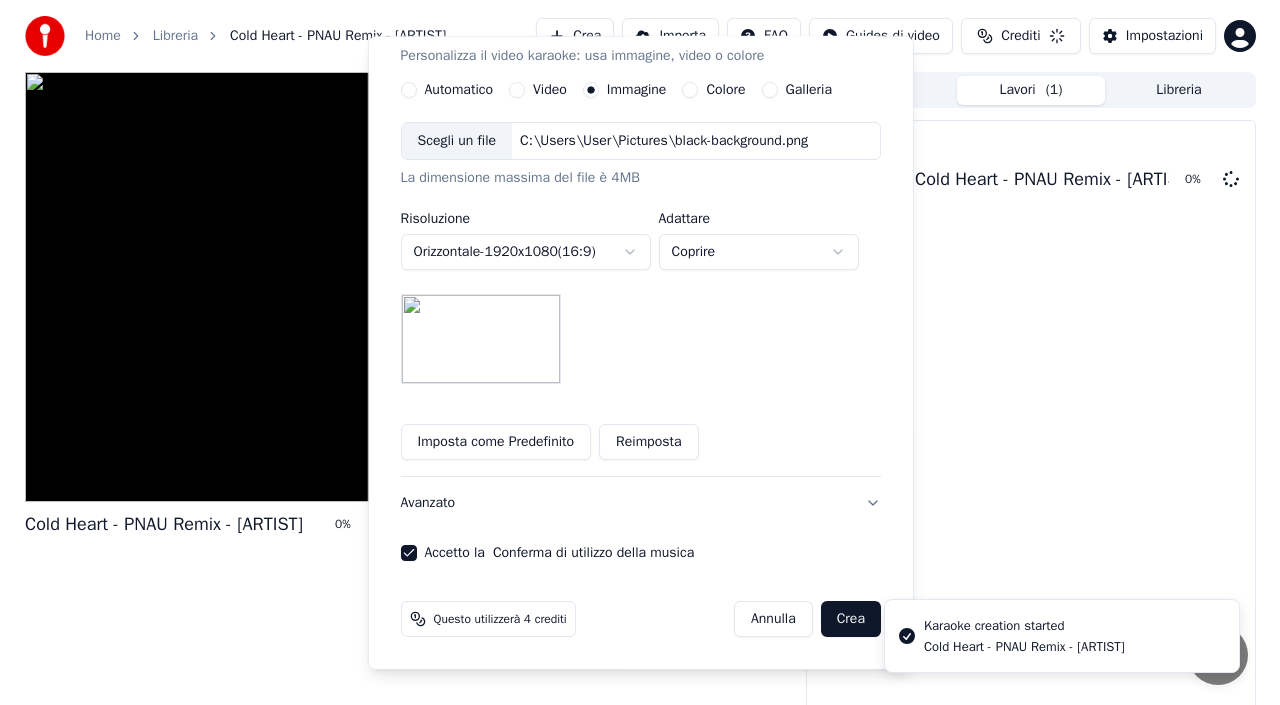 scroll, scrollTop: 103, scrollLeft: 0, axis: vertical 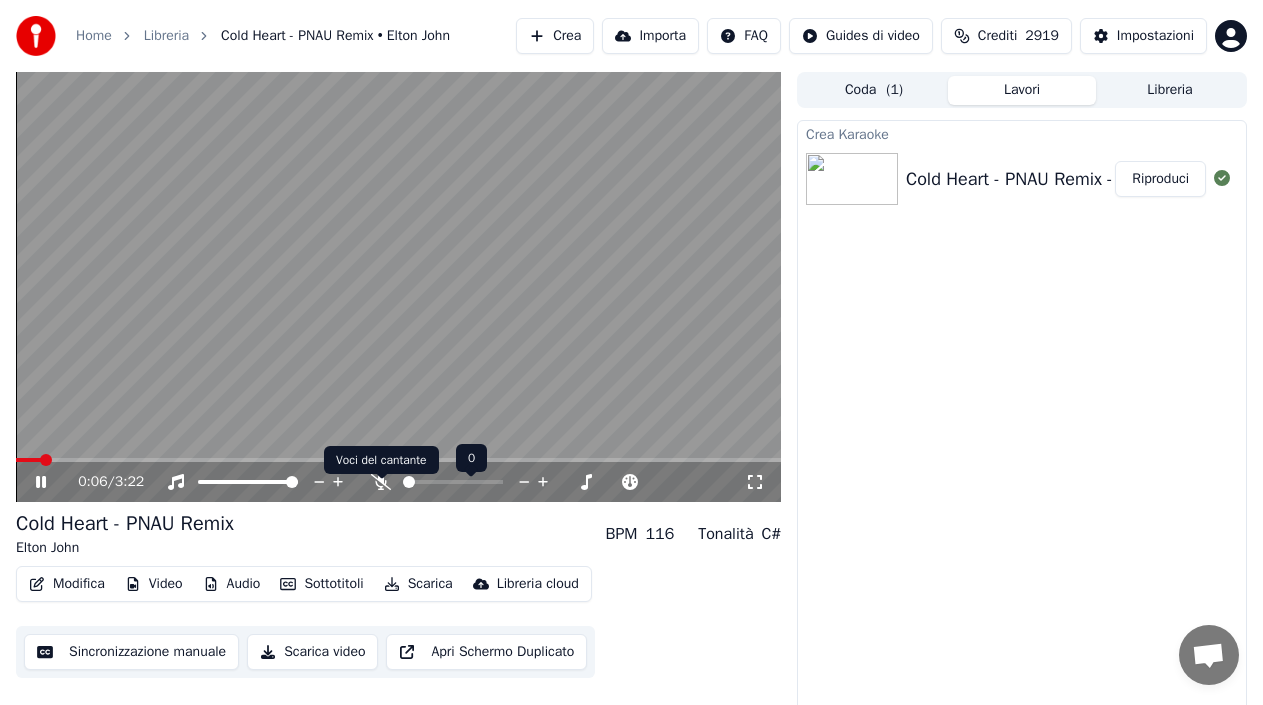 click 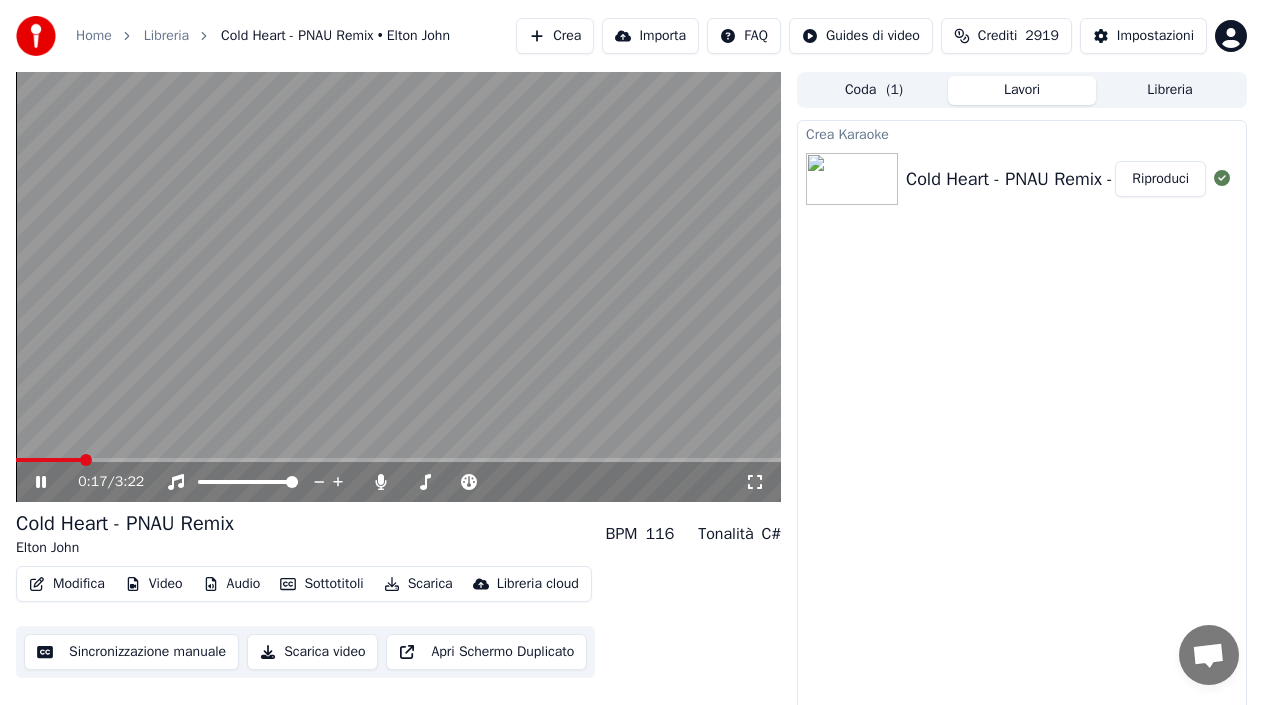 click 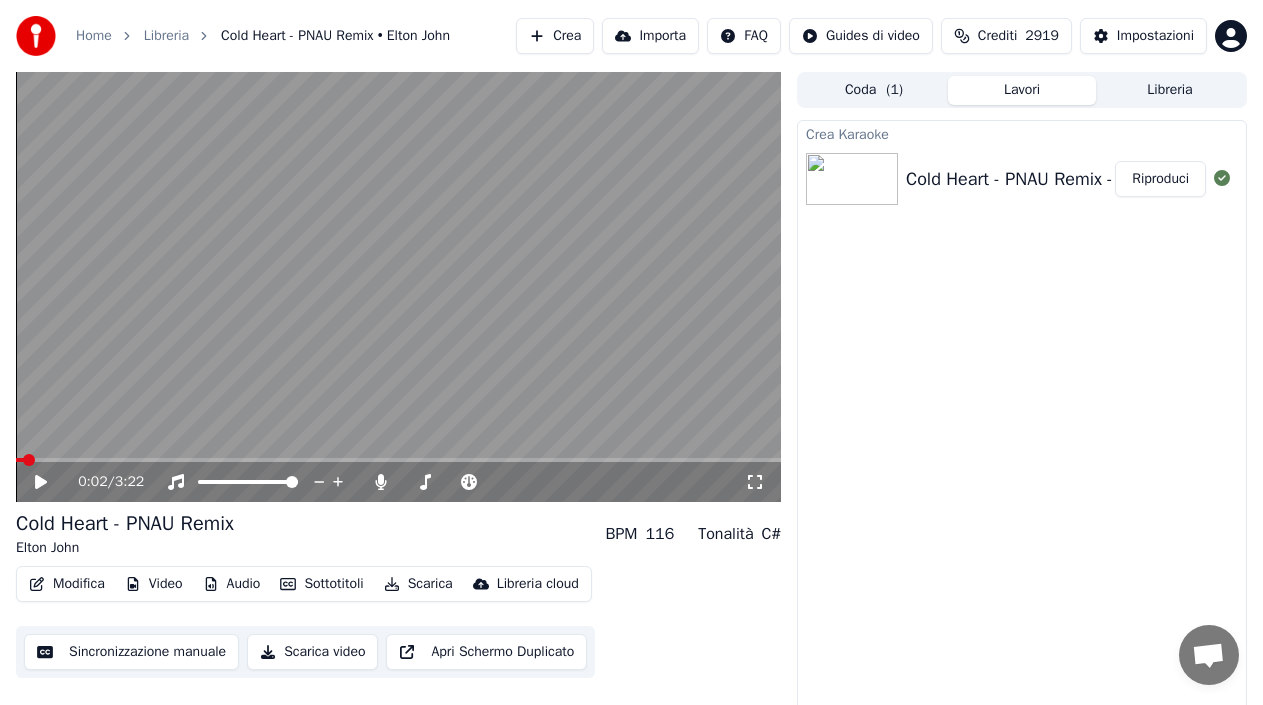 click at bounding box center (20, 460) 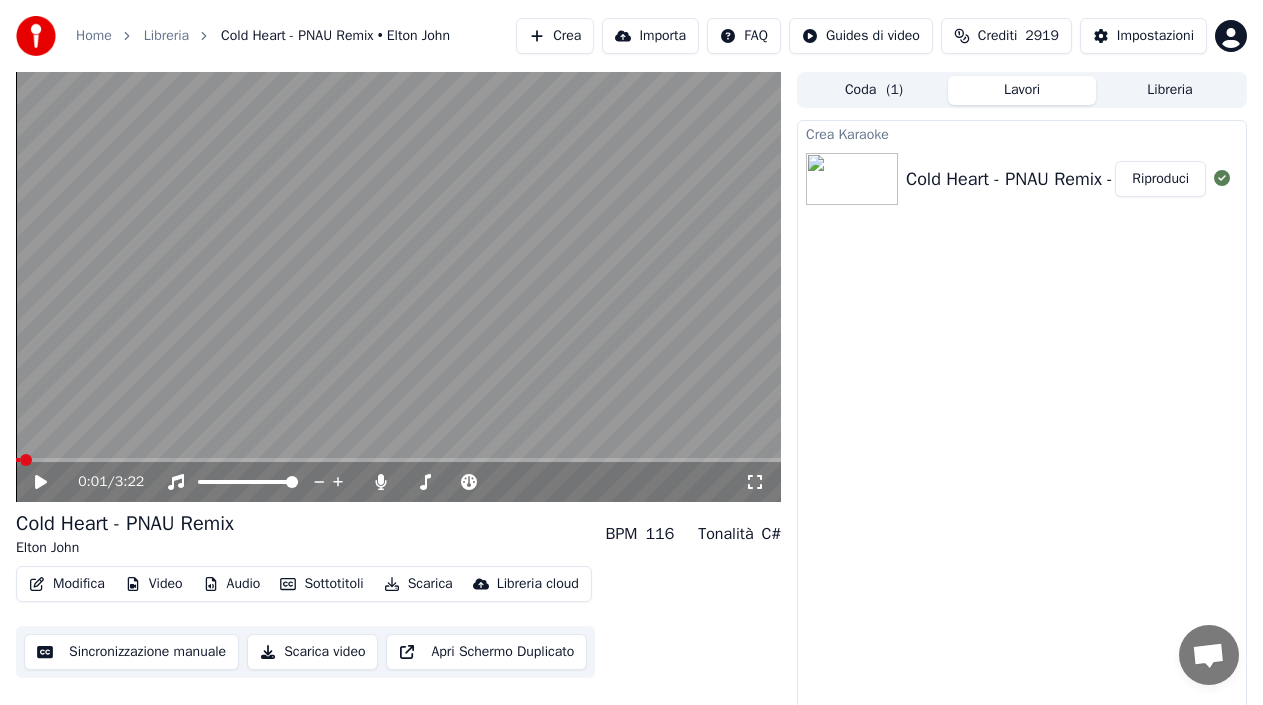 click at bounding box center (18, 460) 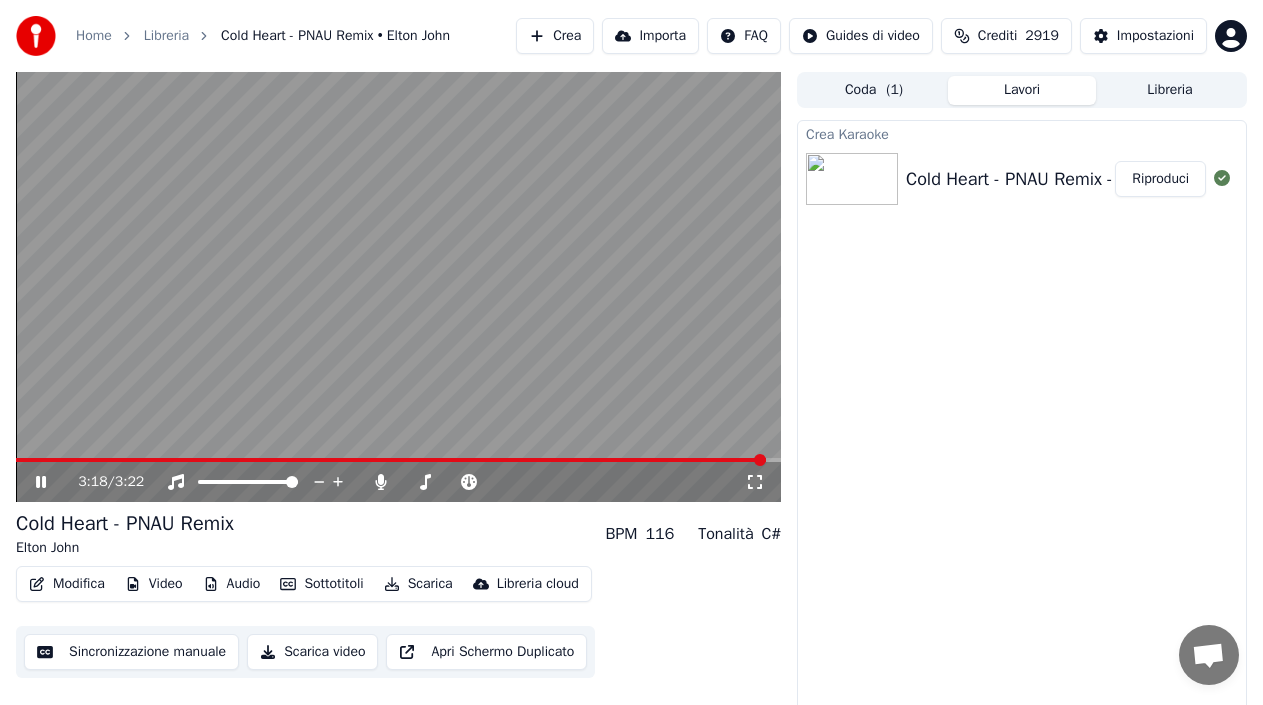click 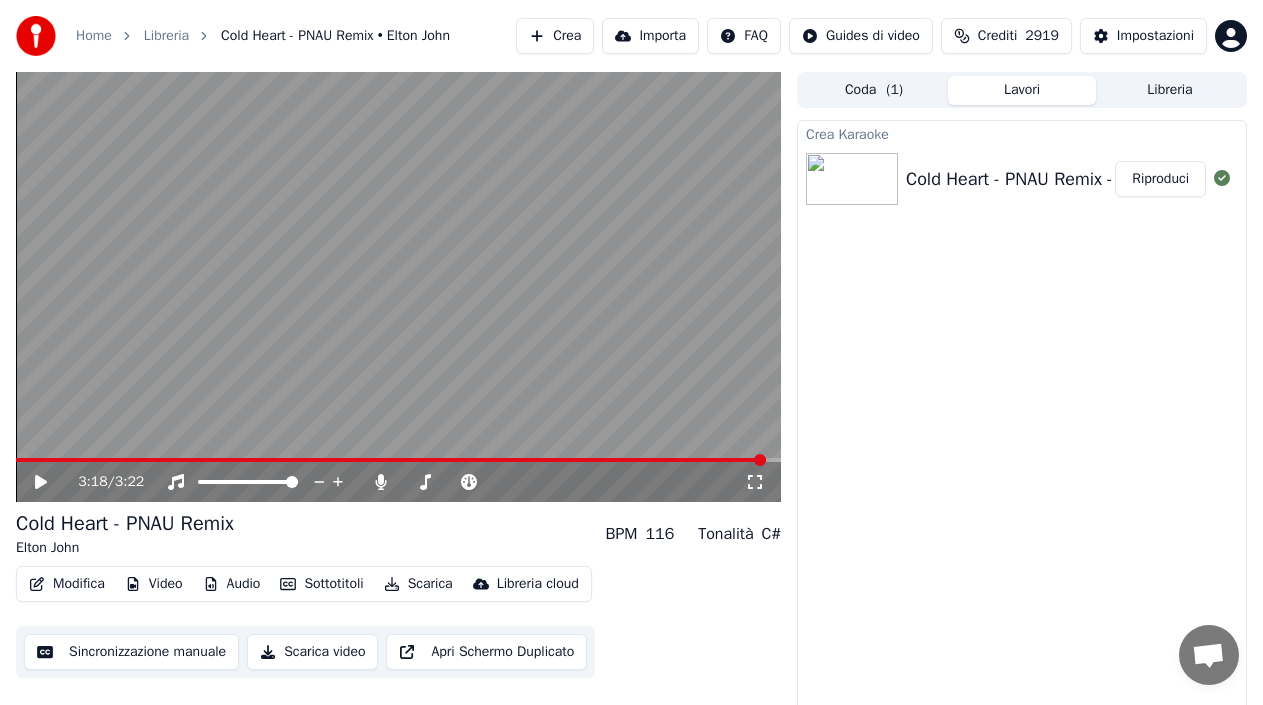 click on "Modifica" at bounding box center (67, 584) 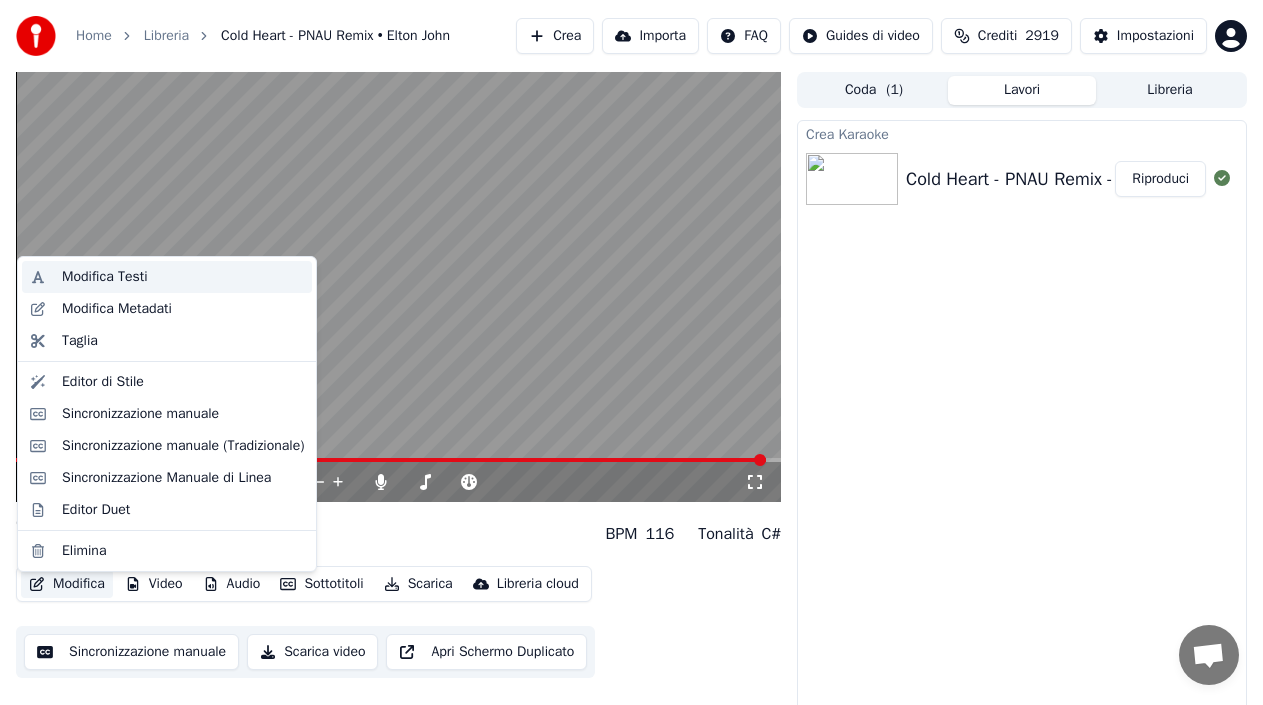 click on "Modifica Testi" at bounding box center (105, 277) 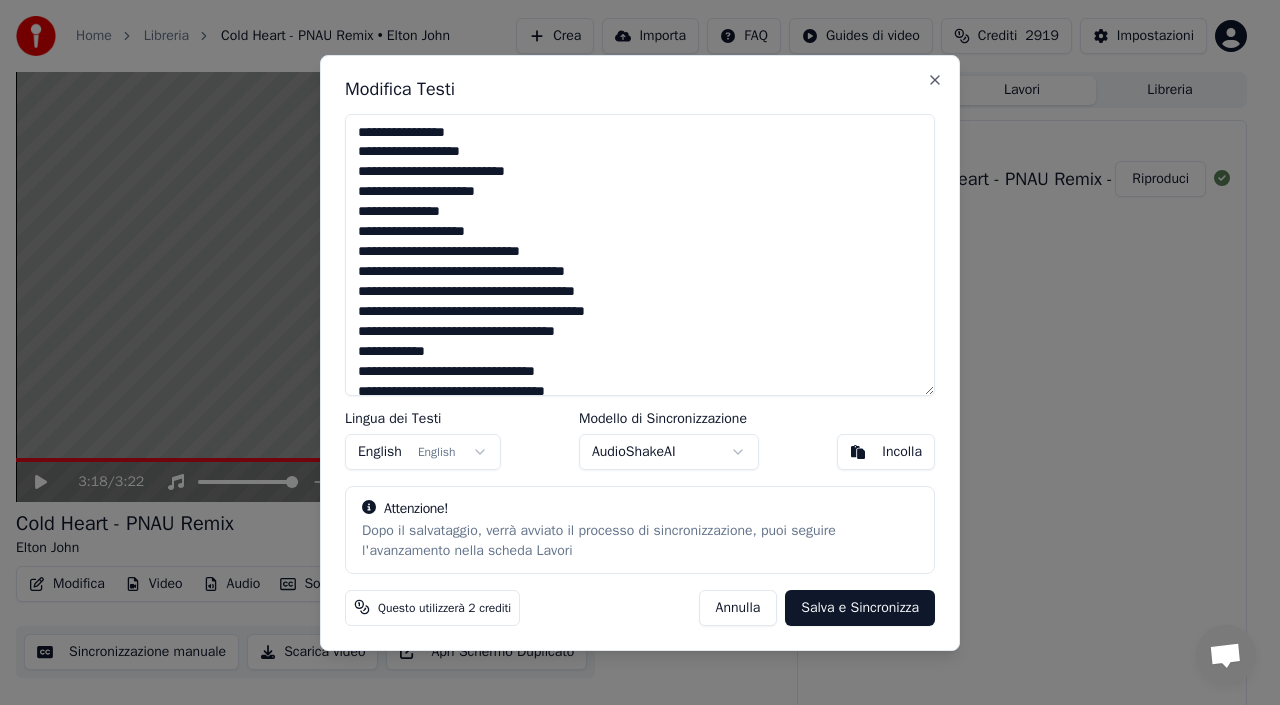 click at bounding box center [640, 255] 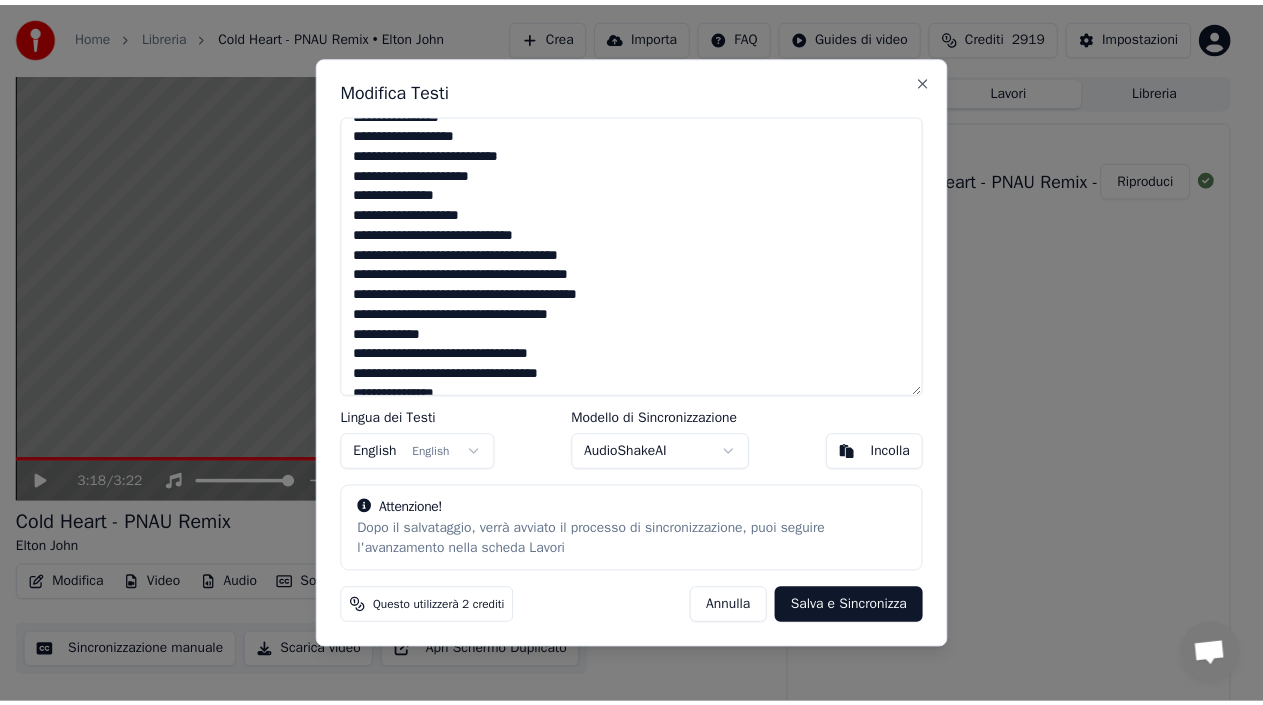 scroll, scrollTop: 0, scrollLeft: 0, axis: both 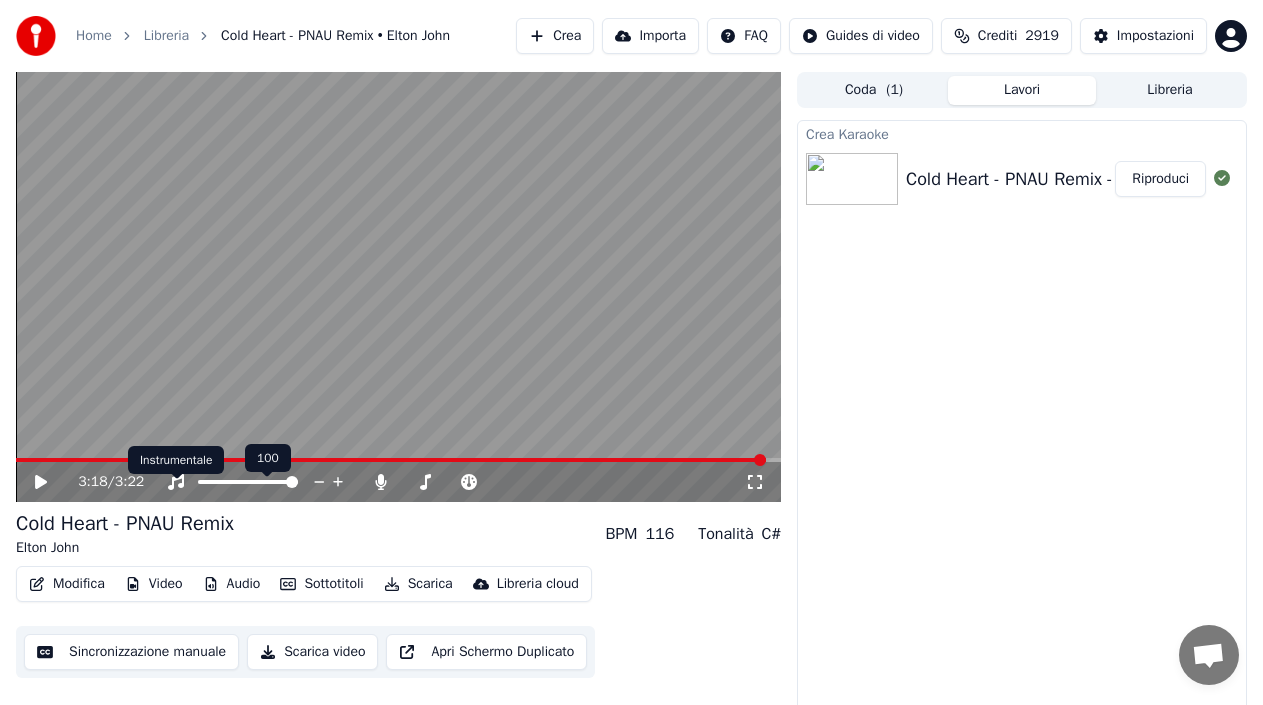 click 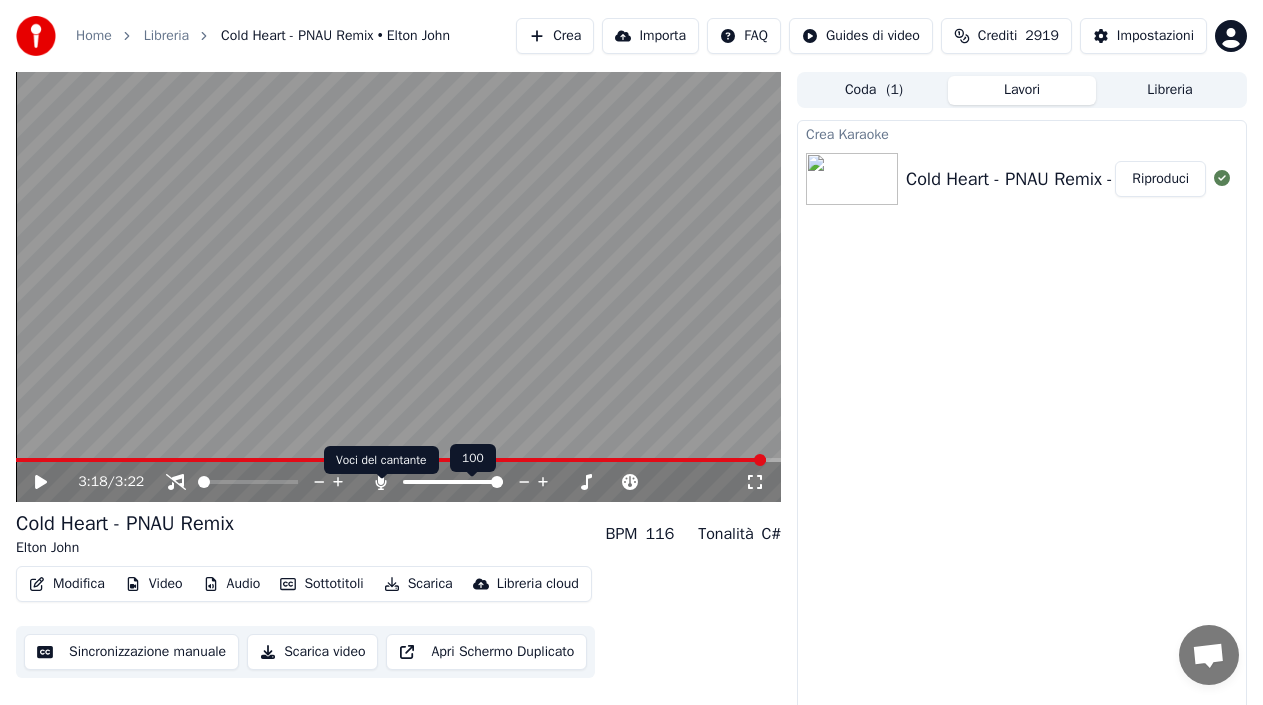 click 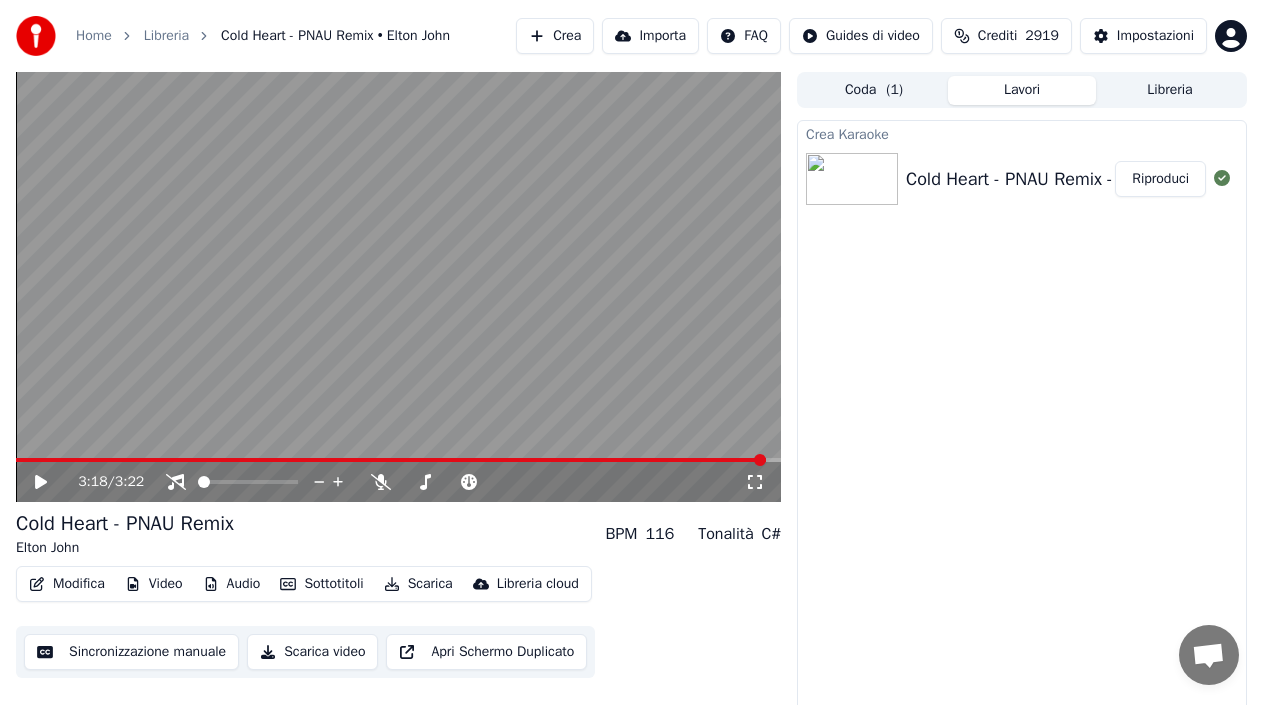 click on "Scarica video" at bounding box center (312, 652) 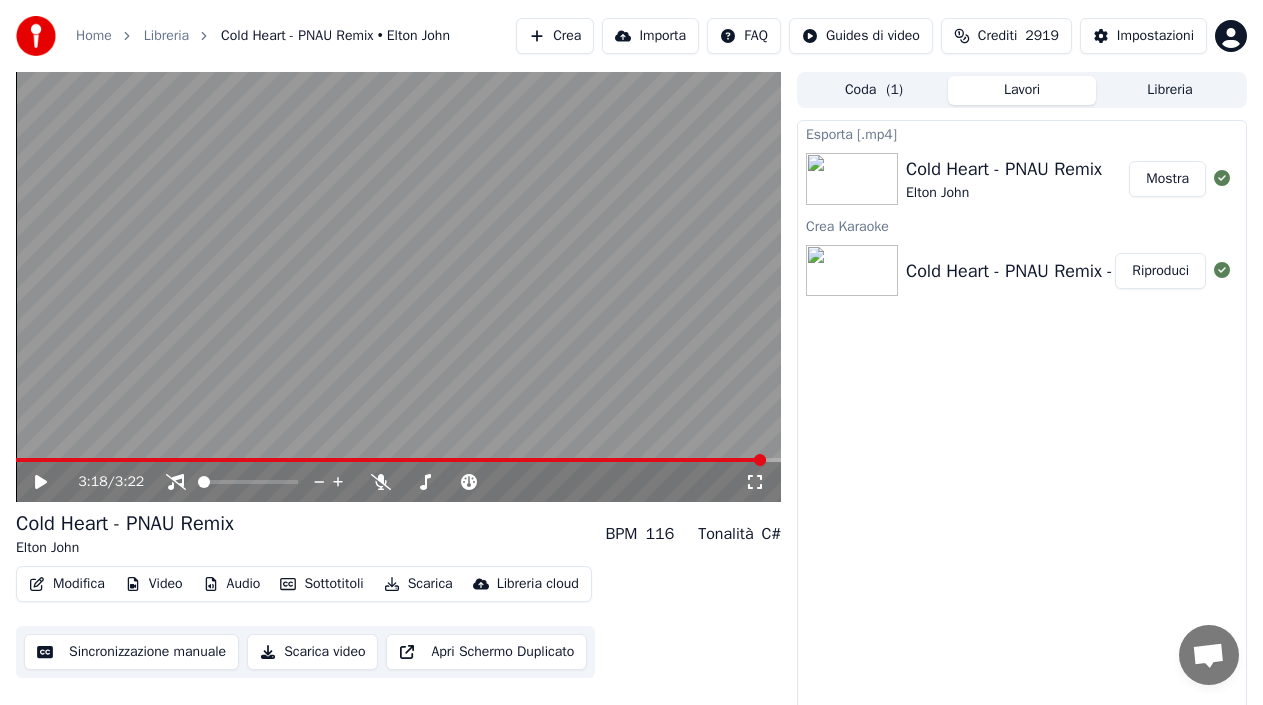 click on "Mostra" at bounding box center (1167, 179) 